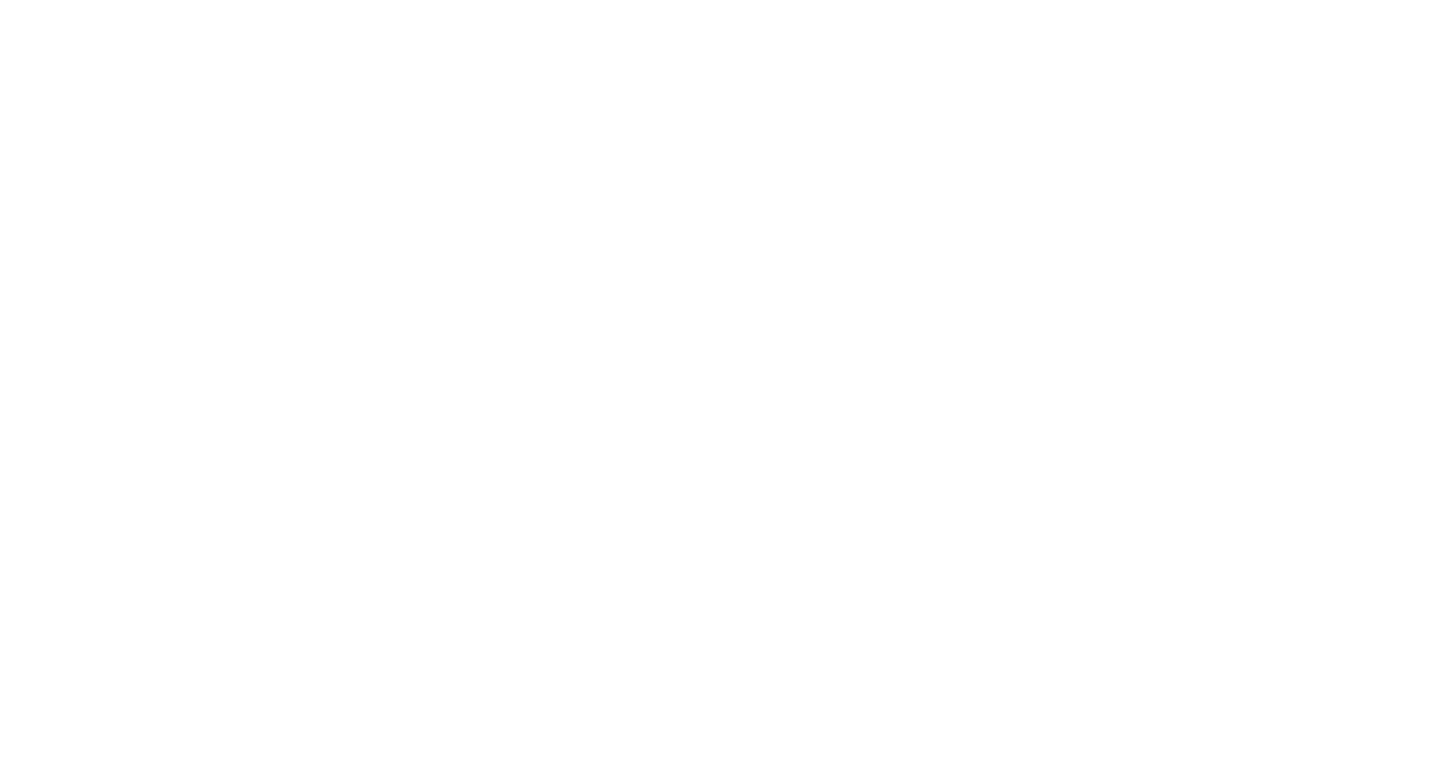 scroll, scrollTop: 0, scrollLeft: 0, axis: both 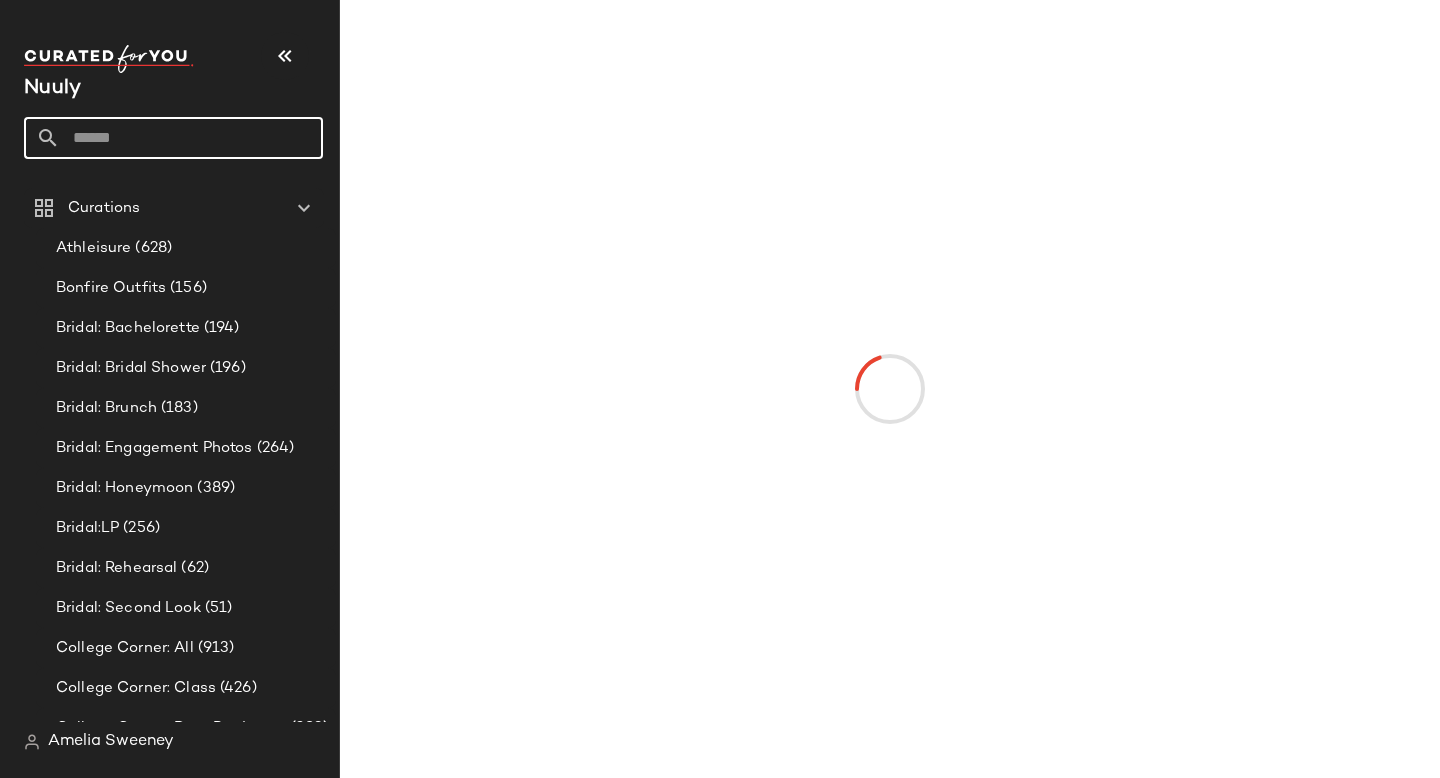 click 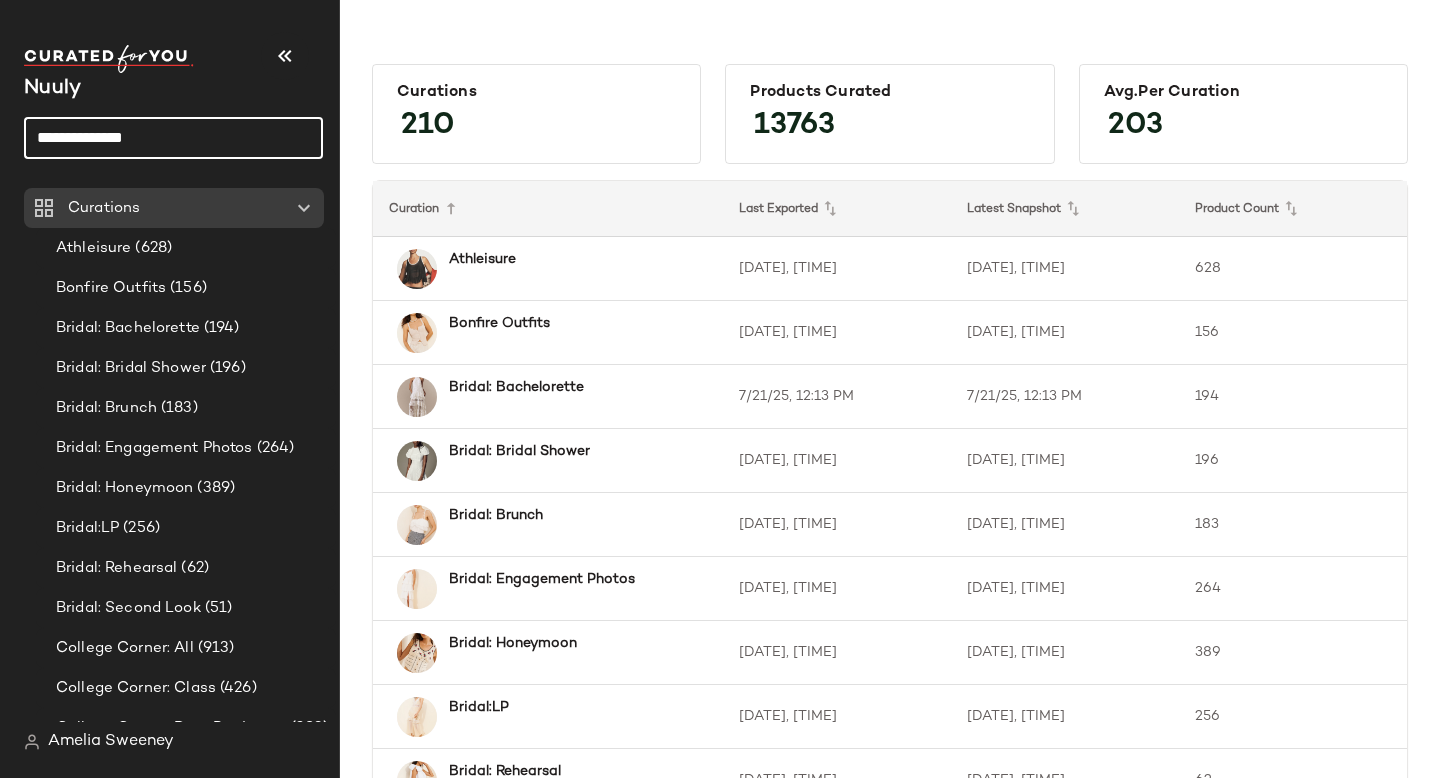 type on "**********" 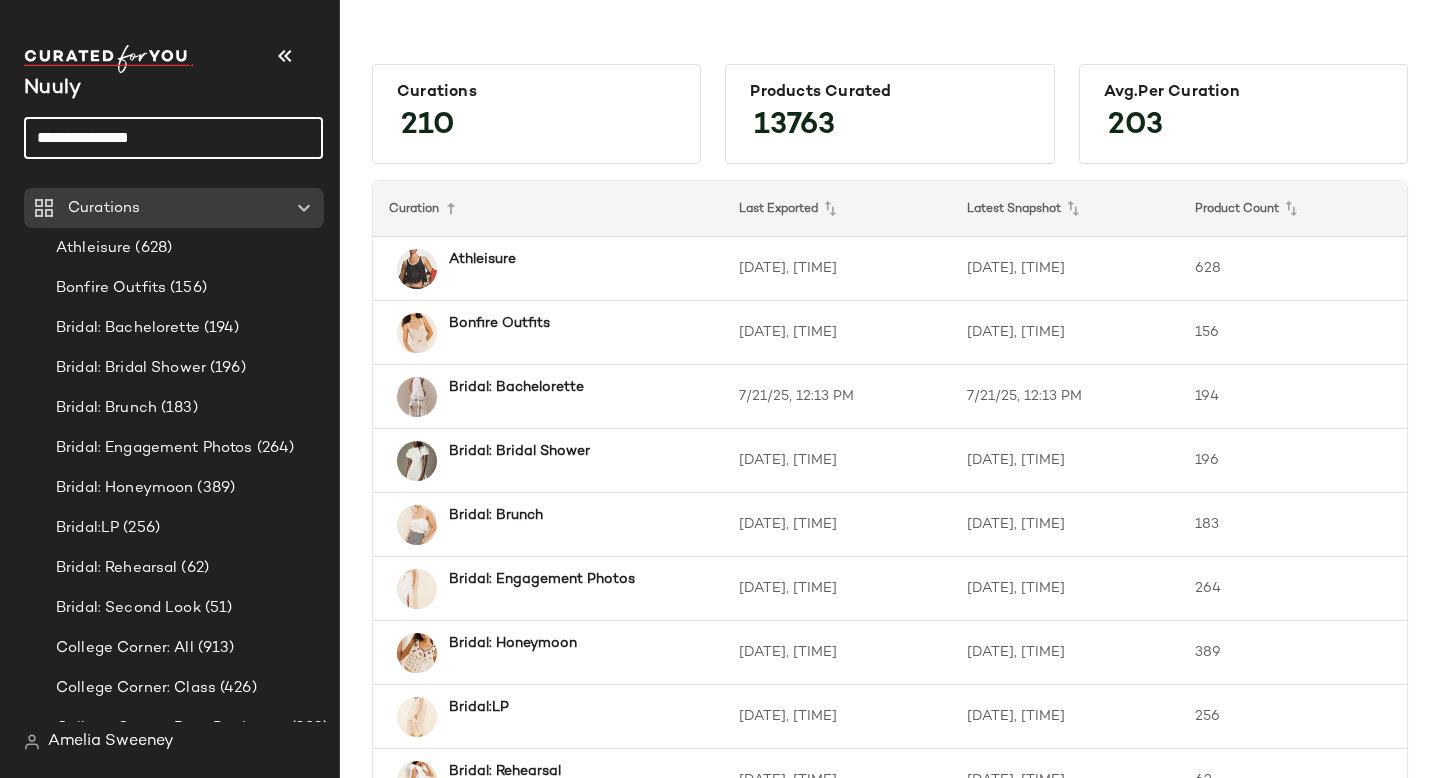 drag, startPoint x: 180, startPoint y: 136, endPoint x: 0, endPoint y: 136, distance: 180 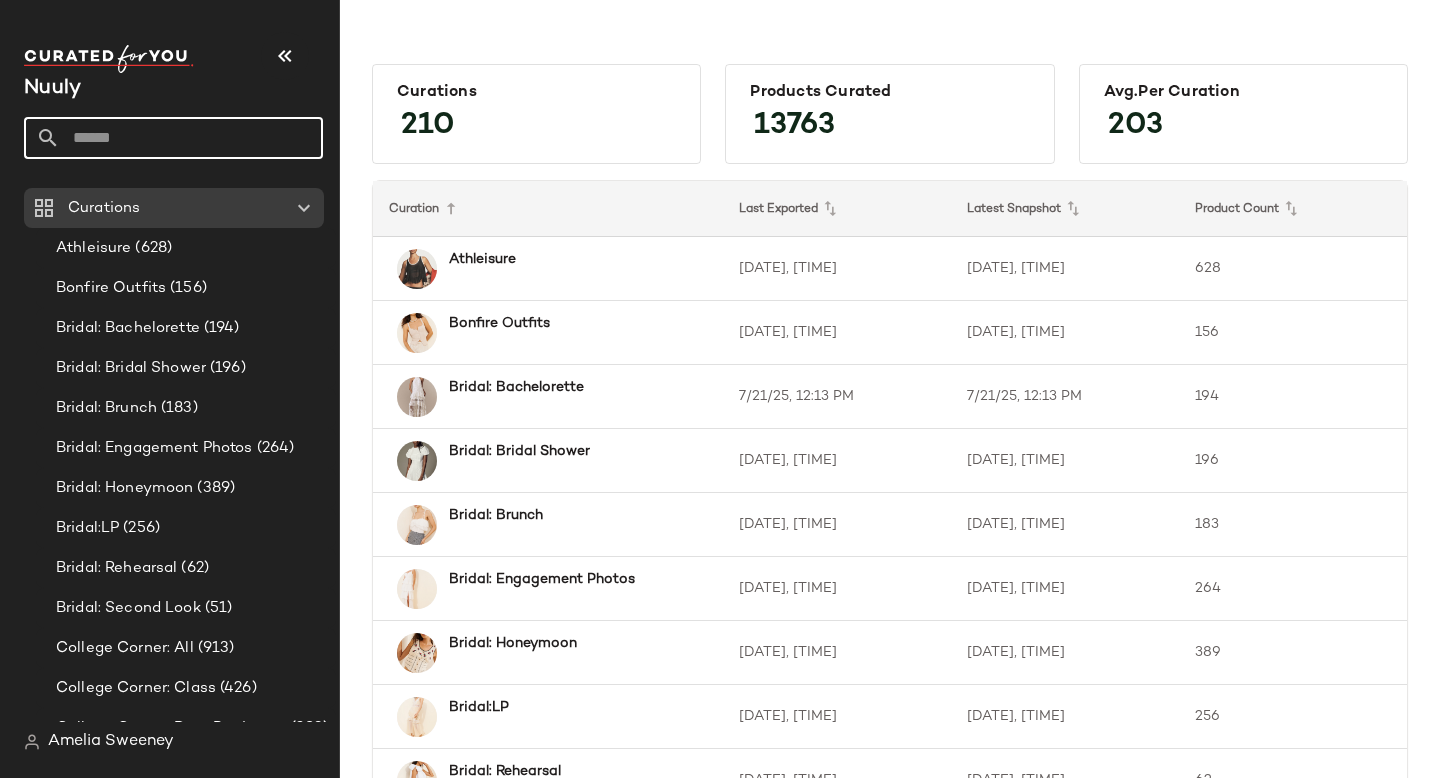 type on "*" 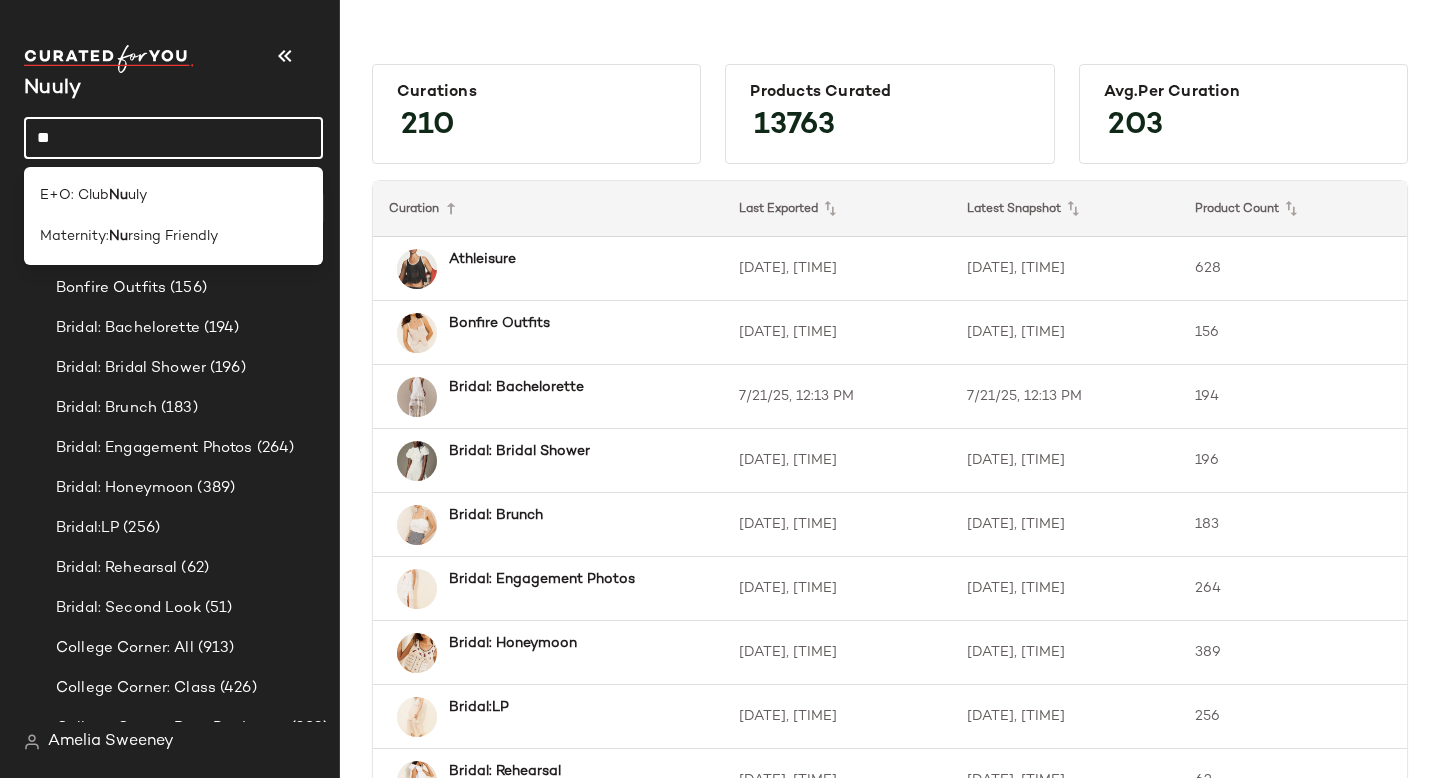 type on "*" 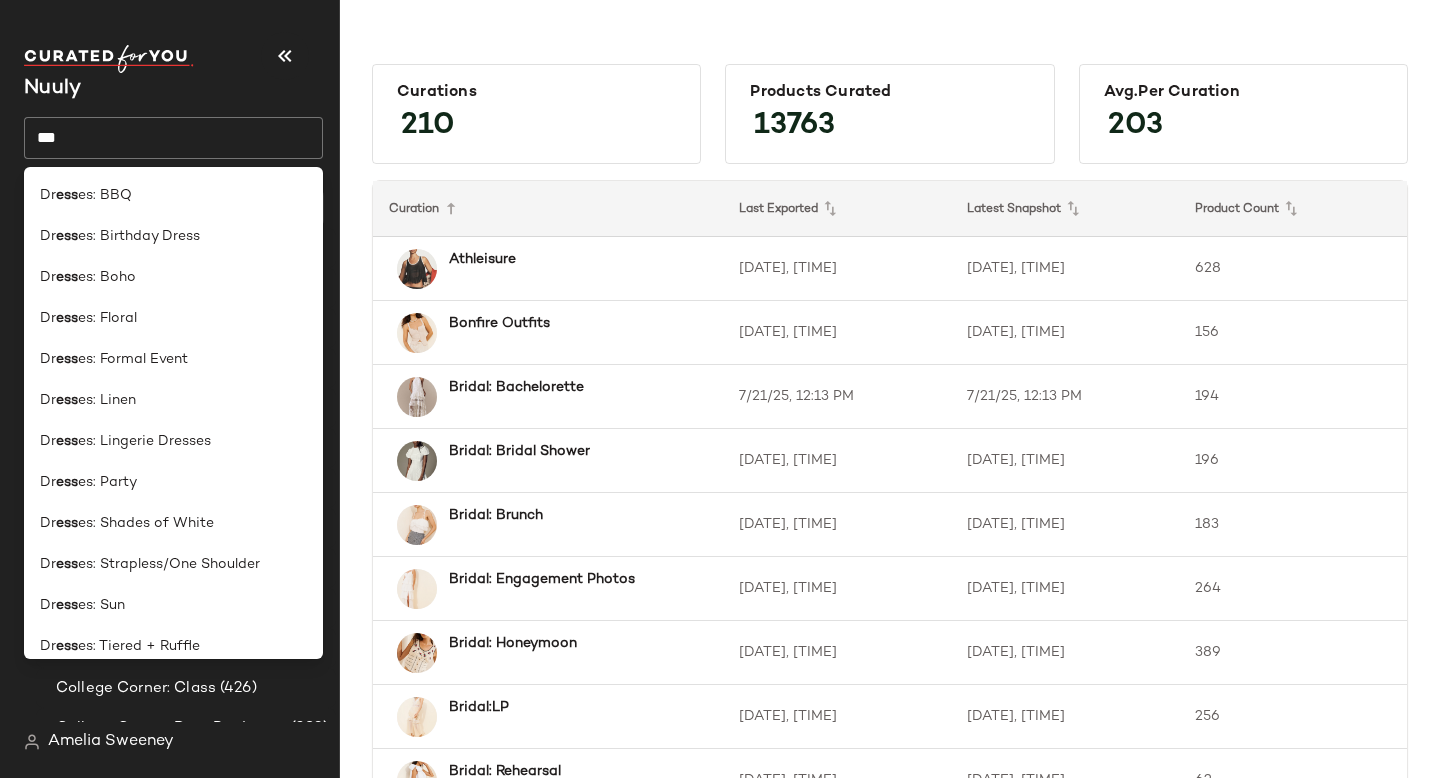 click on "Curations 210 Products Curated 13763 Avg.per Curation 203 Curation Last Exported Latest Snapshot Product Count Athleisure 7/22/25, 09:34 AM 7/22/25, 09:34 AM 628 Bonfire Outfits 7/17/25, 08:01 AM 7/17/25, 08:01 AM 156 Bridal: Bachelorette 7/21/25, 12:13 PM 7/21/25, 12:13 PM 194 Bridal: Bridal Shower 7/21/25, 11:05 AM 7/21/25, 11:05 AM 196 Bridal: Brunch 7/22/25, 12:53 PM 7/22/25, 12:53 PM 183 Bridal: Engagement Photos 7/21/25, 10:48 AM 7/21/25, 10:48 AM 264 Bridal: Honeymoon 7/22/25, 02:04 PM 7/22/25, 02:04 PM 389 Bridal:LP 7/21/25, 10:07 AM 7/21/25, 10:07 AM 256 Bridal: Rehearsal 7/21/25, 12:23 PM 7/21/25, 12:22 PM 62 Bridal: Second Look 7/21/25, 12:29 PM 7/21/25, 12:29 PM 51 College Corner: All 7/21/25, 03:58 PM 7/21/25, 03:58 PM 913 College Corner: Class 7/21/25, 11:16 AM 7/21/25, 11:16 AM 426 College Corner: Date Parties + Formals 7/21/25, 12:30 PM 7/21/25, 12:30 PM 293 College Corner: Gameday 7/21/25, 12:10 PM 7/21/25, 12:10 PM 249 College Corner: Internship 7/21/25, 10:16 AM 7/21/25, 10:16 AM 285 -" 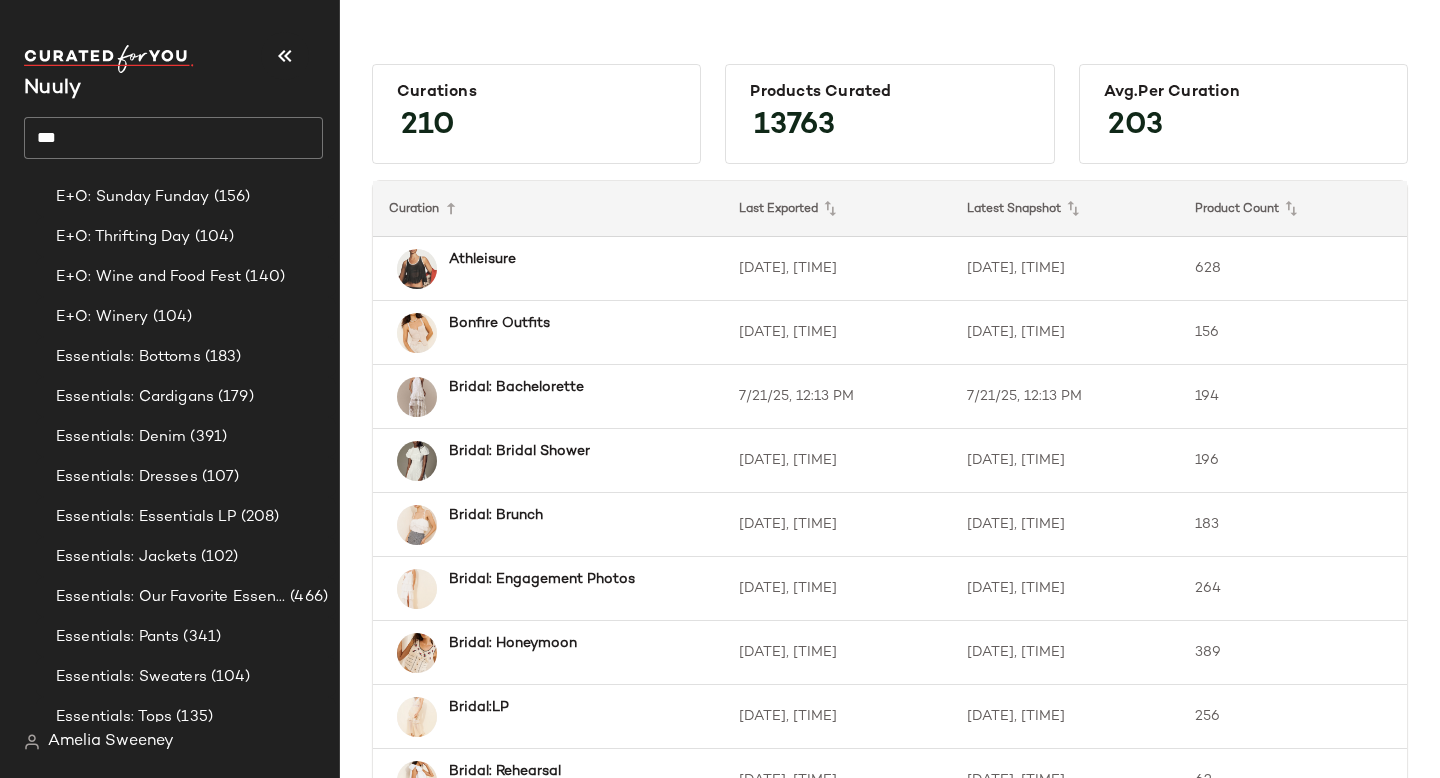 scroll, scrollTop: 3190, scrollLeft: 0, axis: vertical 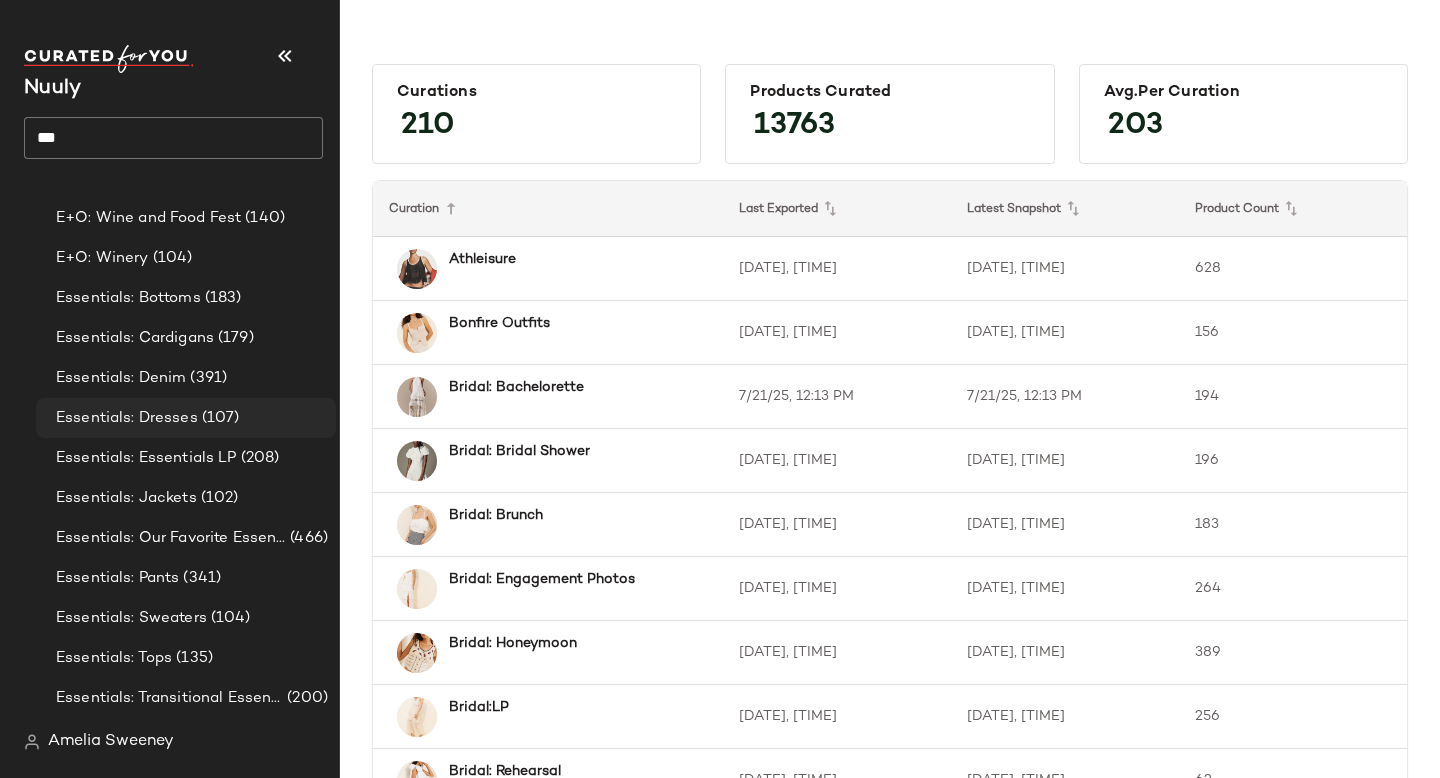 click on "Essentials: Dresses ([NUMBER])" 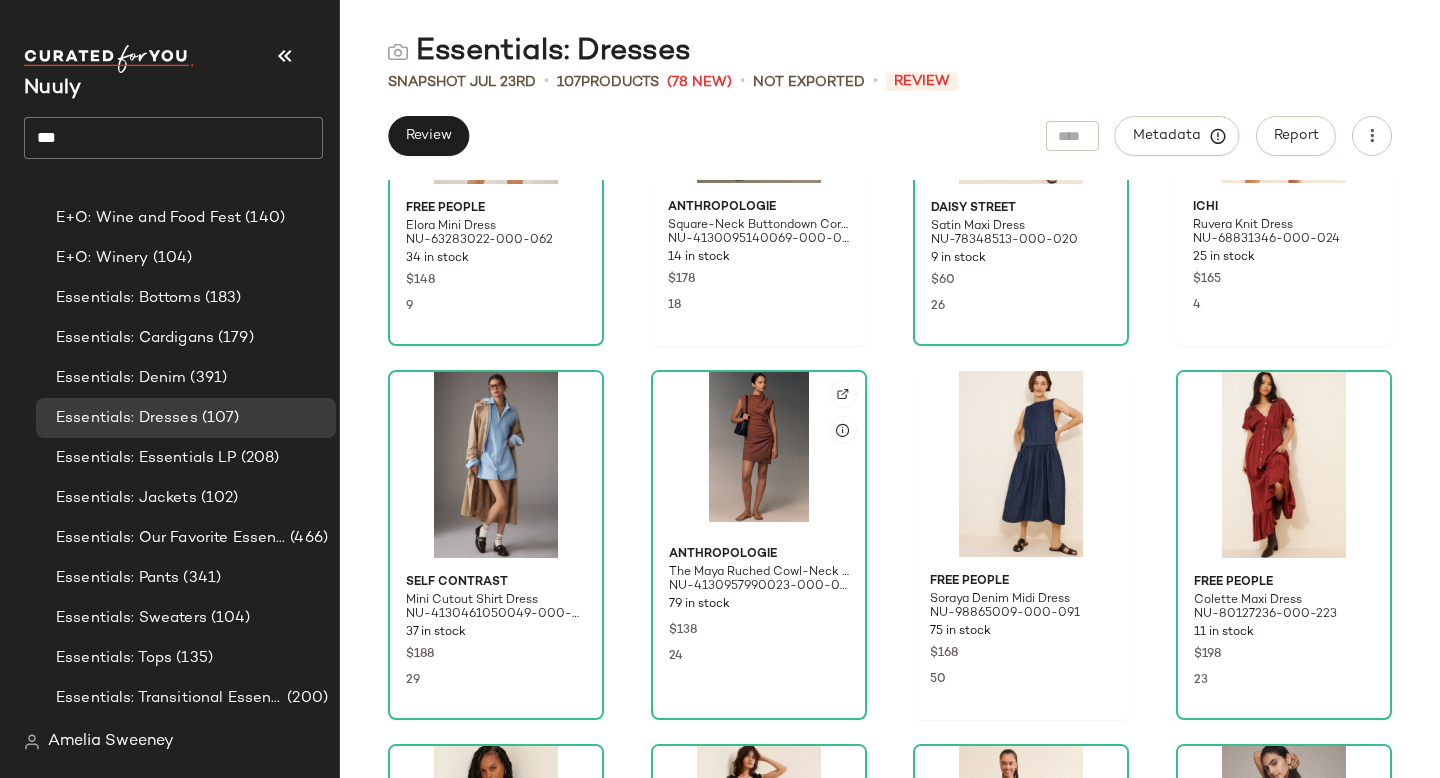 scroll, scrollTop: 970, scrollLeft: 0, axis: vertical 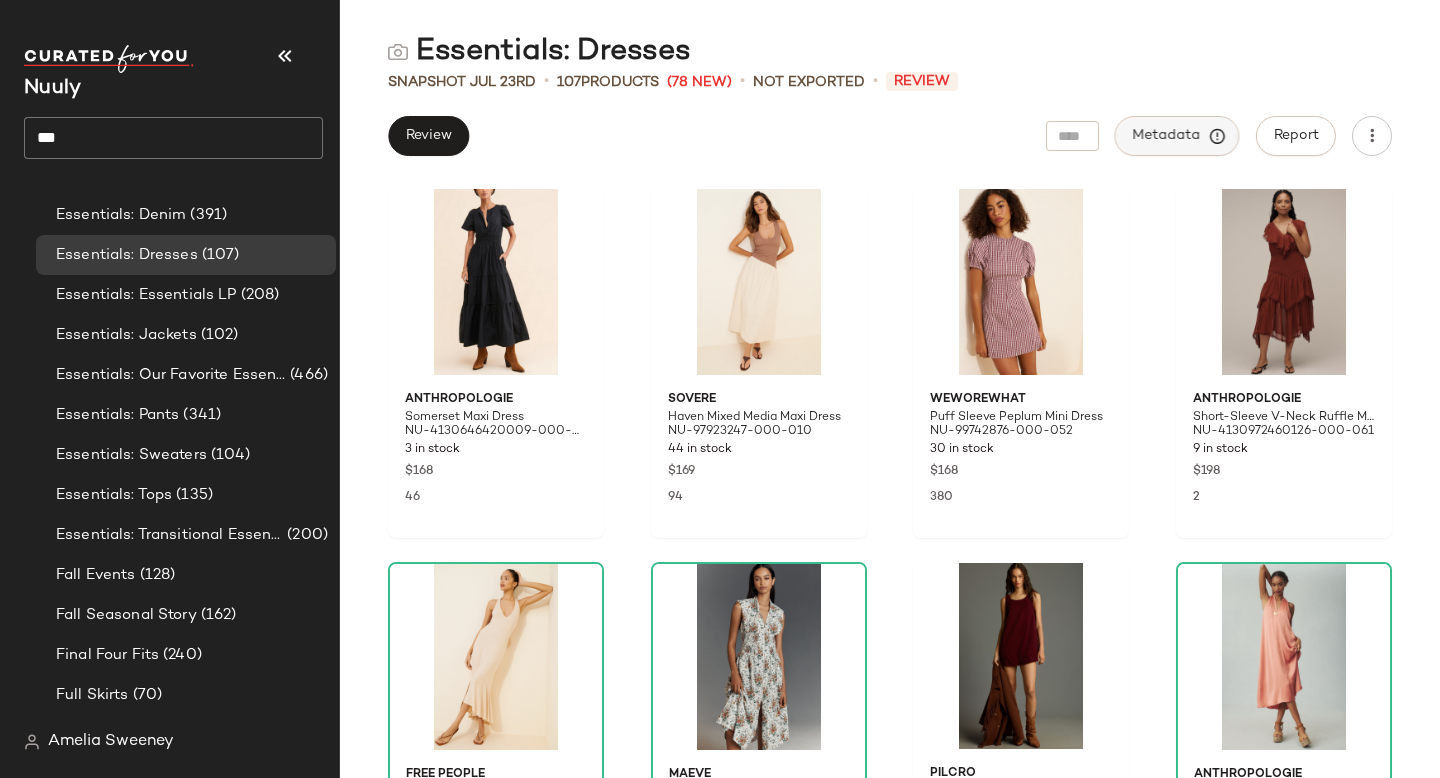 click on "Metadata" 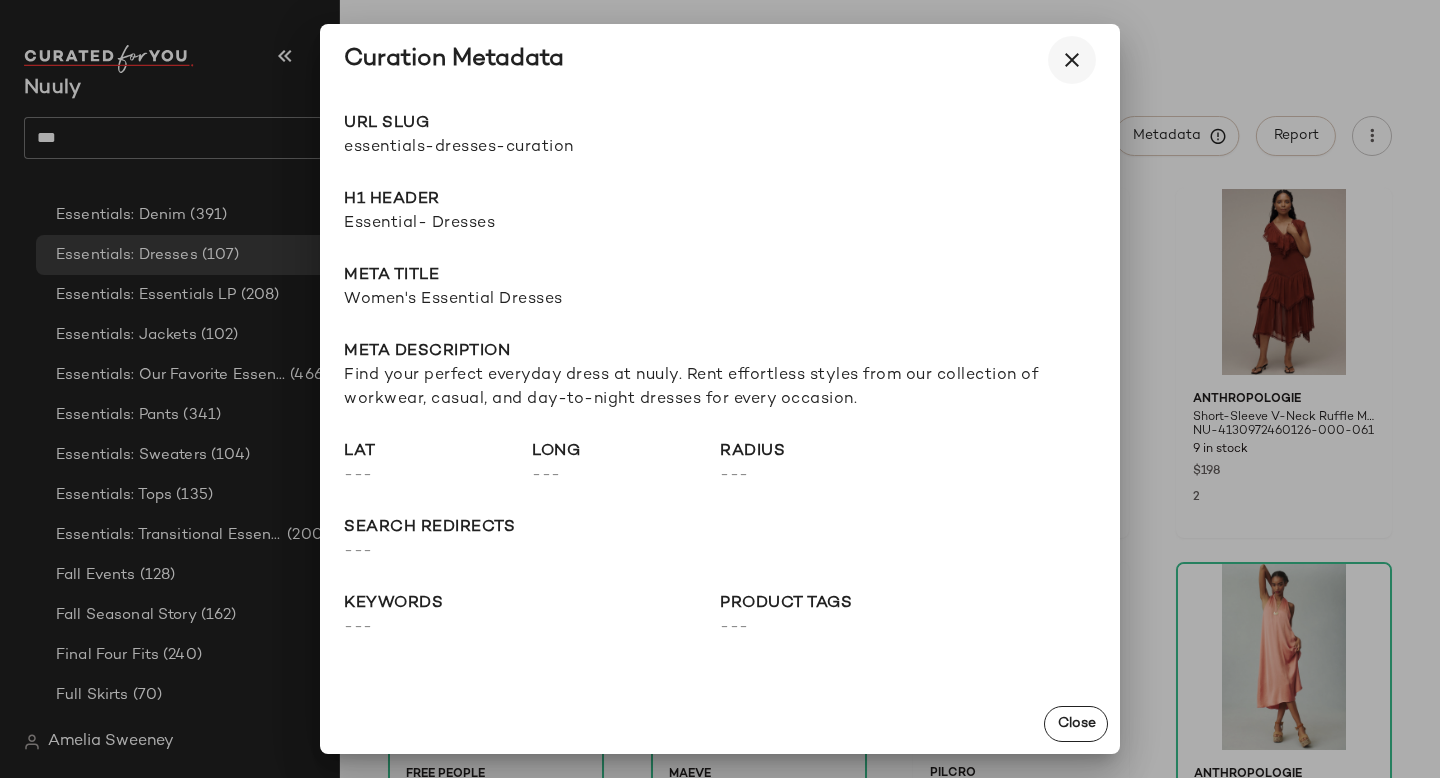click at bounding box center (1072, 60) 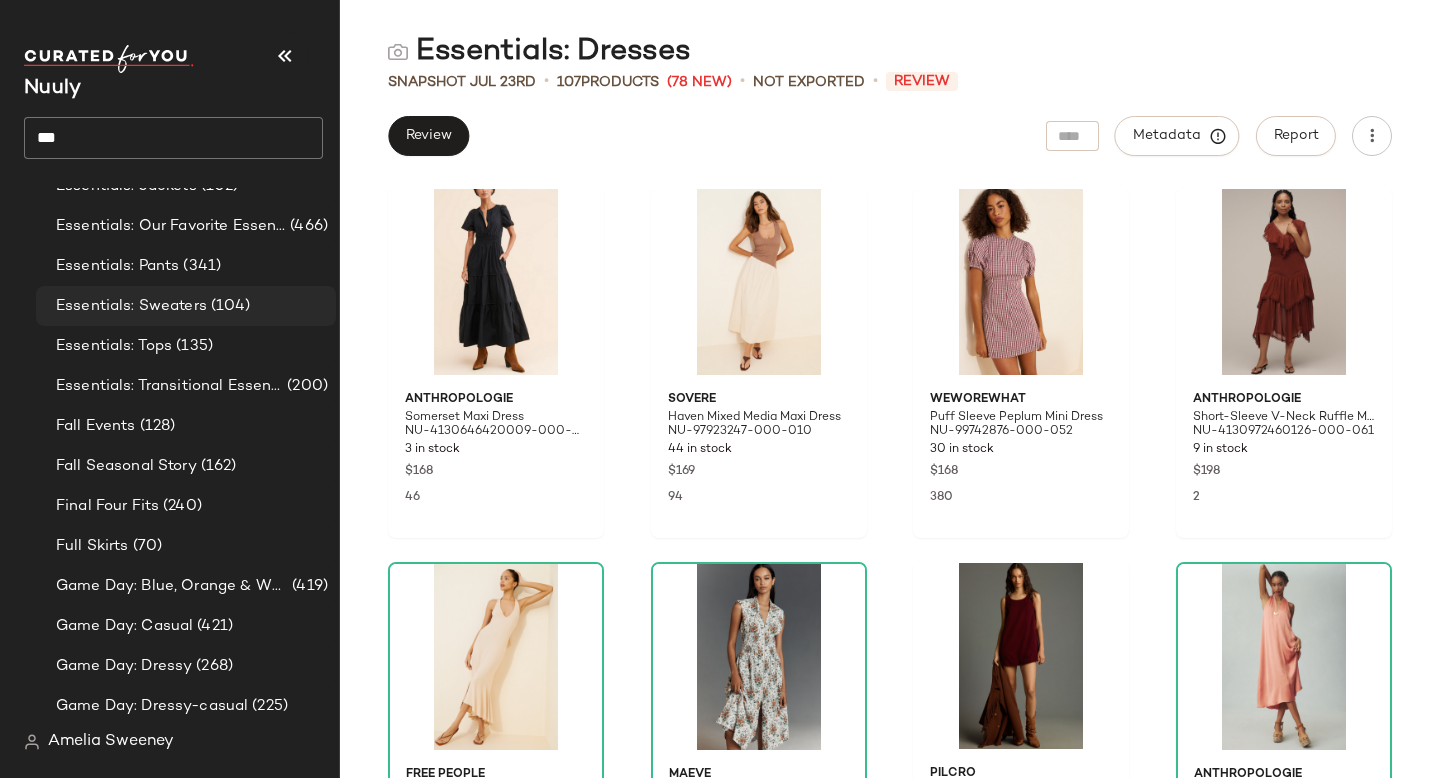 scroll, scrollTop: 3365, scrollLeft: 0, axis: vertical 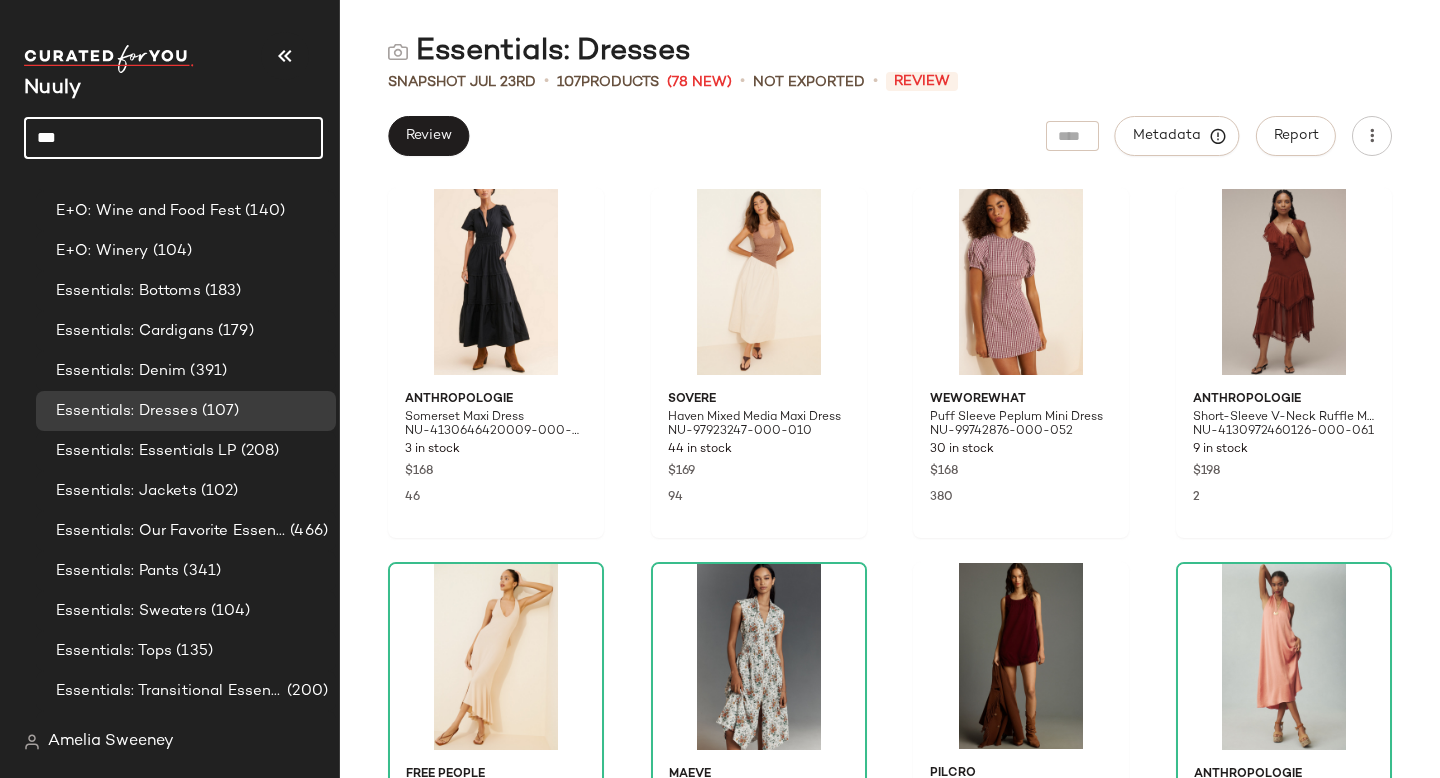 click on "***" 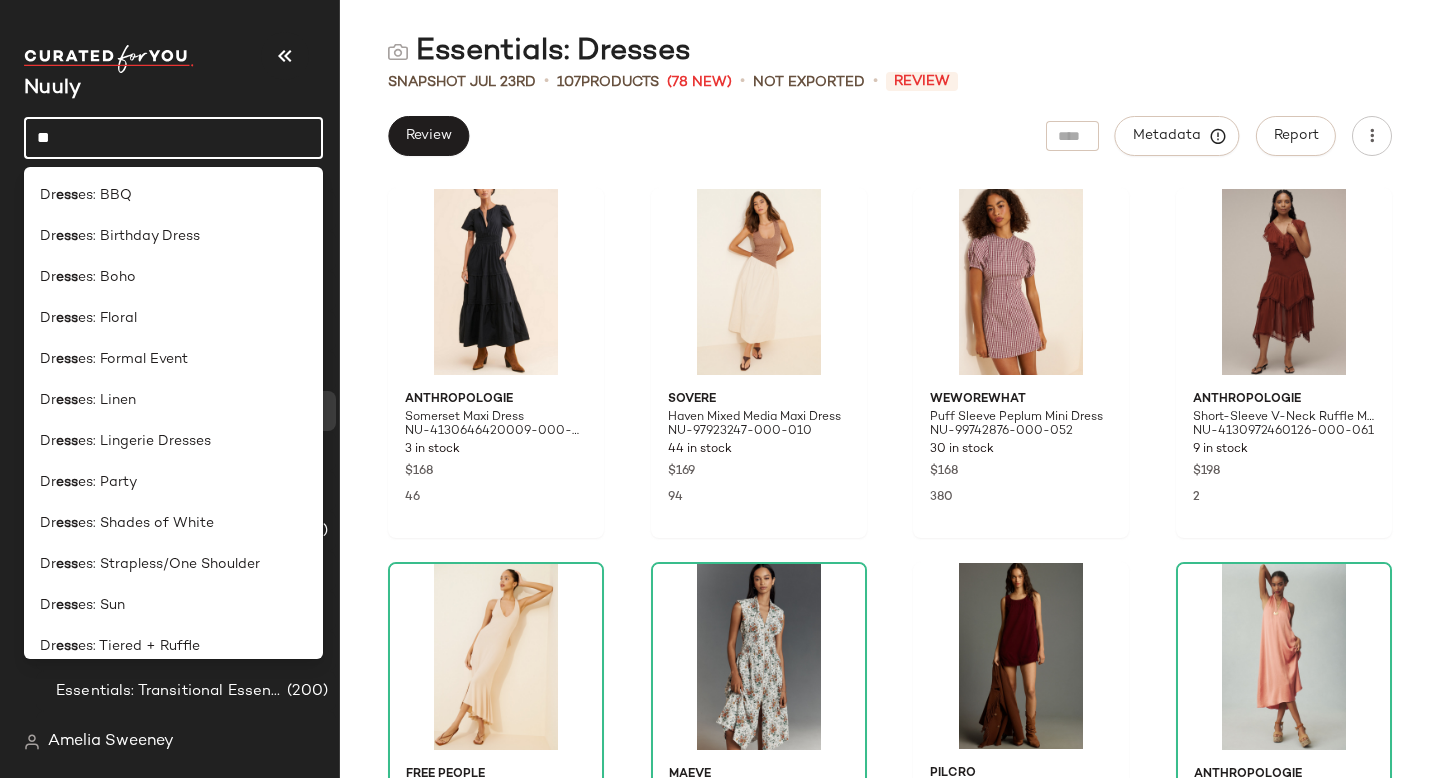 type on "*" 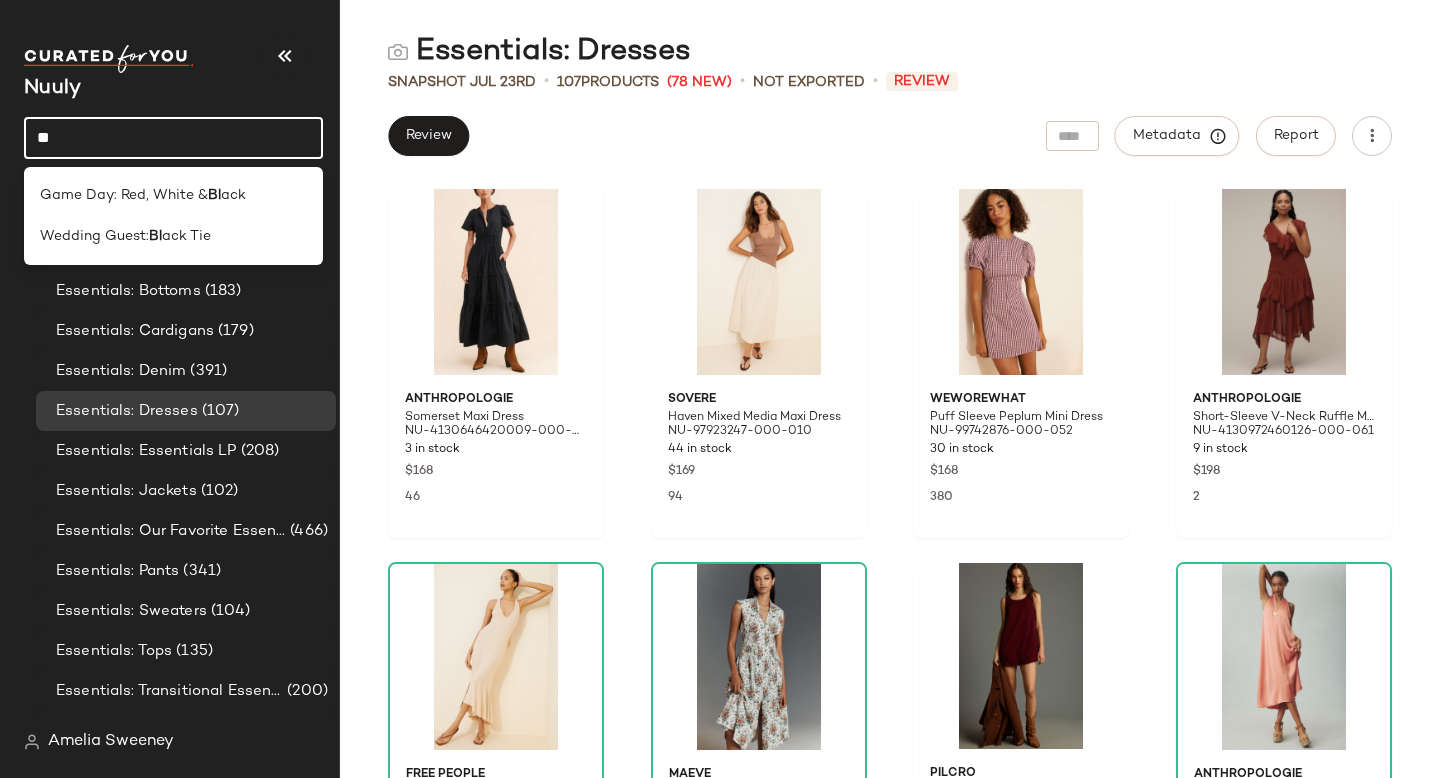 type on "*" 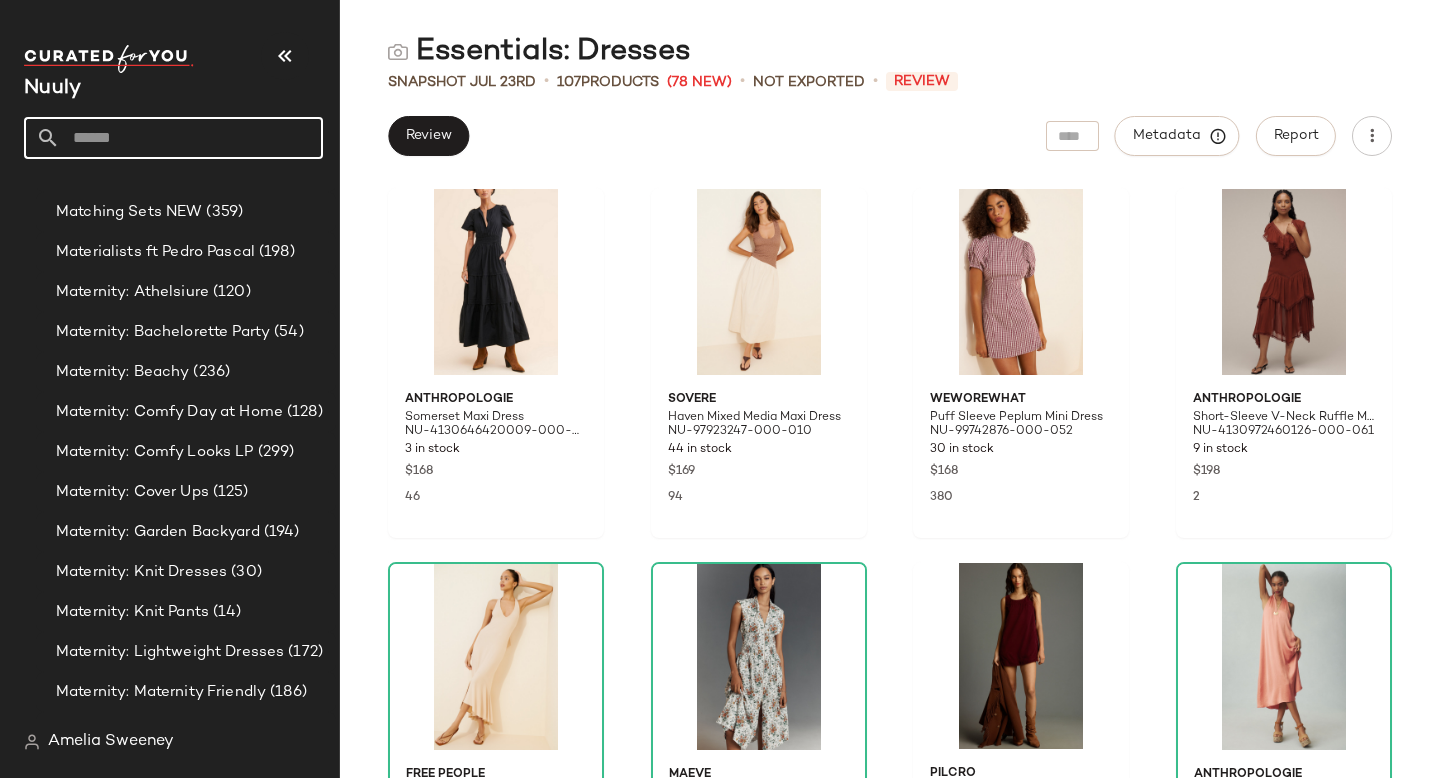 scroll, scrollTop: 4268, scrollLeft: 0, axis: vertical 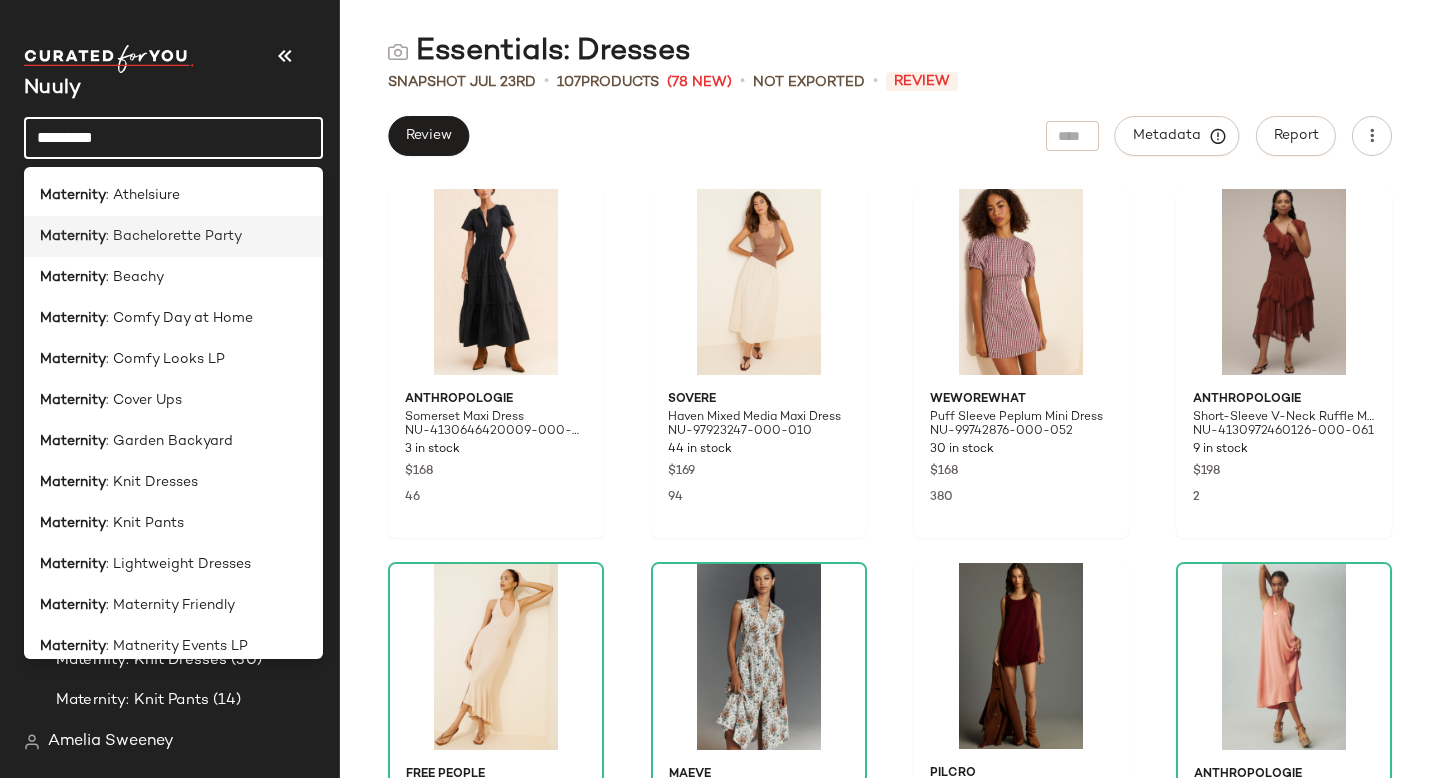 type on "*********" 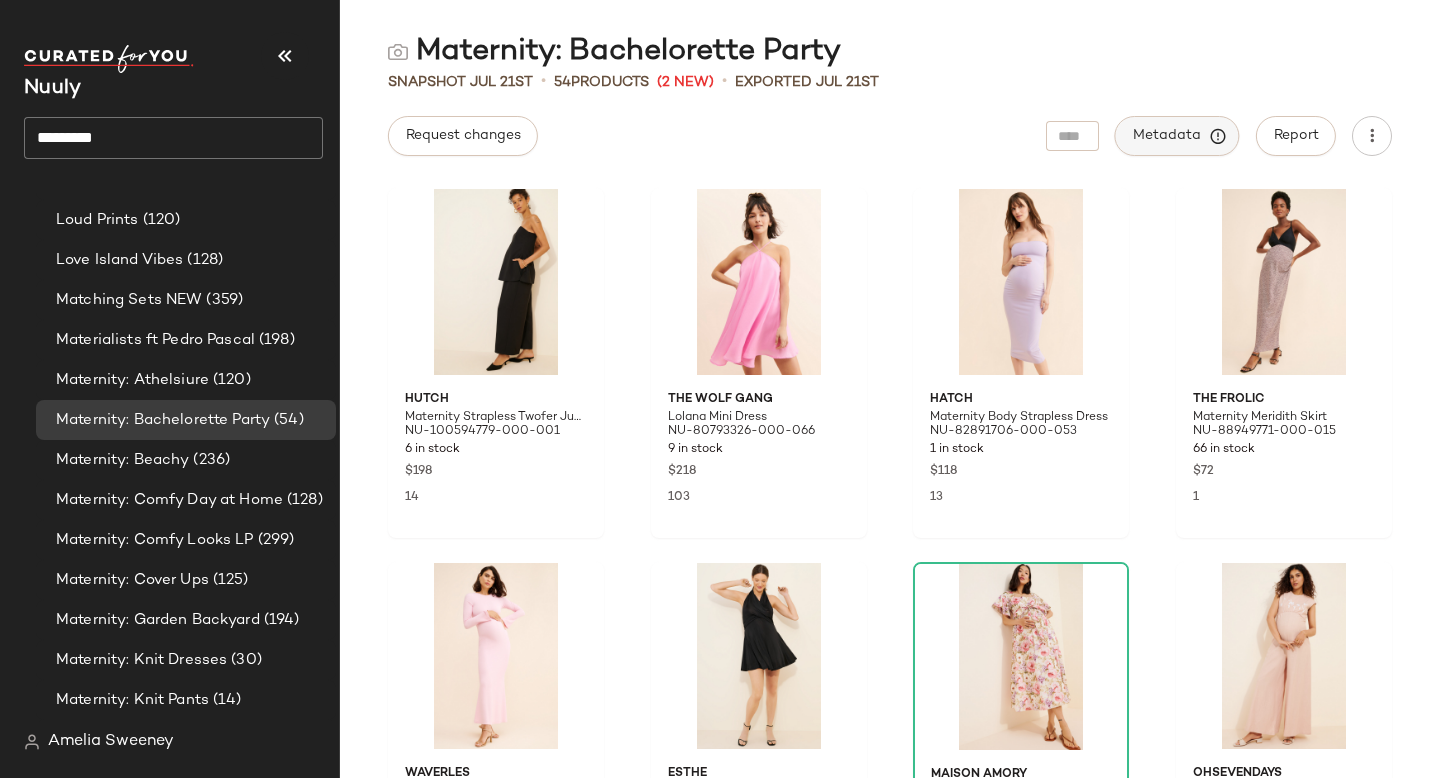 click on "Metadata" 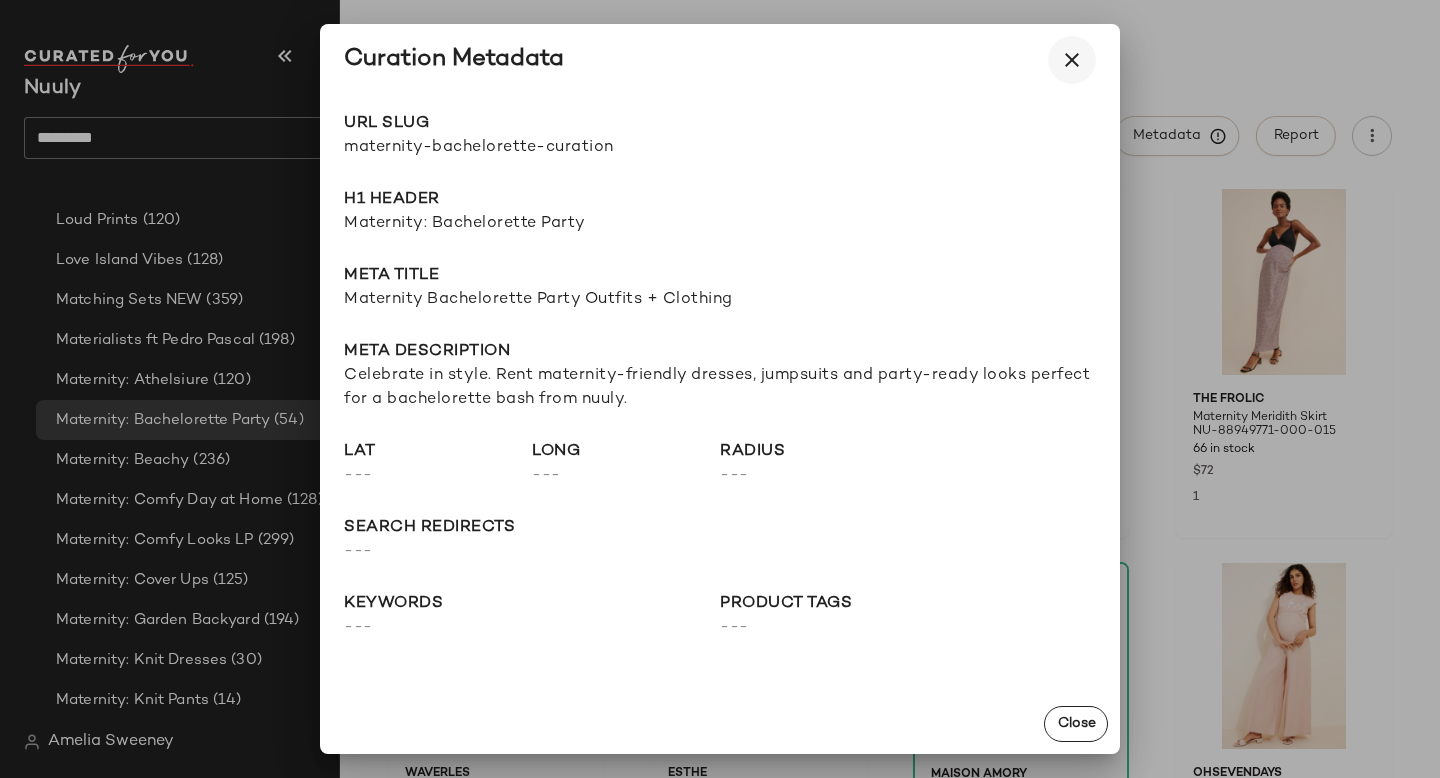 click at bounding box center [1072, 60] 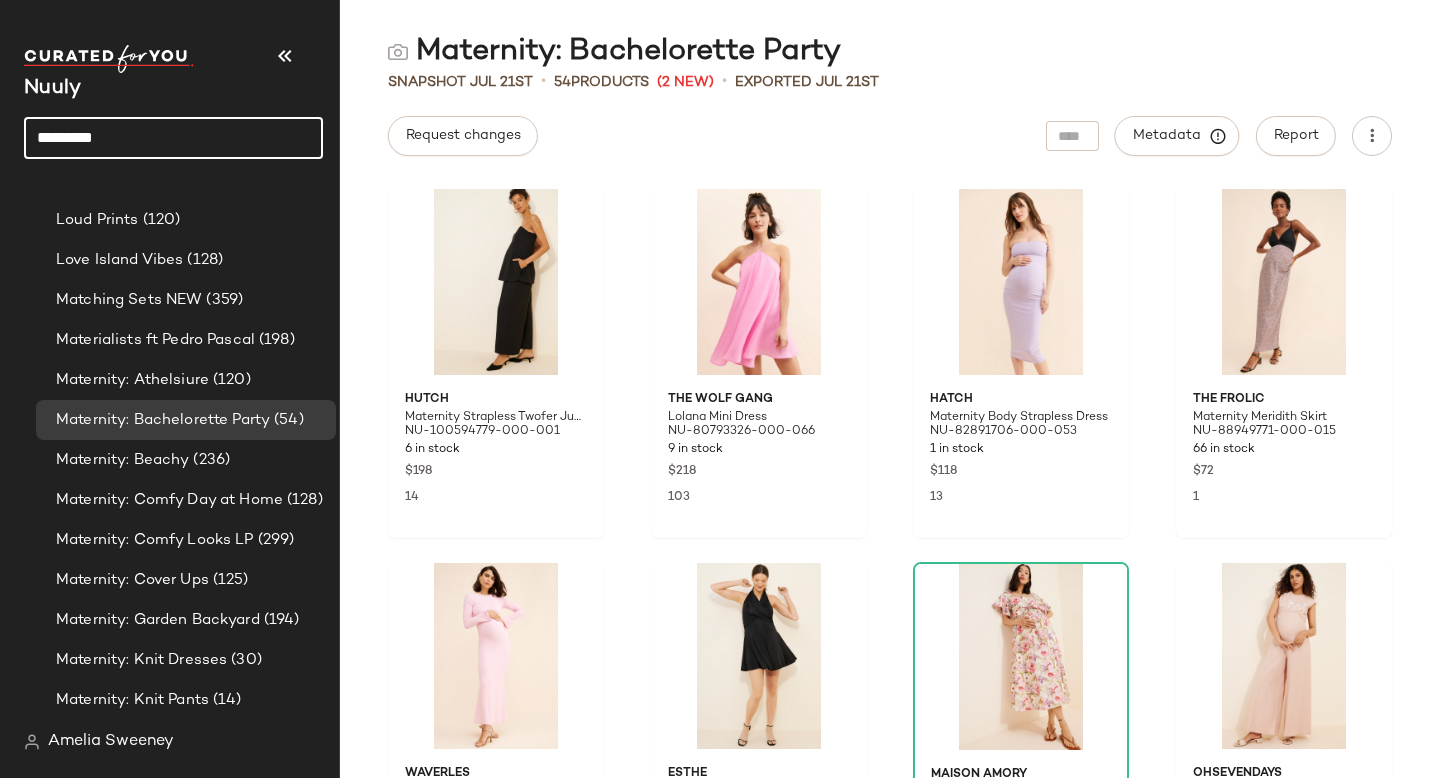 drag, startPoint x: 160, startPoint y: 135, endPoint x: 0, endPoint y: 128, distance: 160.15305 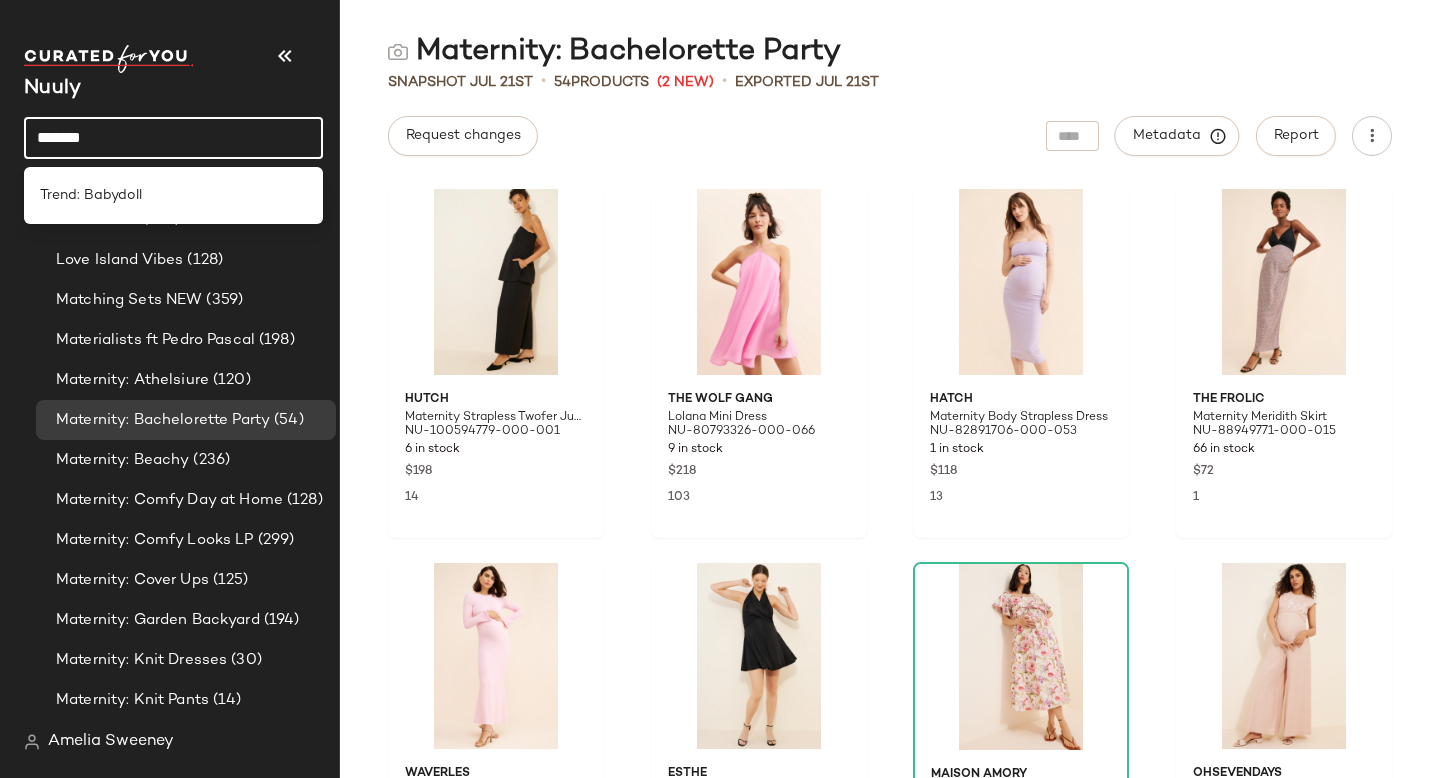 type on "********" 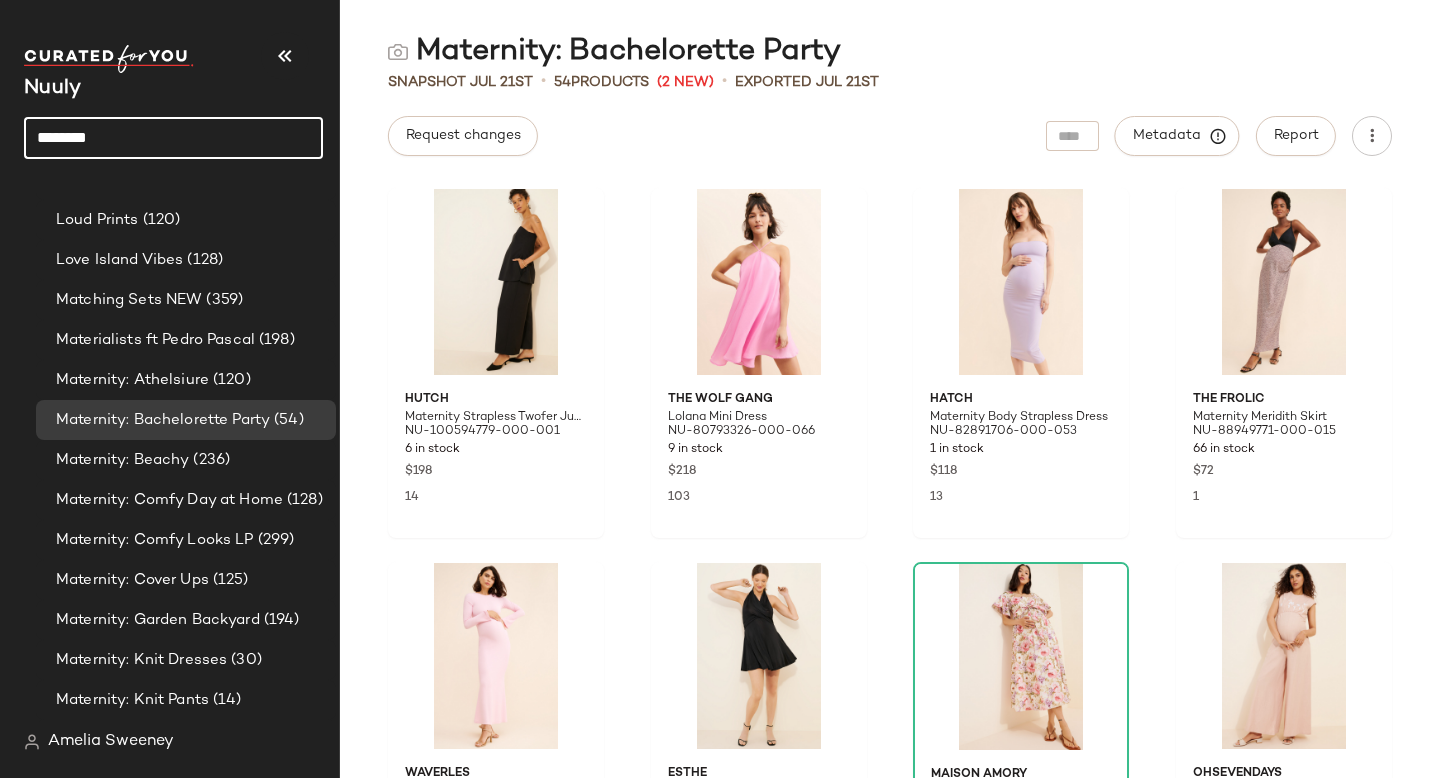 drag, startPoint x: 125, startPoint y: 146, endPoint x: 0, endPoint y: 146, distance: 125 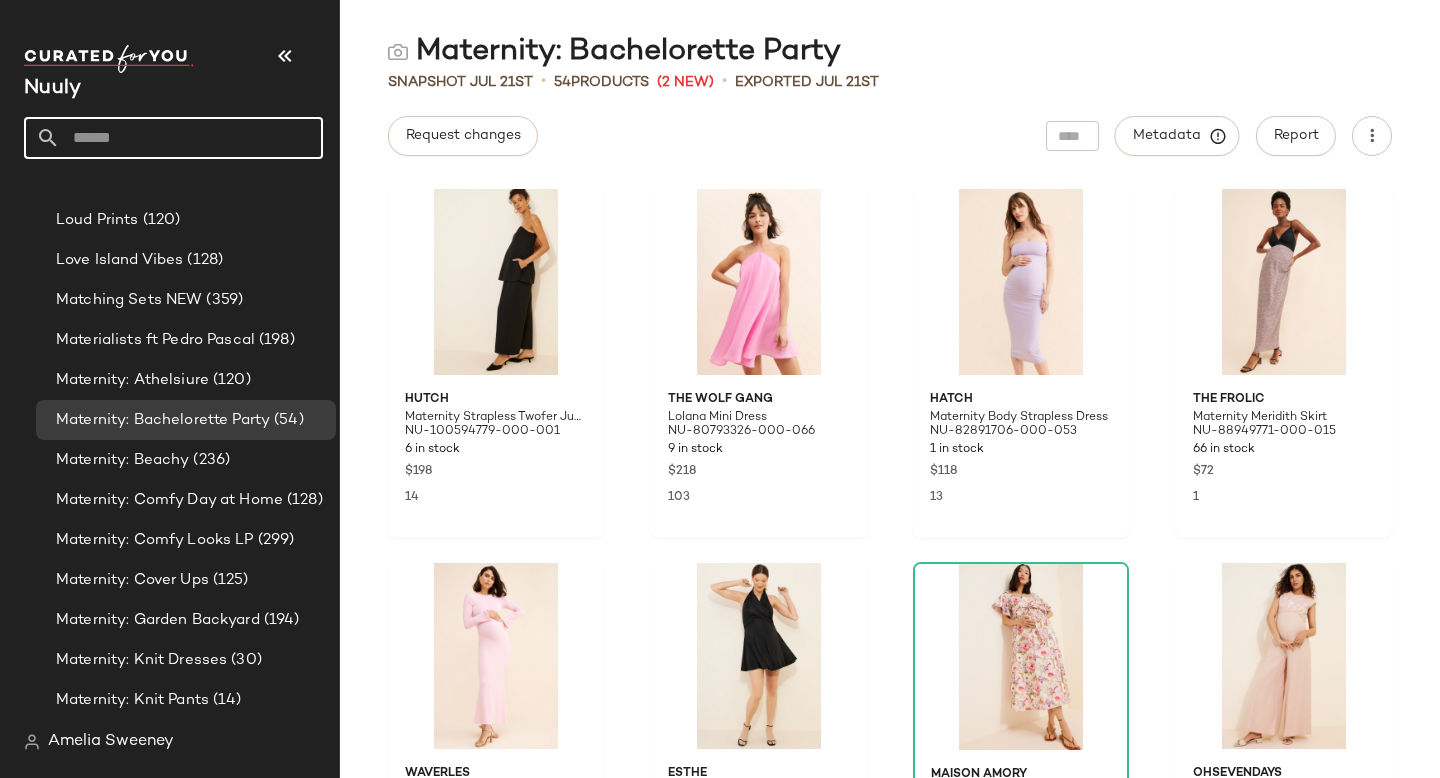 click on "Hutch Maternity Strapless Twofer Jumpsuit NU-100594779-000-001 6 in stock $198 14 The Wolf Gang Lolana Mini Dress NU-80793326-000-066 9 in stock $218 103 Hatch Maternity Body Strapless Dress NU-82891706-000-053 1 in stock $118 13 The Frolic Maternity Meridith Skirt NU-88949771-000-015 66 in stock $72 1 Waverles Maternity Stretch Gauze Midi Dress NU-91919506-000-066 Out of stock $136 7 ESTHE Maternity Halter Swing Mini Dress NU-96292586-000-001 7 in stock $128 Maison Amory Maternity Short Sleeve Tie Front Midi Dress NU-99082729-000-266 63 in stock $260 15 OhSevenDays Maternity Martha Embroidered Jumpsuit NU-98940232-000-015 13 in stock $258 5 Hatch Maternity The Anaelle Dress NU-97930762-000-266 7 in stock $248 13 Winter Muse Alix Pleated Mini Dress NU-65314692-000-001 28 in stock $180 3 Ingrid + Isabel Maternity Mockneck Bodycon Dress NU-98600059-000-014 9 in stock $108 23 Yumi Kim Maternity Madeline Dress NU-85305928-000-000 79 in stock $258 2 Hatch Maternity Kiera Turtleneck NU-79100988-000-007 33 in stock" 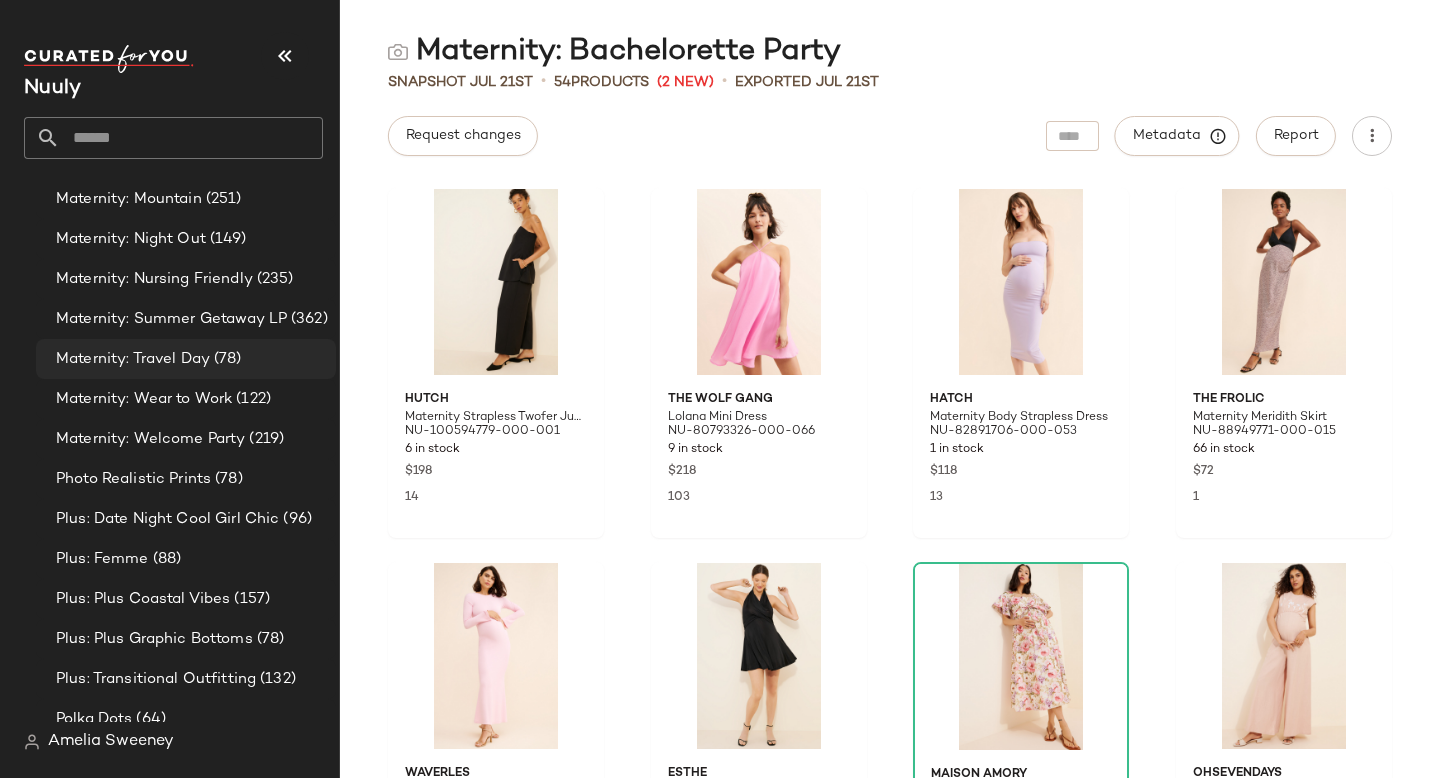 scroll, scrollTop: 4923, scrollLeft: 0, axis: vertical 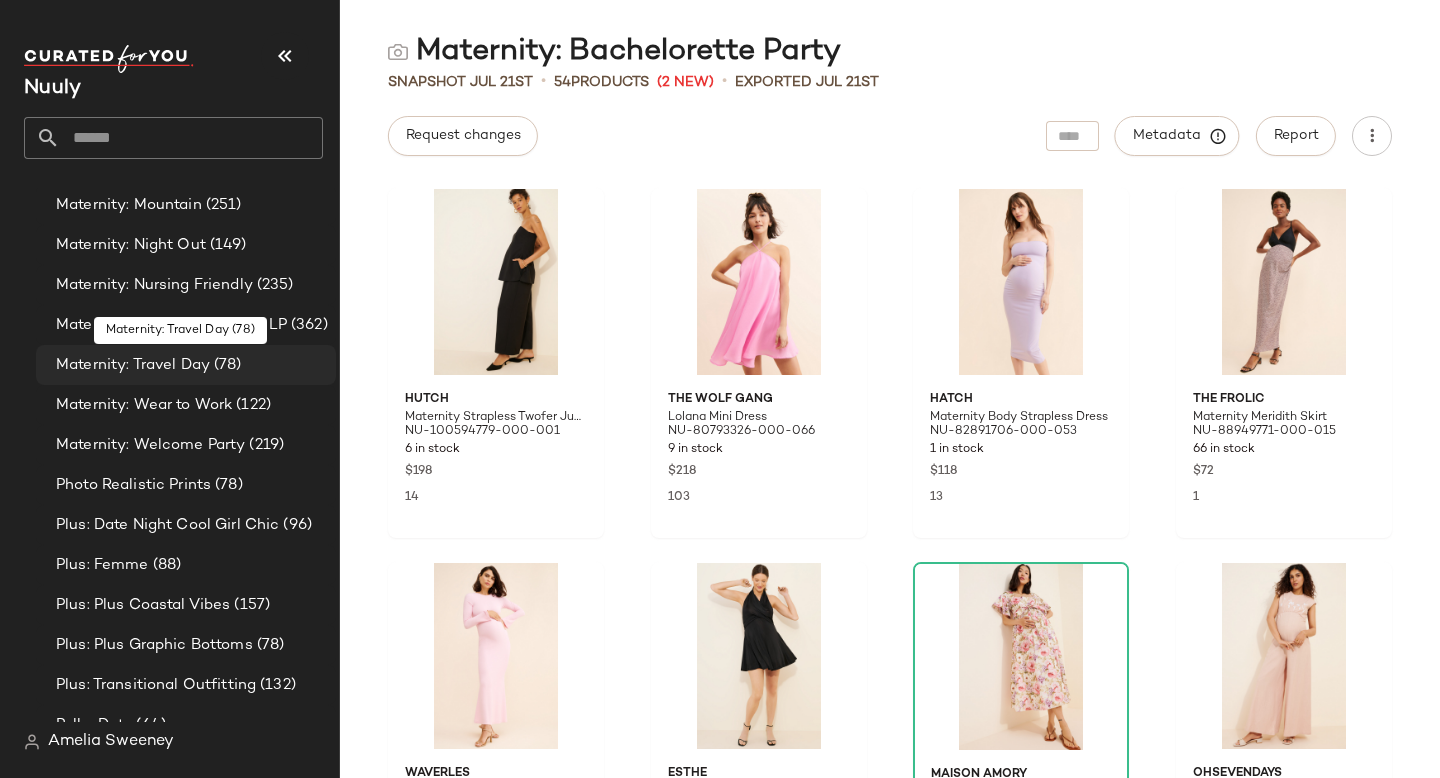 click on "(78)" at bounding box center [226, 365] 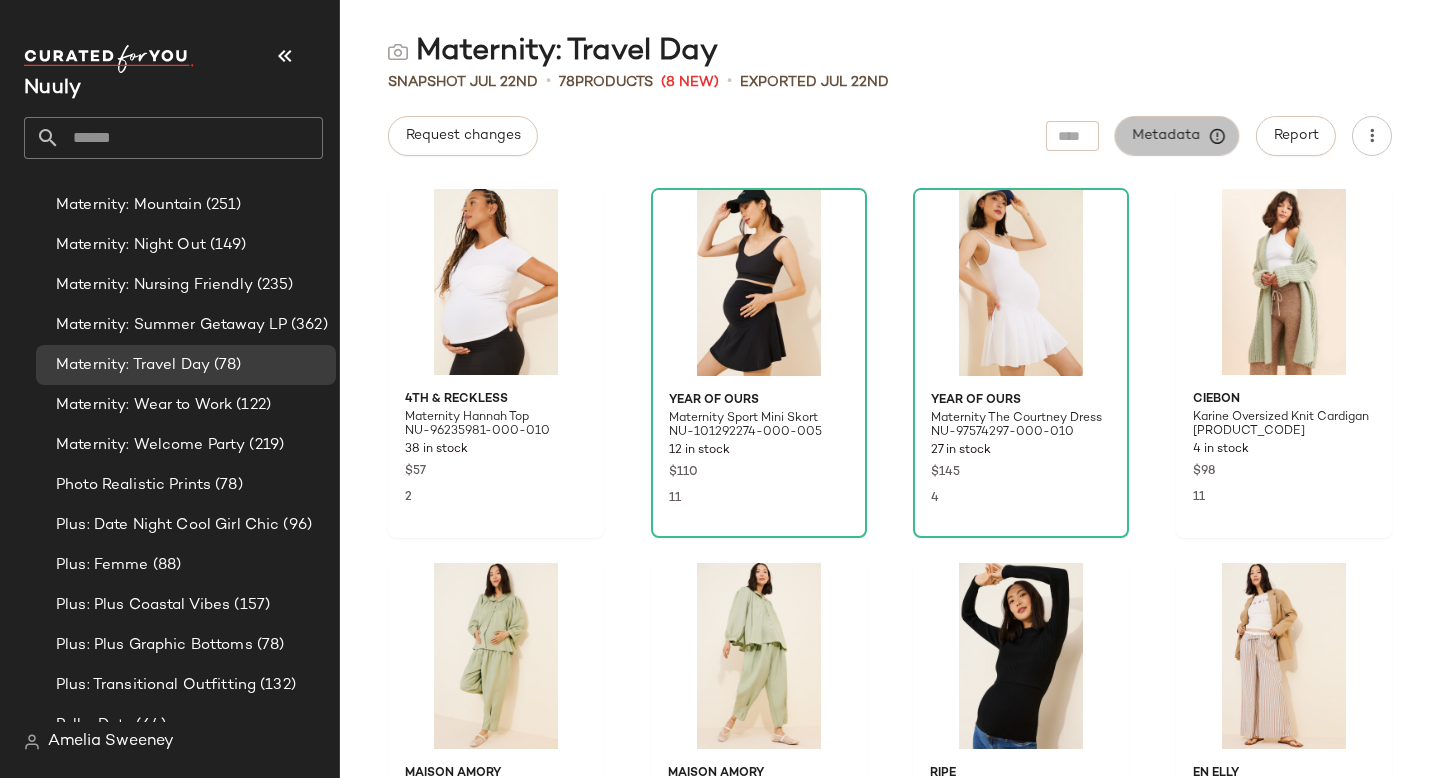click on "Metadata" 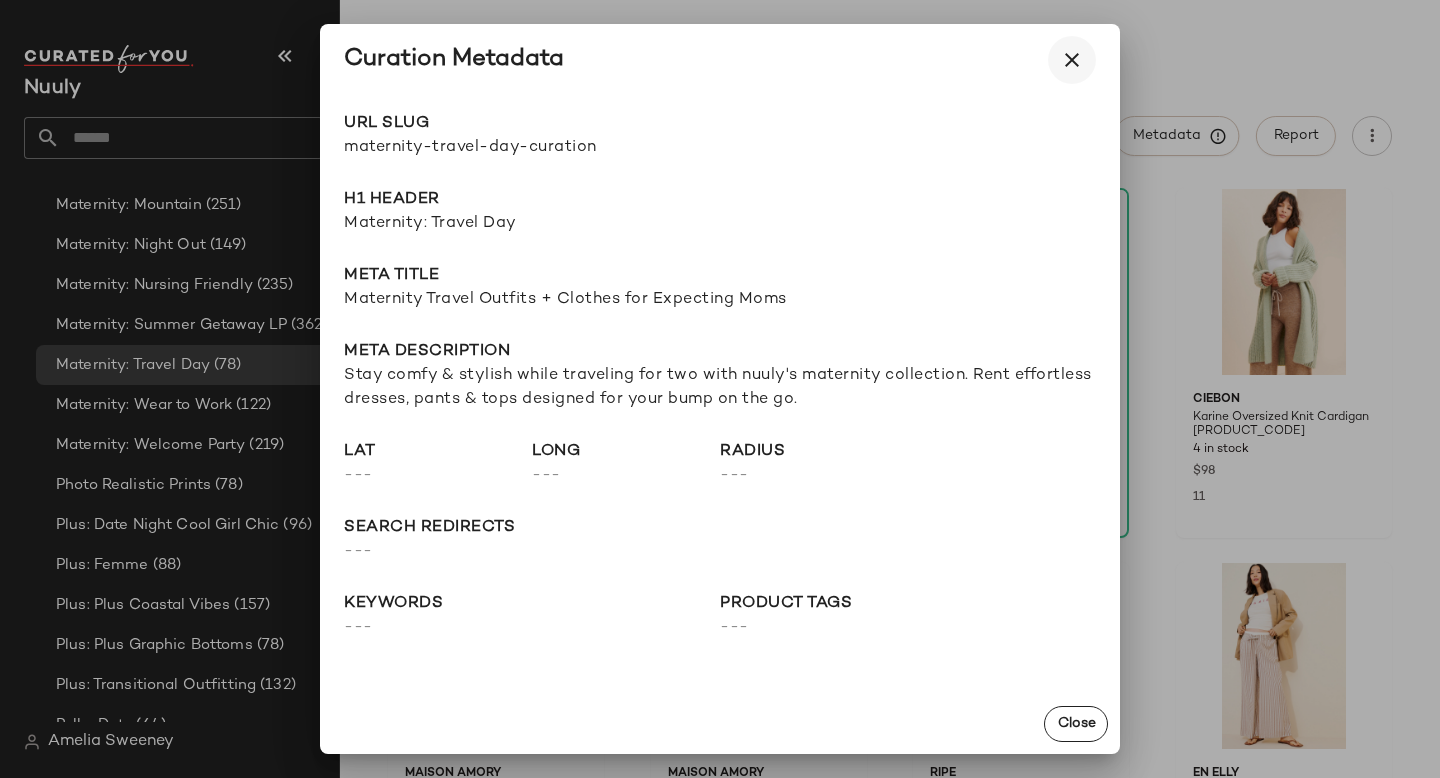 click at bounding box center [1072, 60] 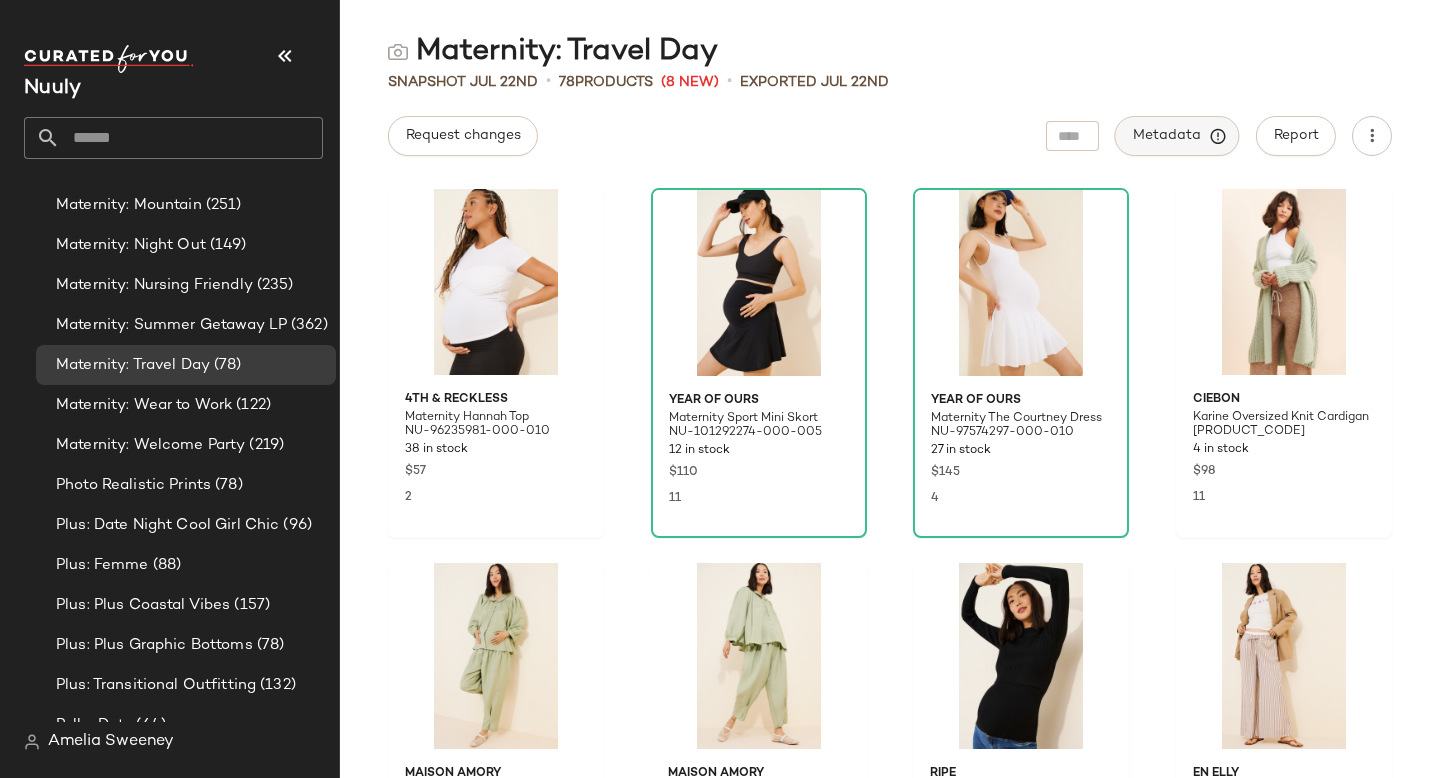 click on "Metadata" at bounding box center (1177, 136) 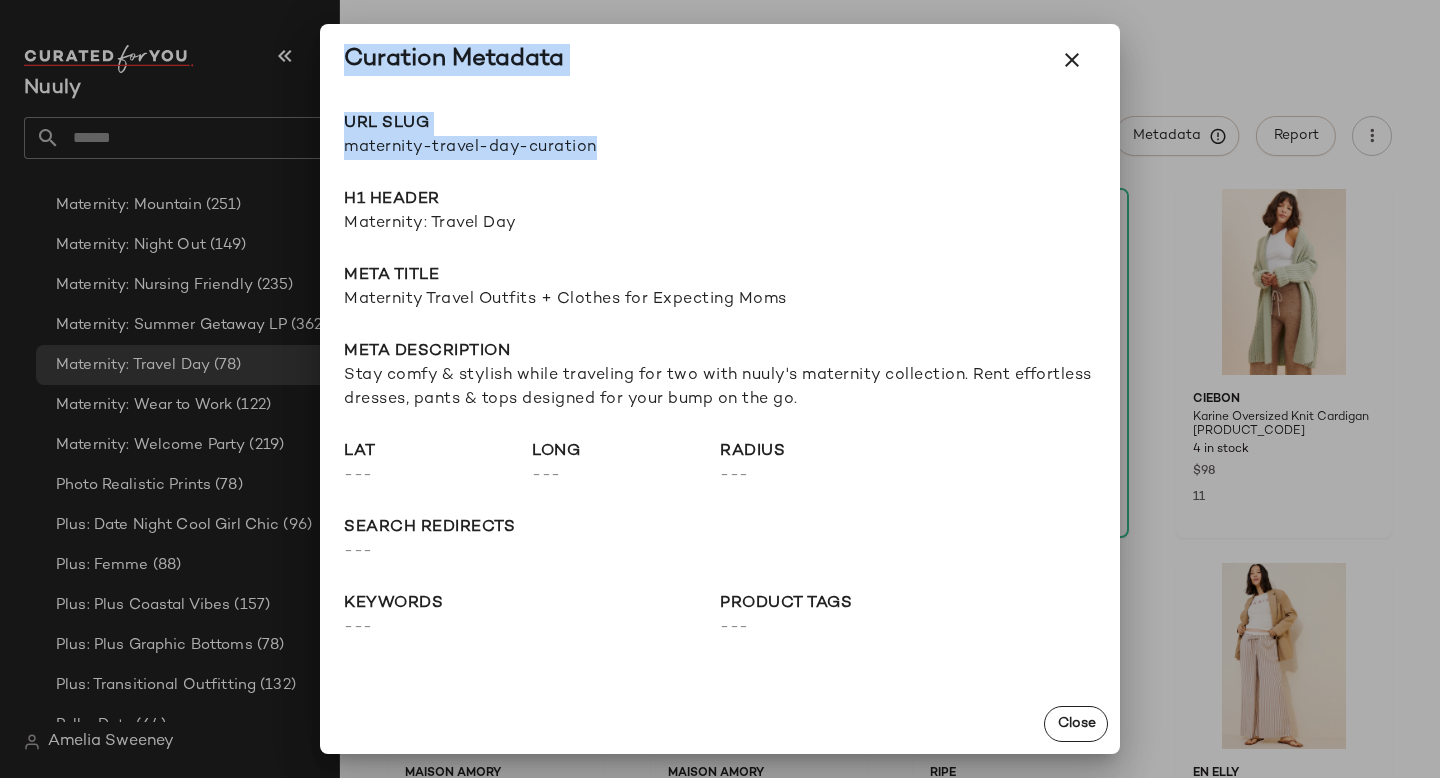 drag, startPoint x: 597, startPoint y: 148, endPoint x: 306, endPoint y: 153, distance: 291.04294 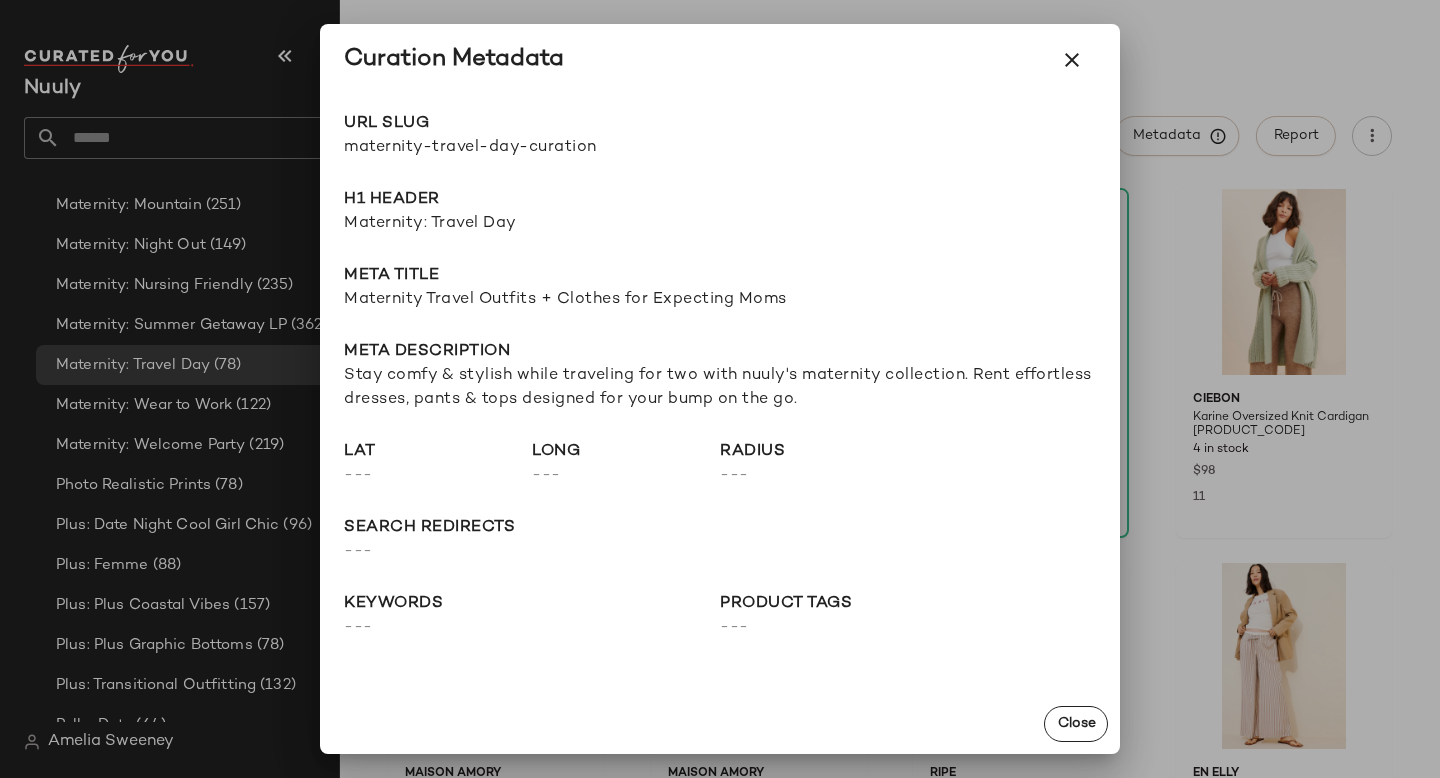 click on "URL Slug maternity-travel-day-curation Go to Shop H1 Header Maternity: Travel Day Meta title Maternity Travel Outfits + Clothes for Expecting Moms Meta description Stay comfy & stylish while traveling for two with nuuly's maternity collection. Rent effortless dresses, pants & tops designed for your bump on the go. lat  ---  long  ---  radius  ---  search redirects  ---  keywords  ---  Product Tags  ---" 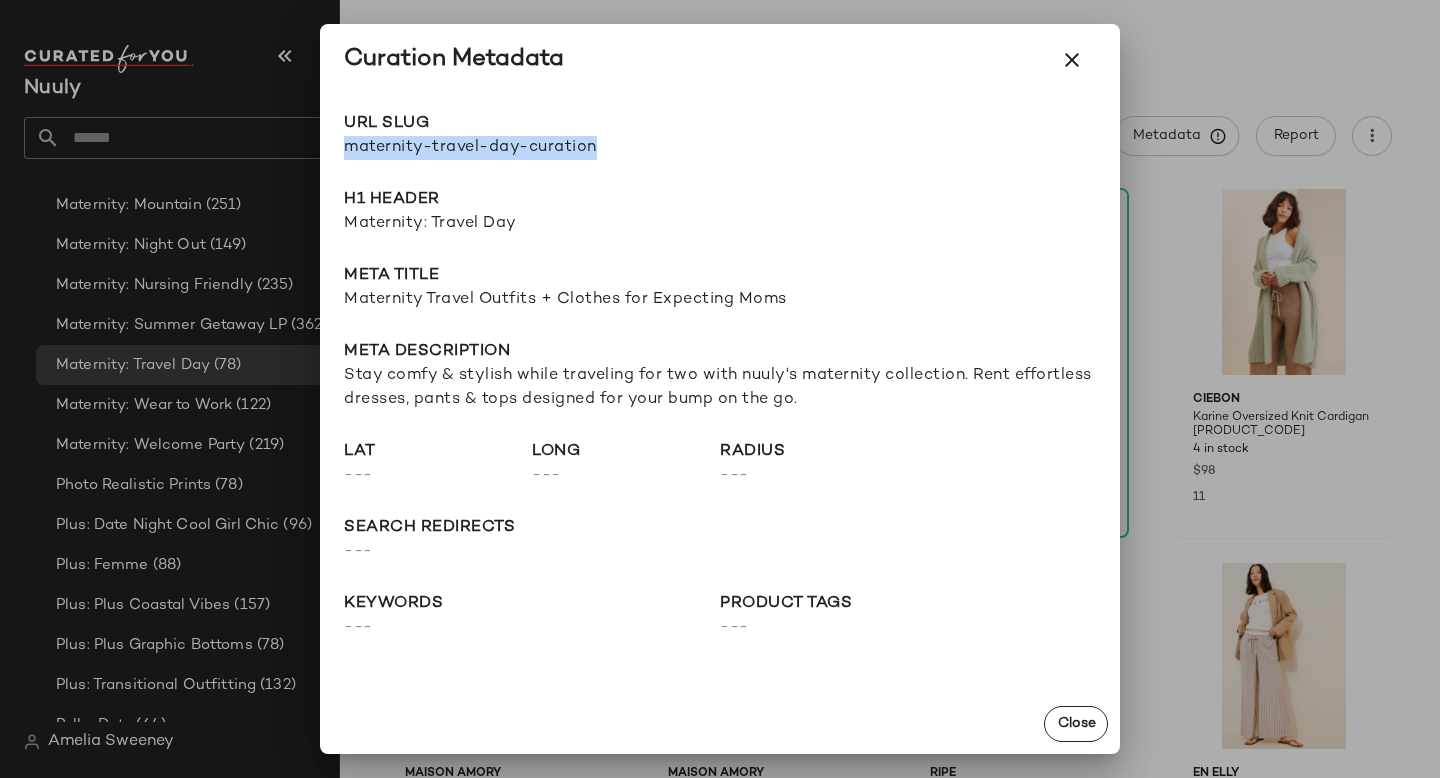 drag, startPoint x: 345, startPoint y: 146, endPoint x: 652, endPoint y: 146, distance: 307 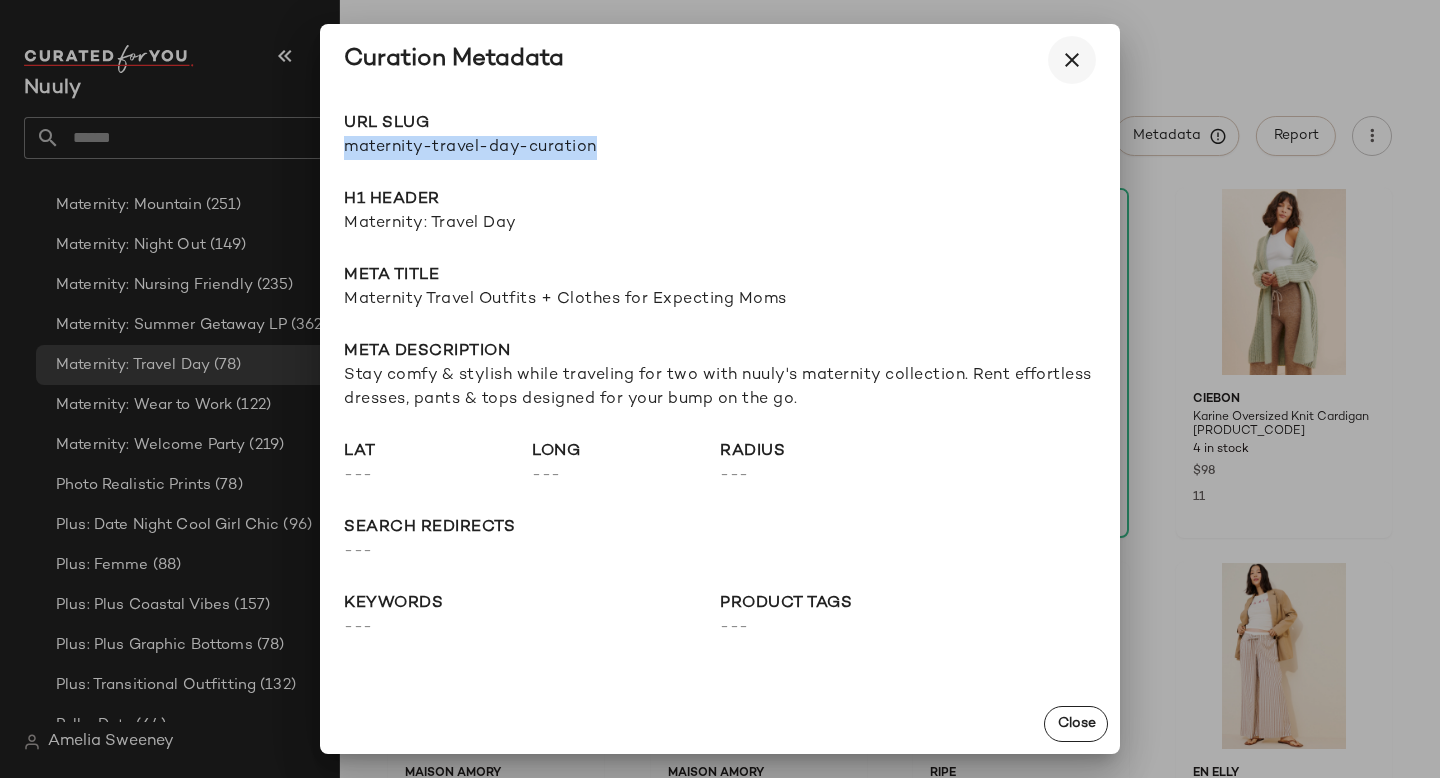 click at bounding box center (1072, 60) 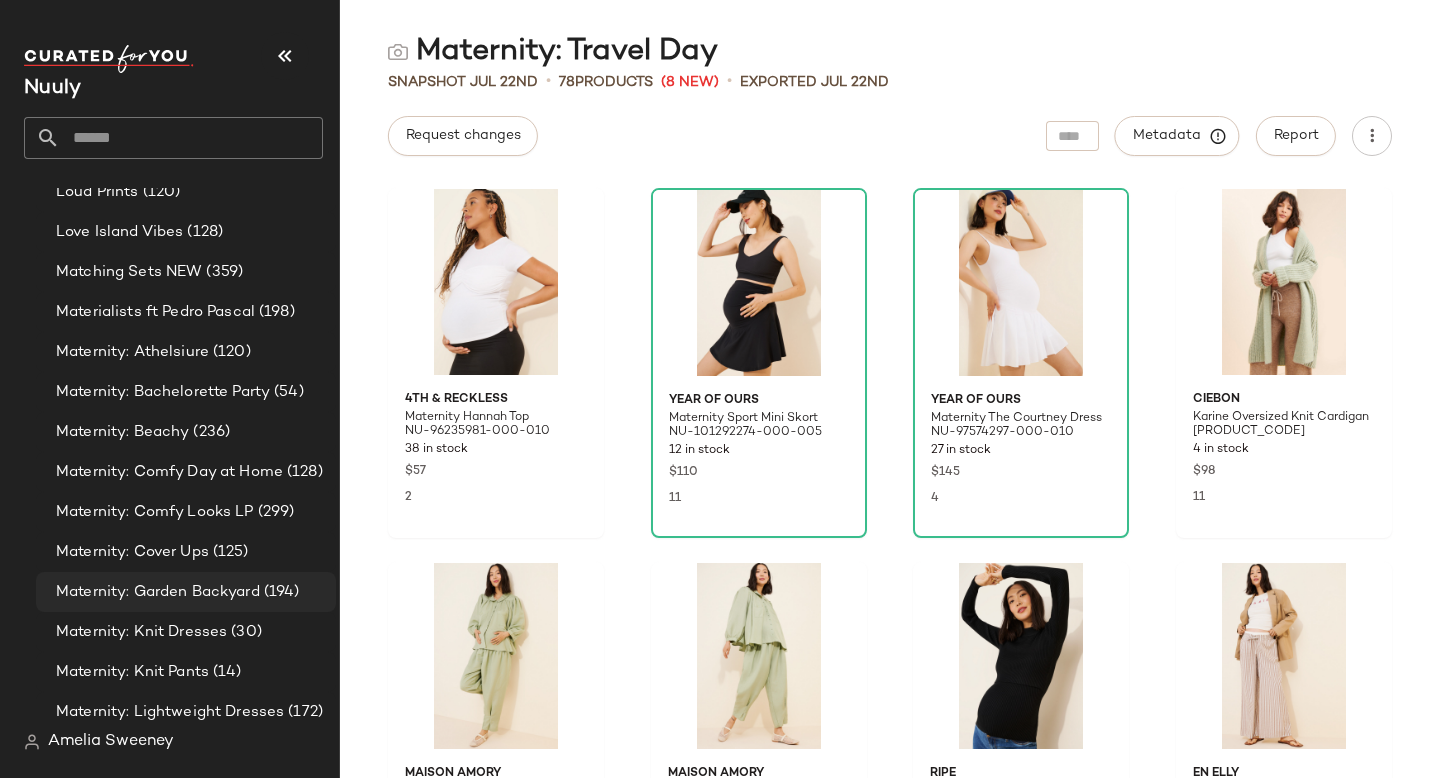 scroll, scrollTop: 4292, scrollLeft: 0, axis: vertical 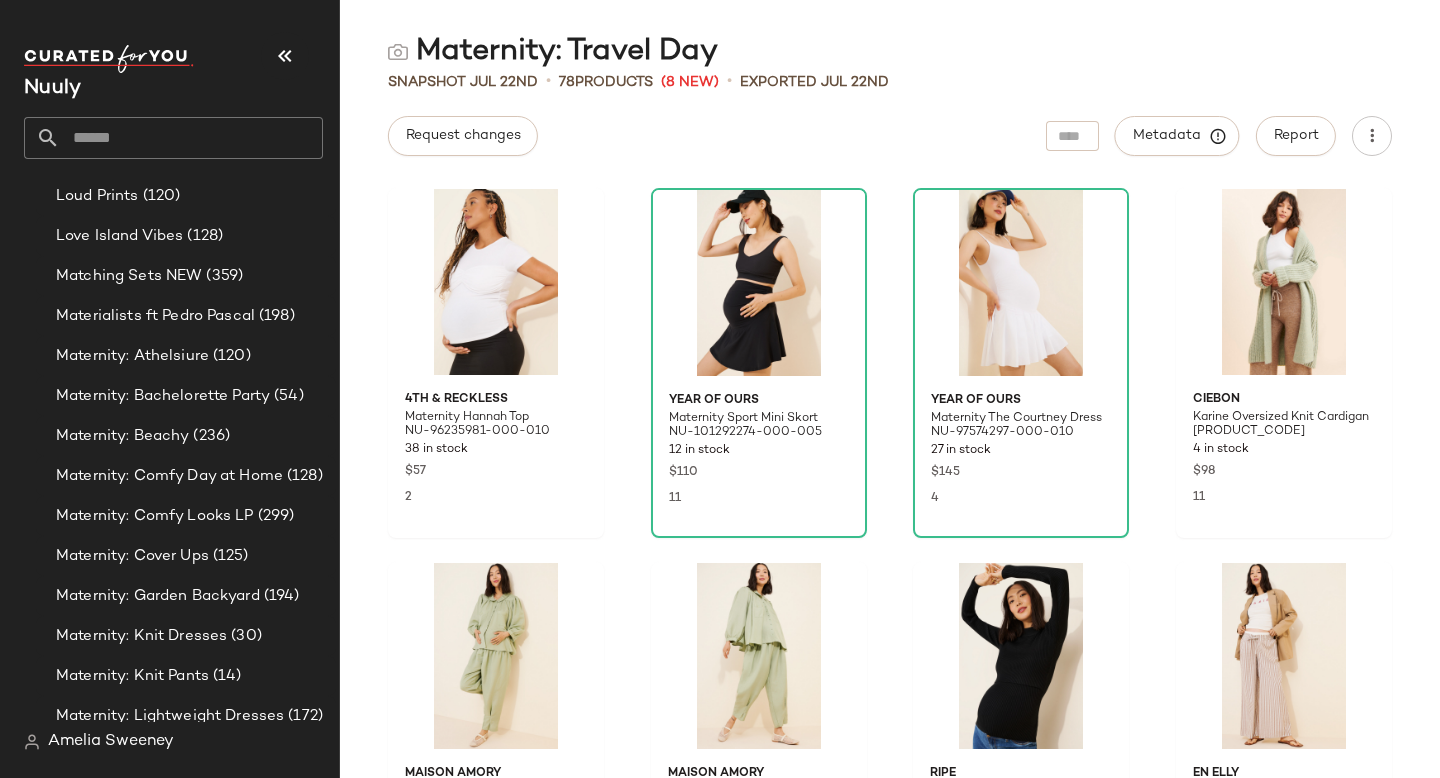 click 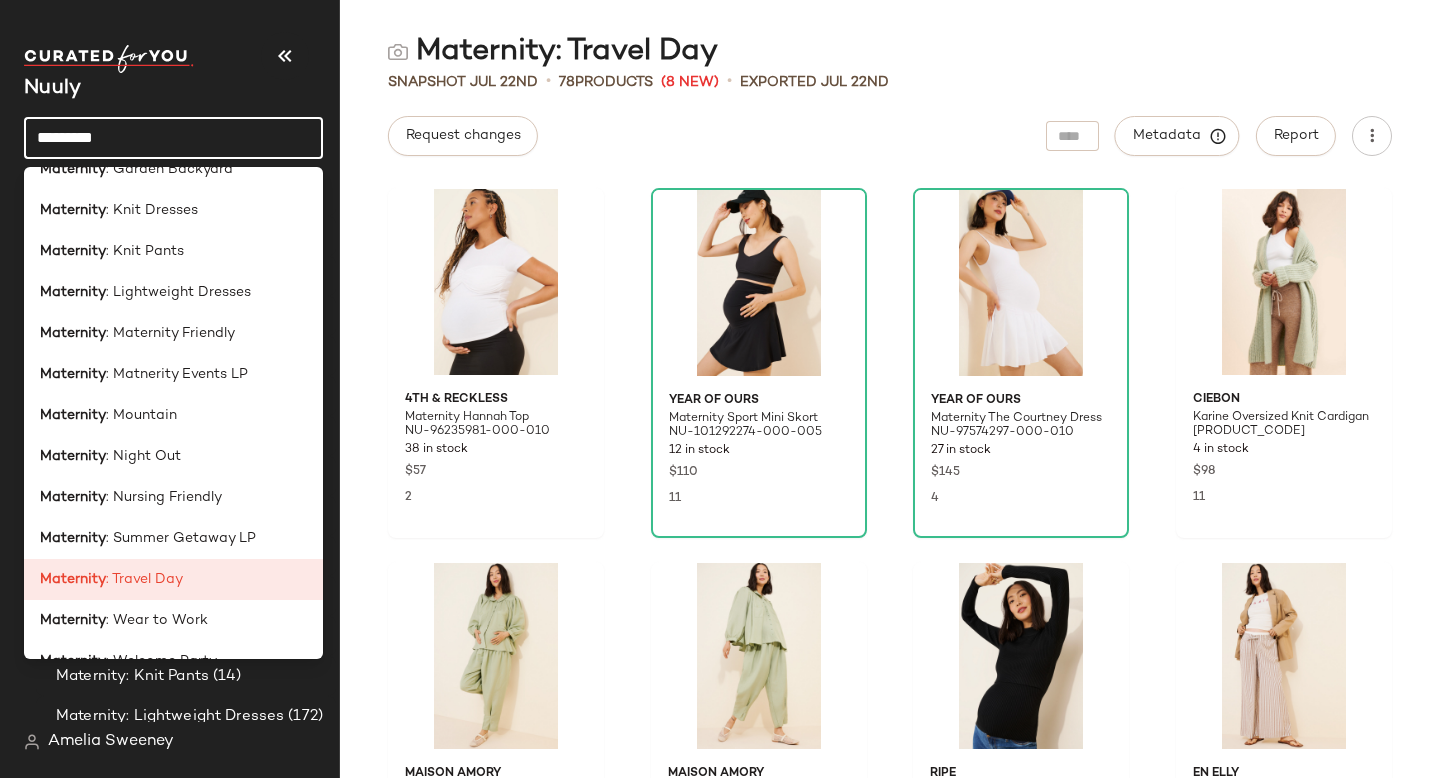 scroll, scrollTop: 303, scrollLeft: 0, axis: vertical 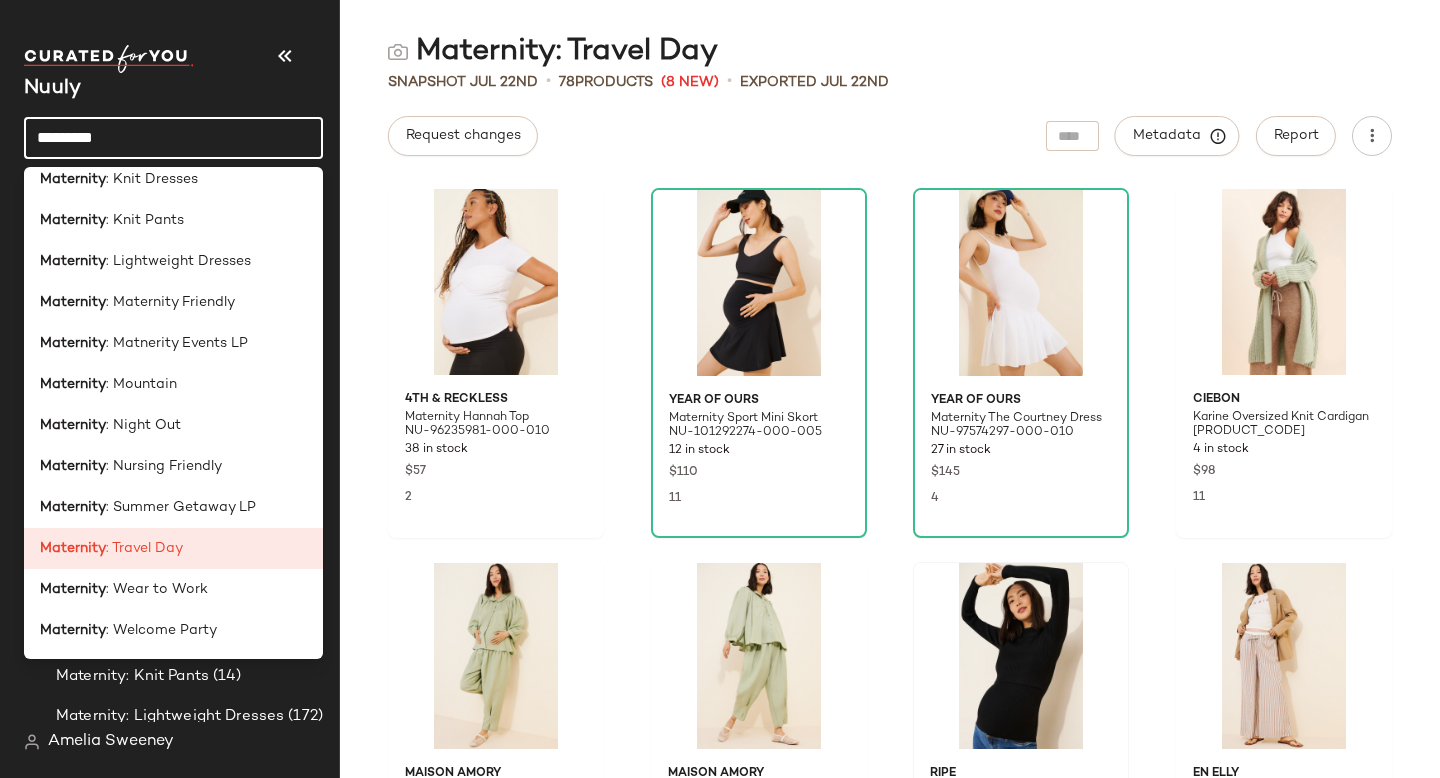 type on "*********" 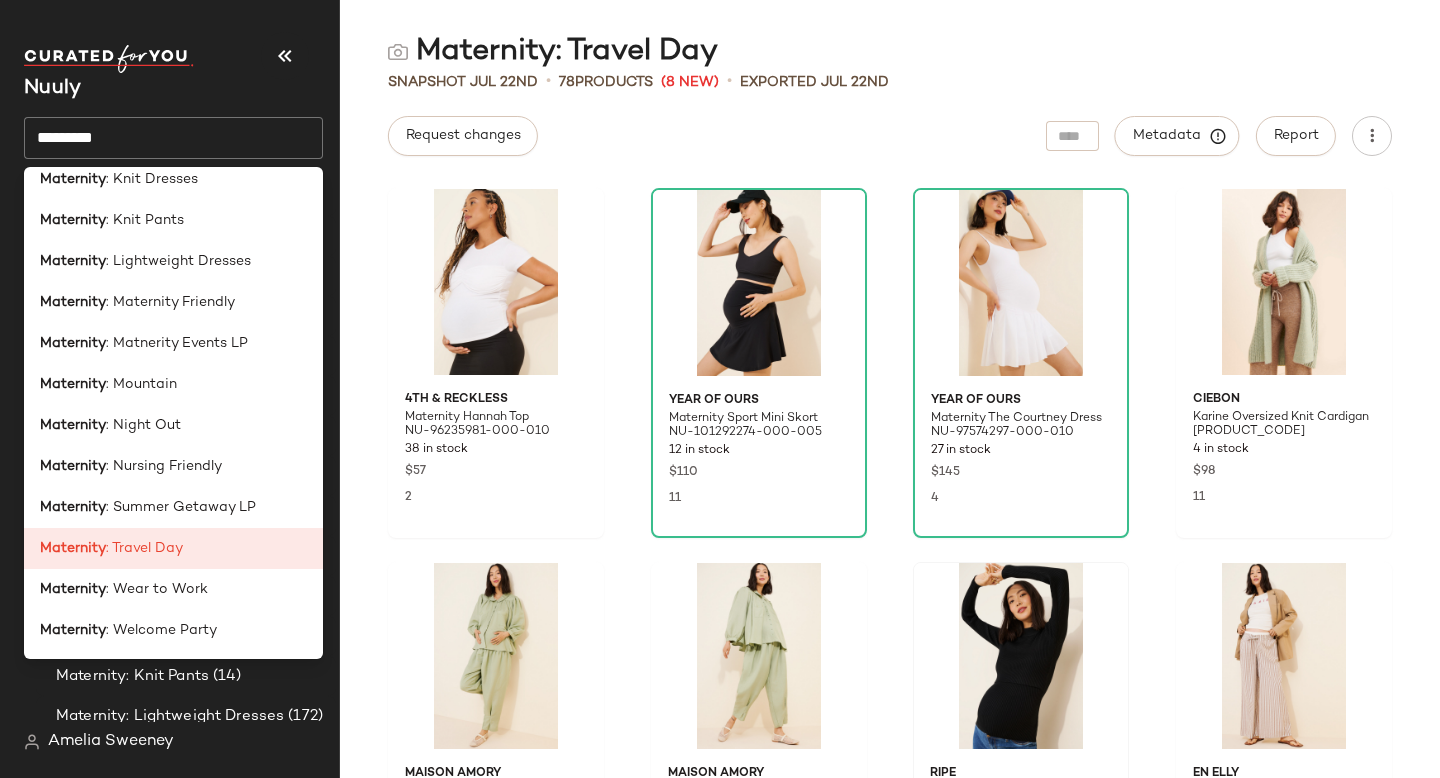scroll, scrollTop: 0, scrollLeft: 0, axis: both 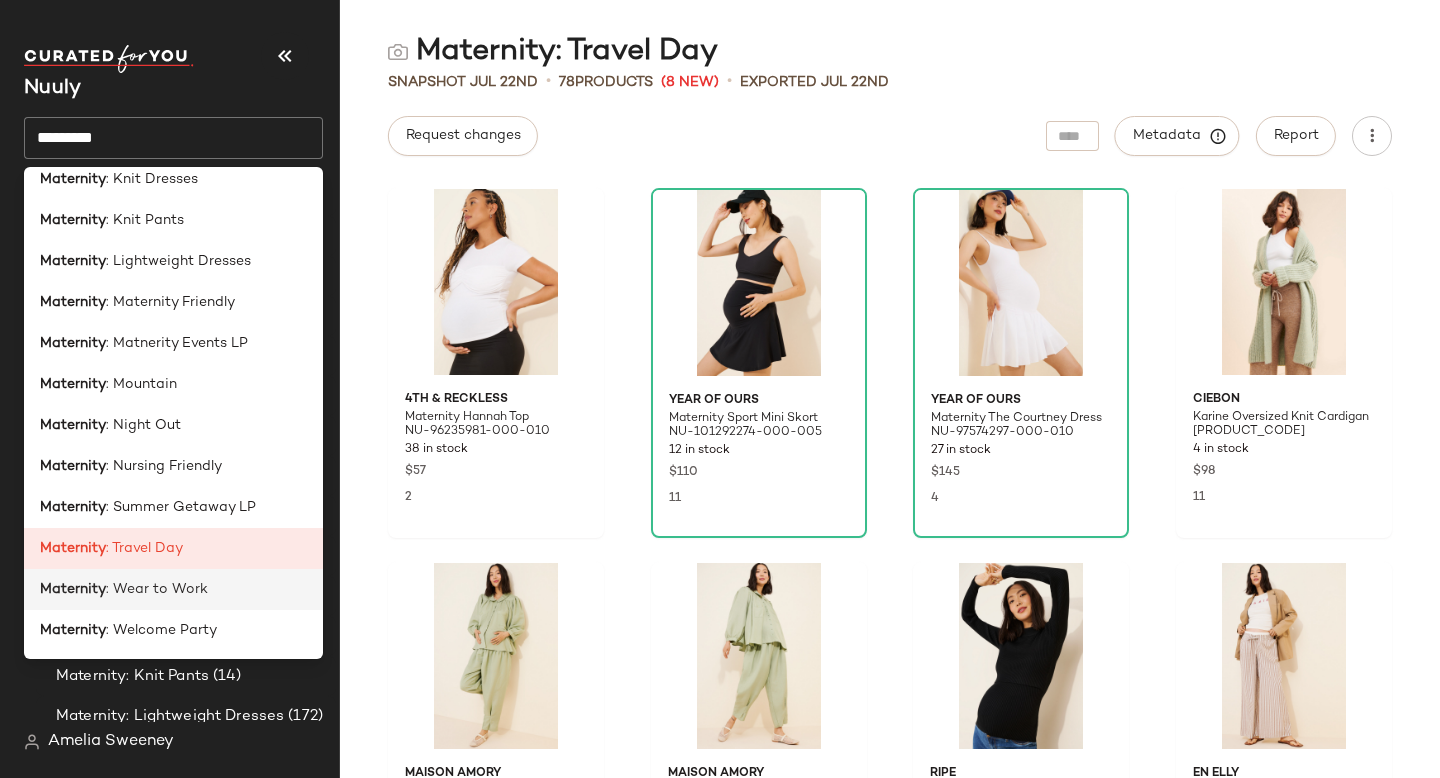 click on ": Wear to Work" at bounding box center [157, 589] 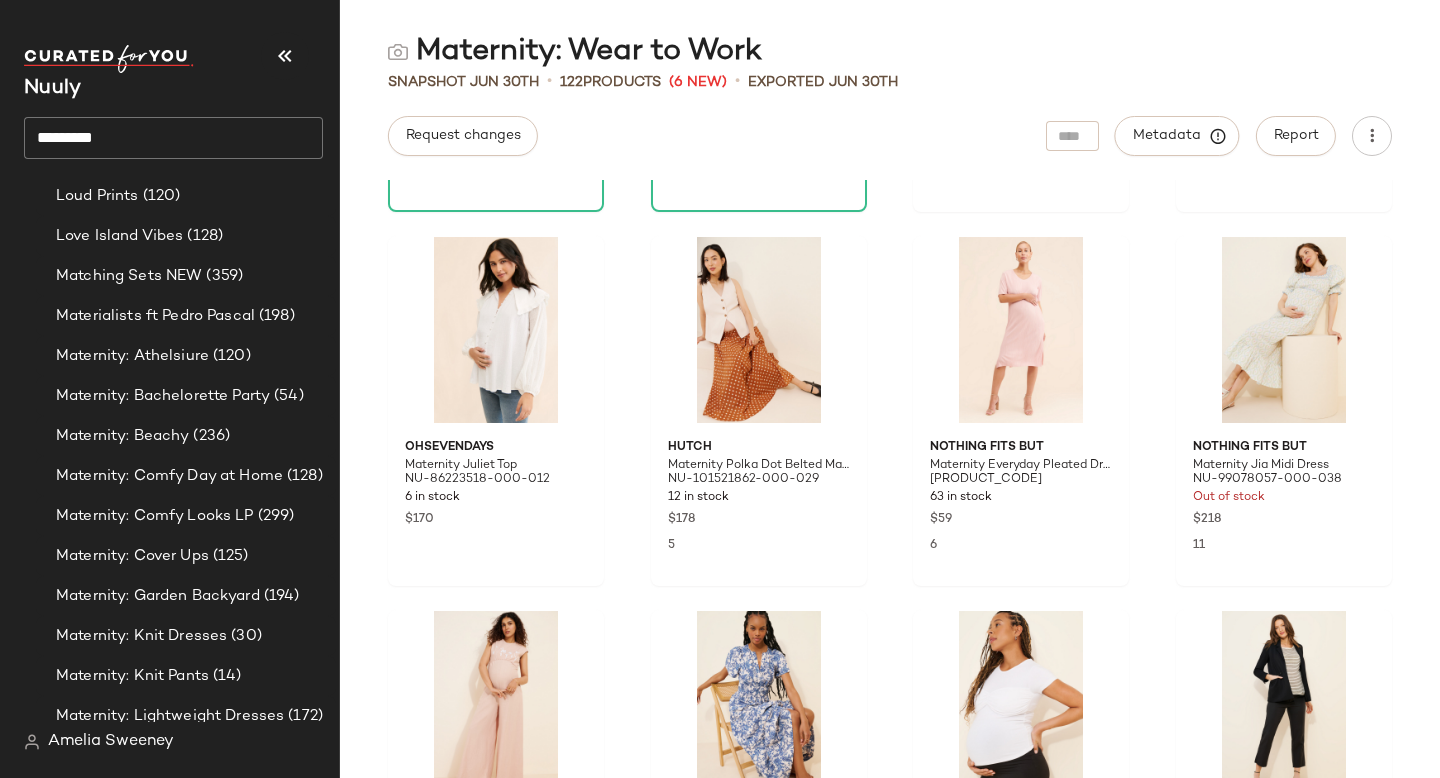 scroll, scrollTop: 69, scrollLeft: 0, axis: vertical 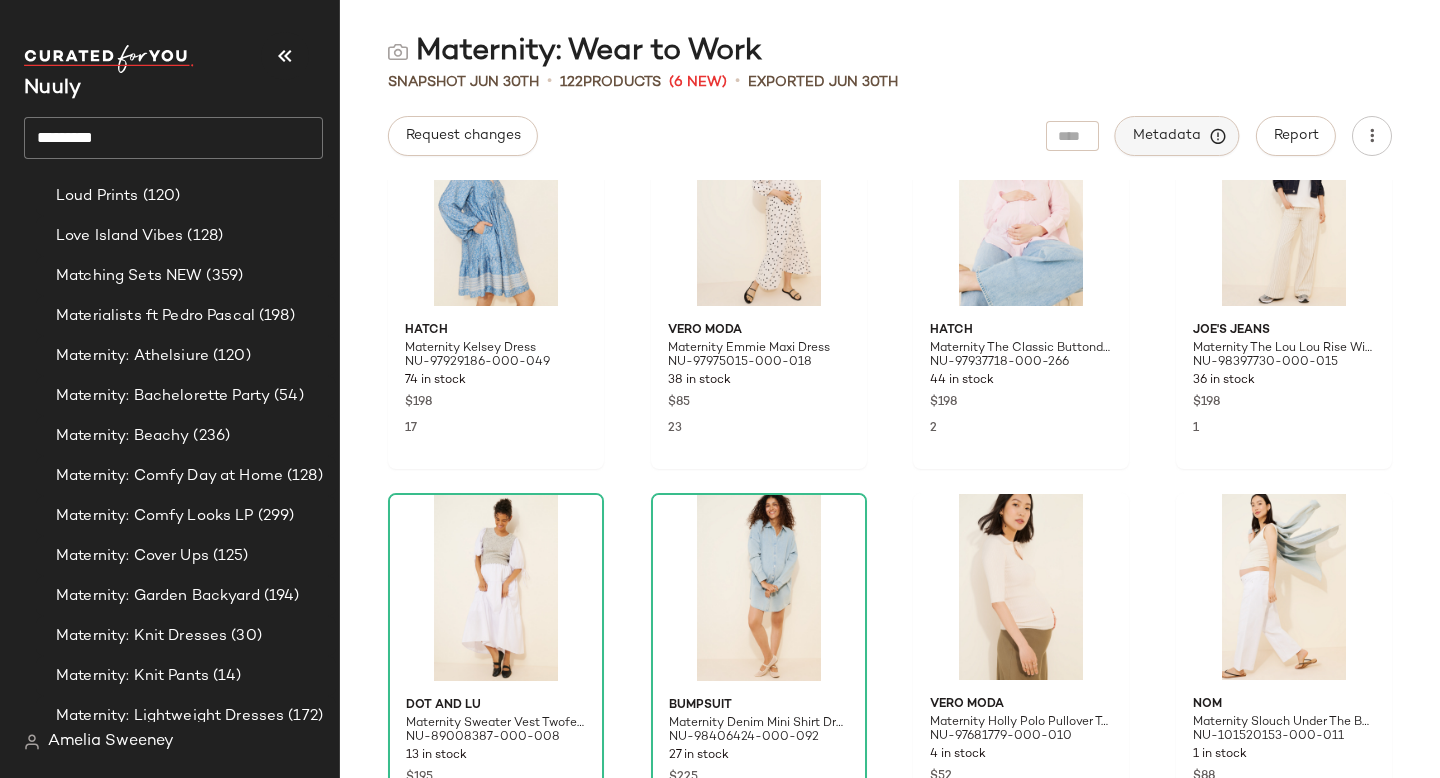 click on "Metadata" 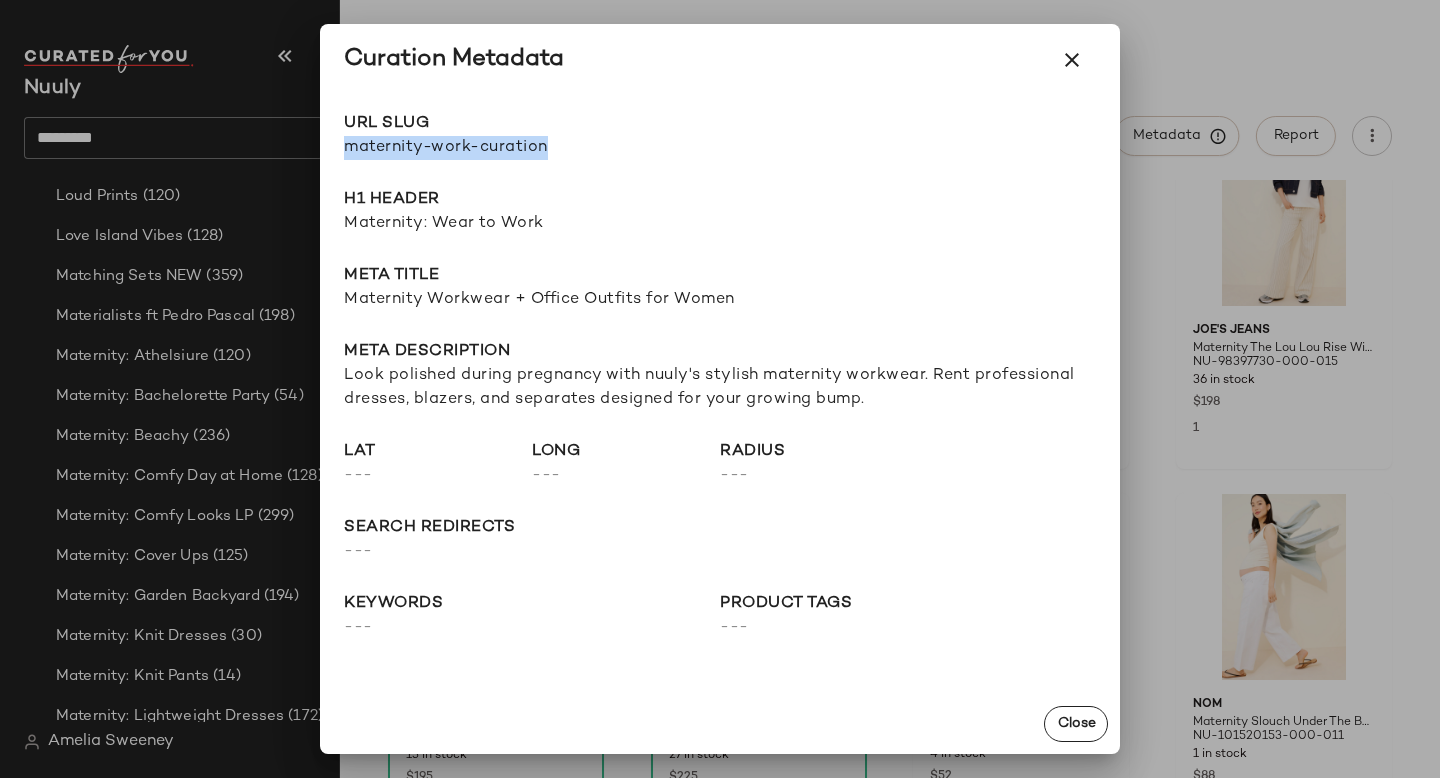 drag, startPoint x: 345, startPoint y: 149, endPoint x: 702, endPoint y: 153, distance: 357.0224 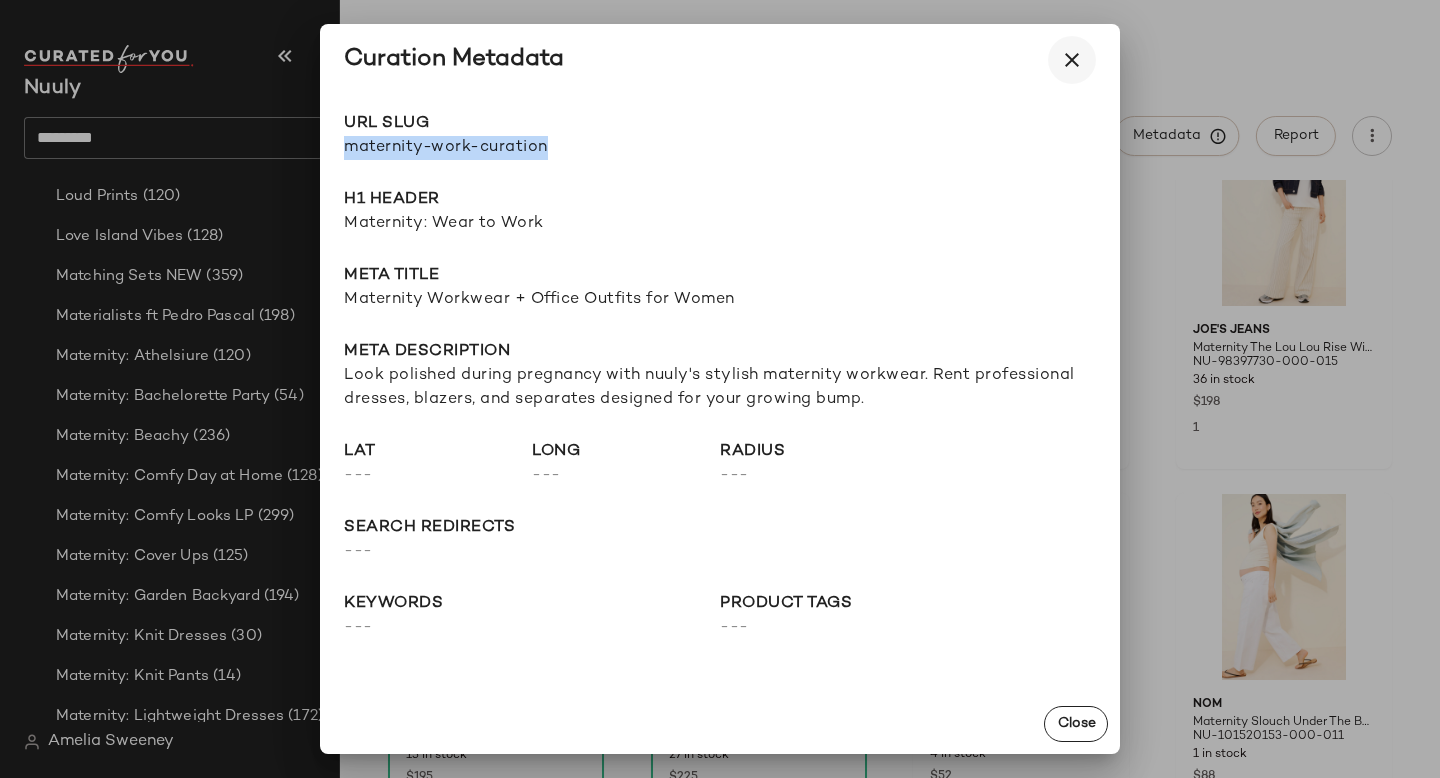 click at bounding box center [1072, 60] 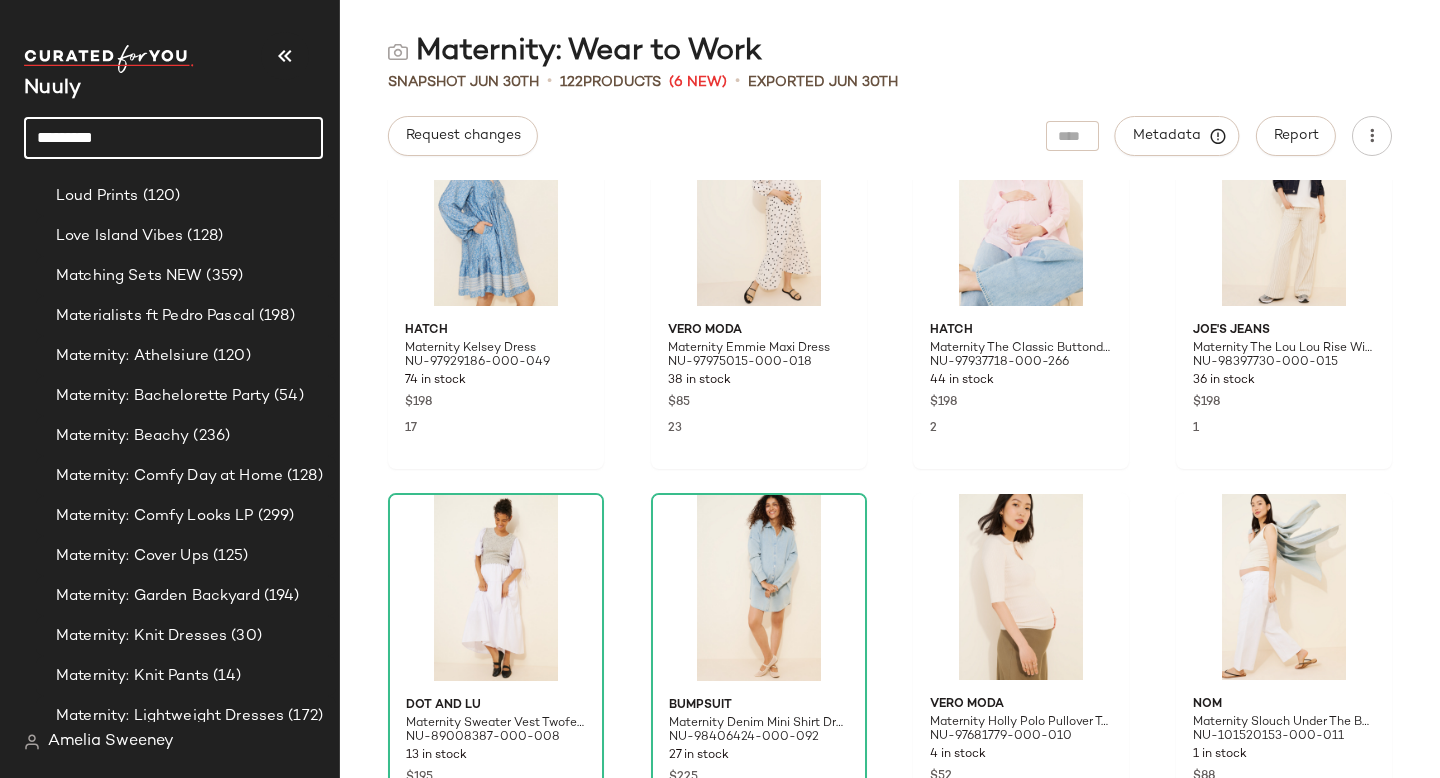 click on "*********" 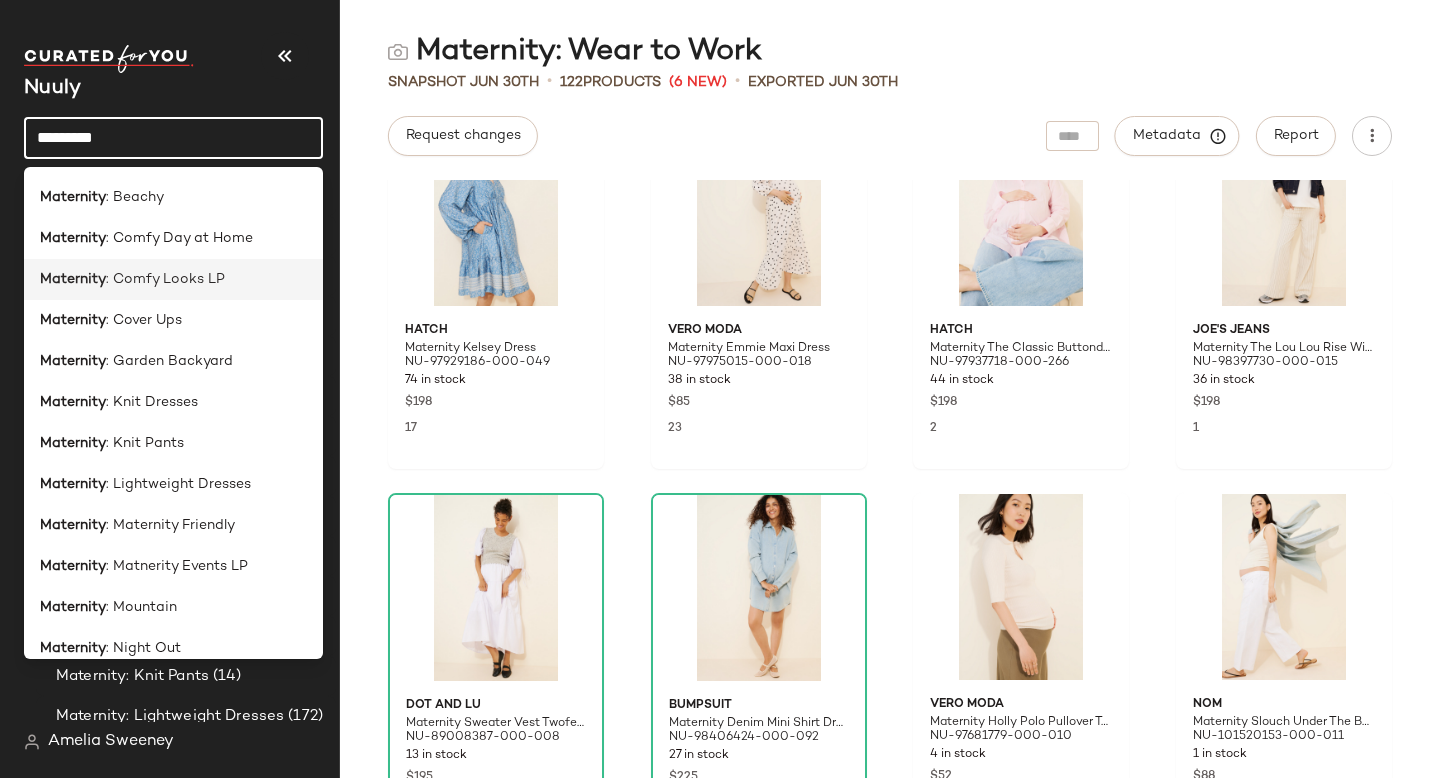 scroll, scrollTop: 0, scrollLeft: 0, axis: both 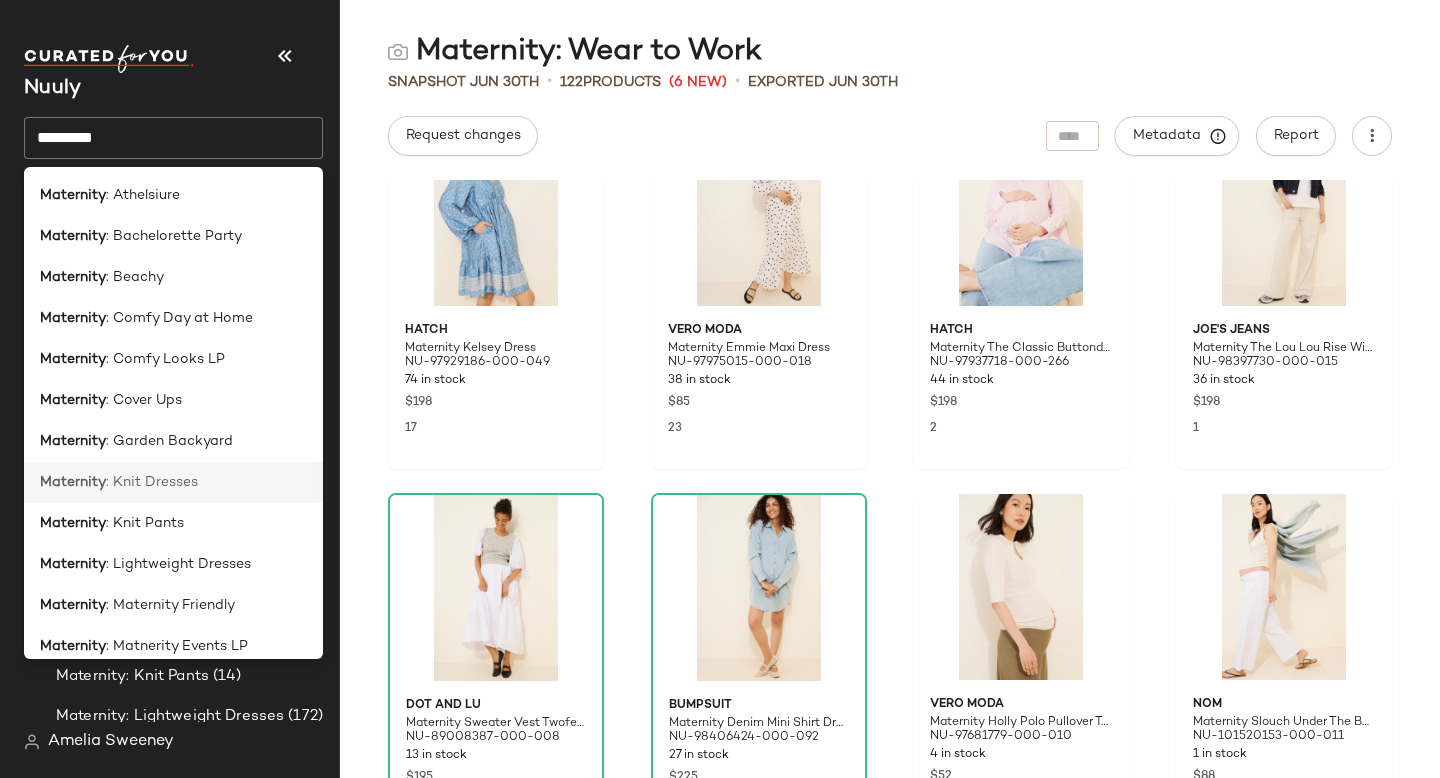click on ": Knit Dresses" at bounding box center [152, 482] 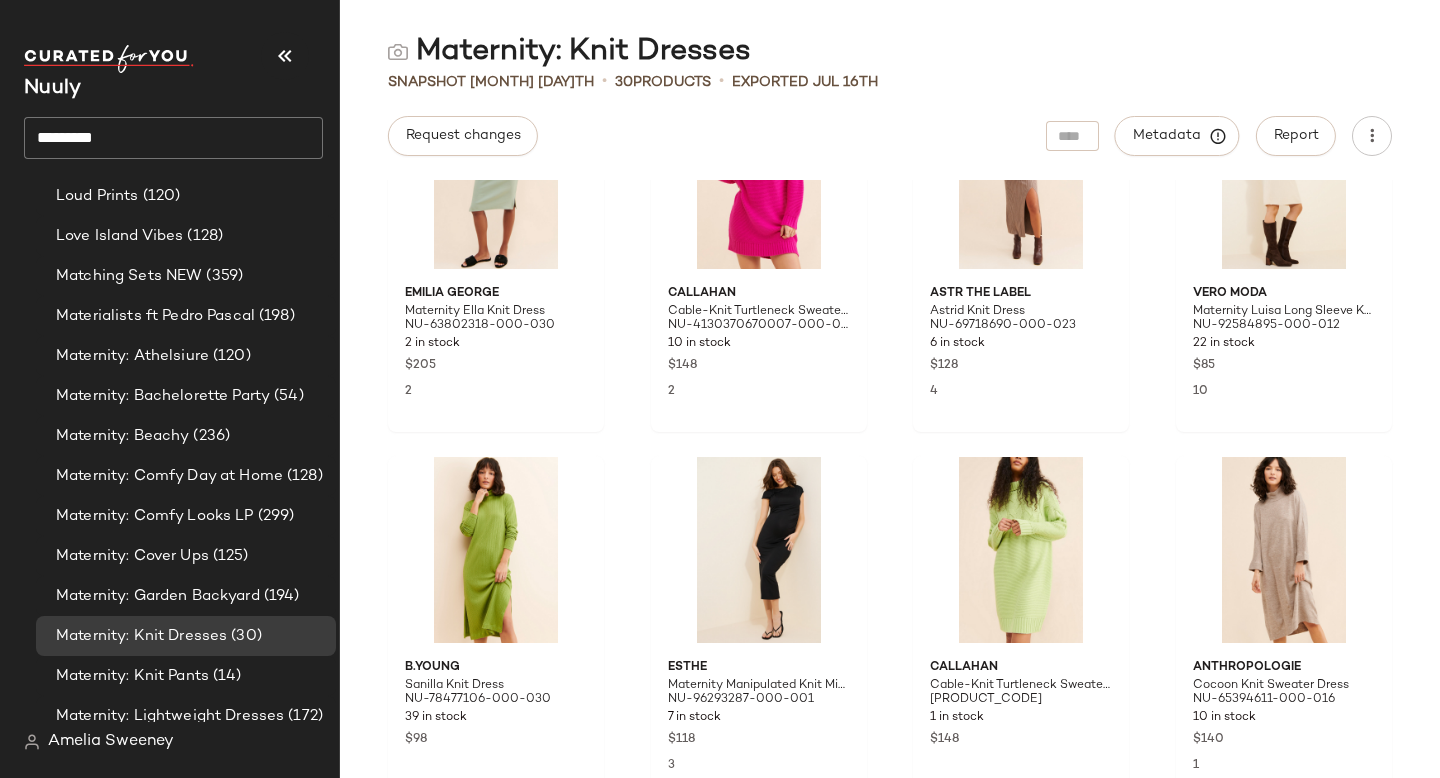 scroll, scrollTop: 2008, scrollLeft: 0, axis: vertical 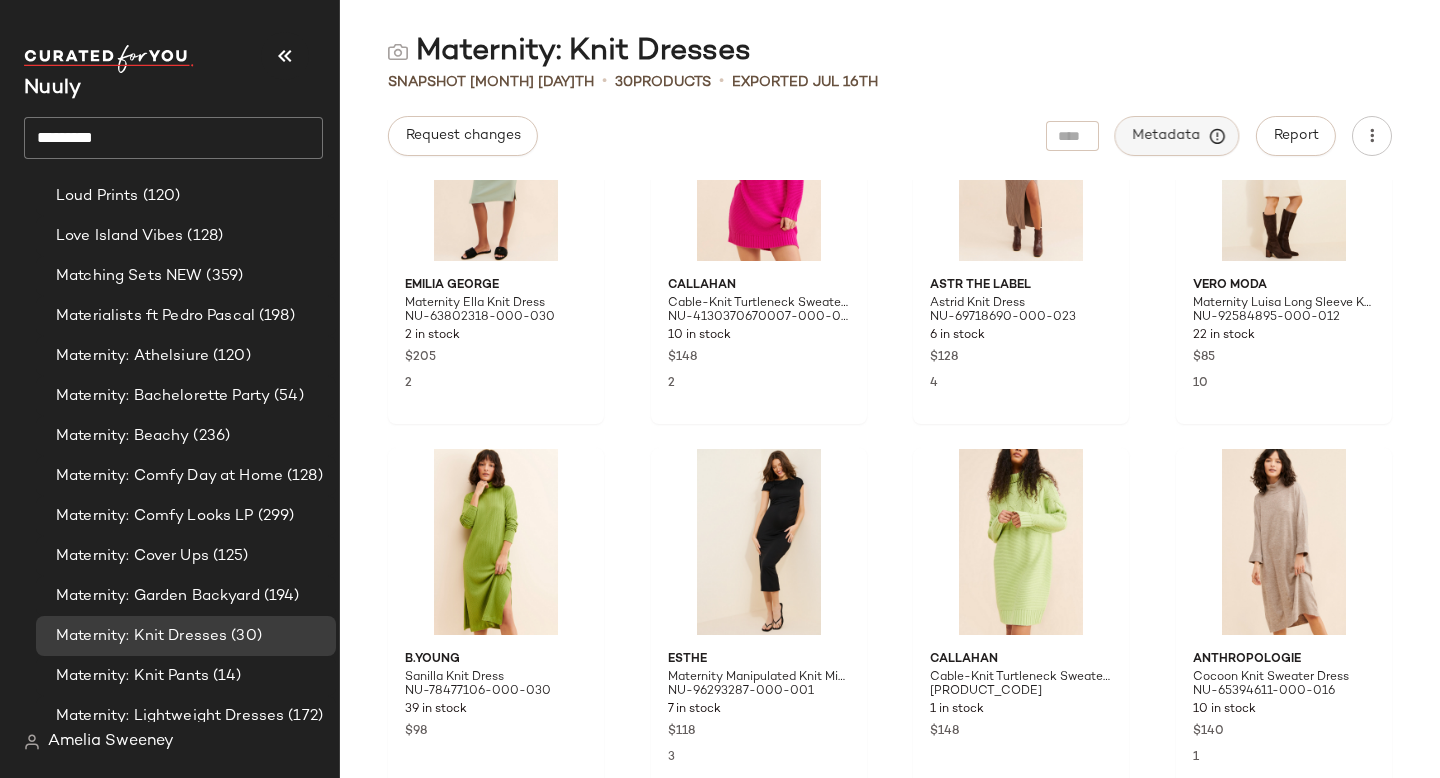 click on "Metadata" at bounding box center [1177, 136] 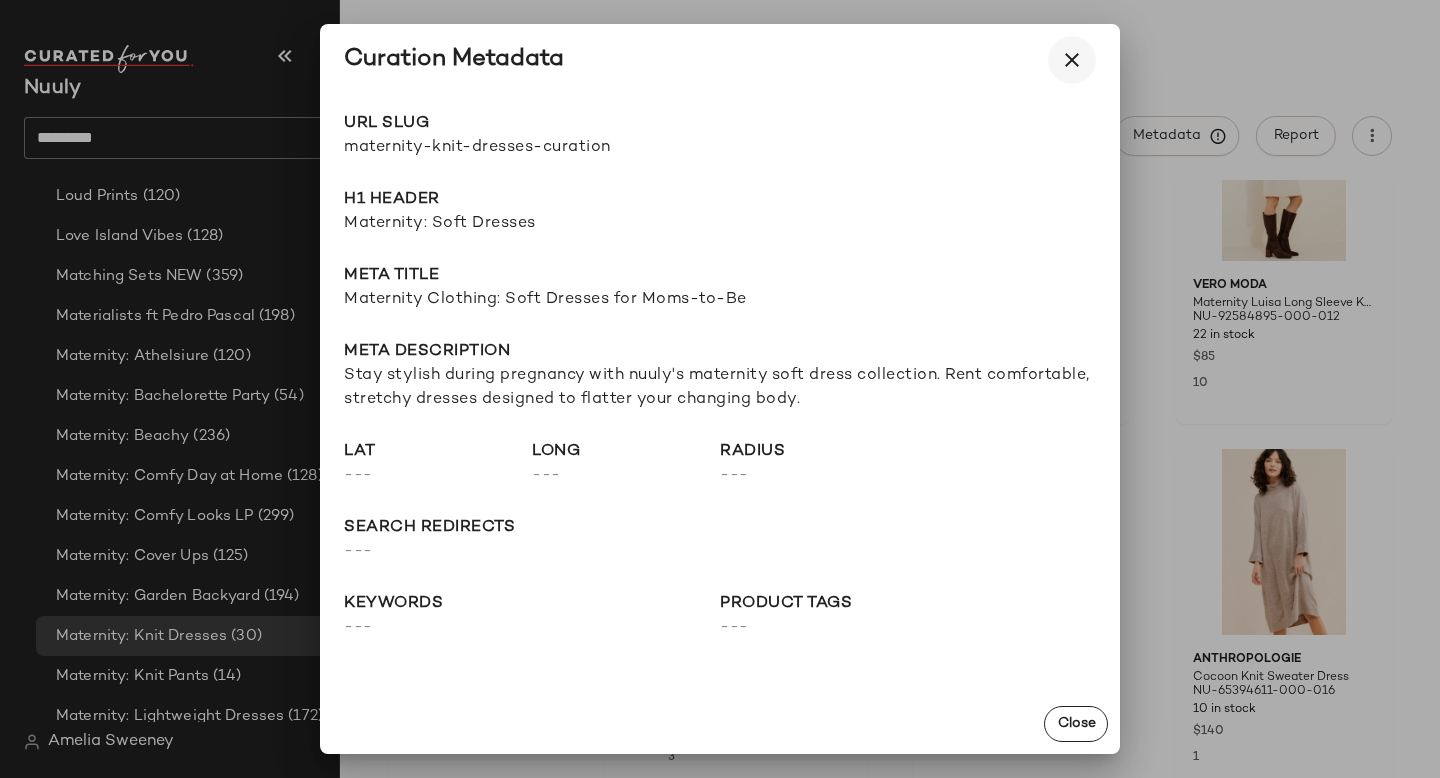 click at bounding box center [1072, 60] 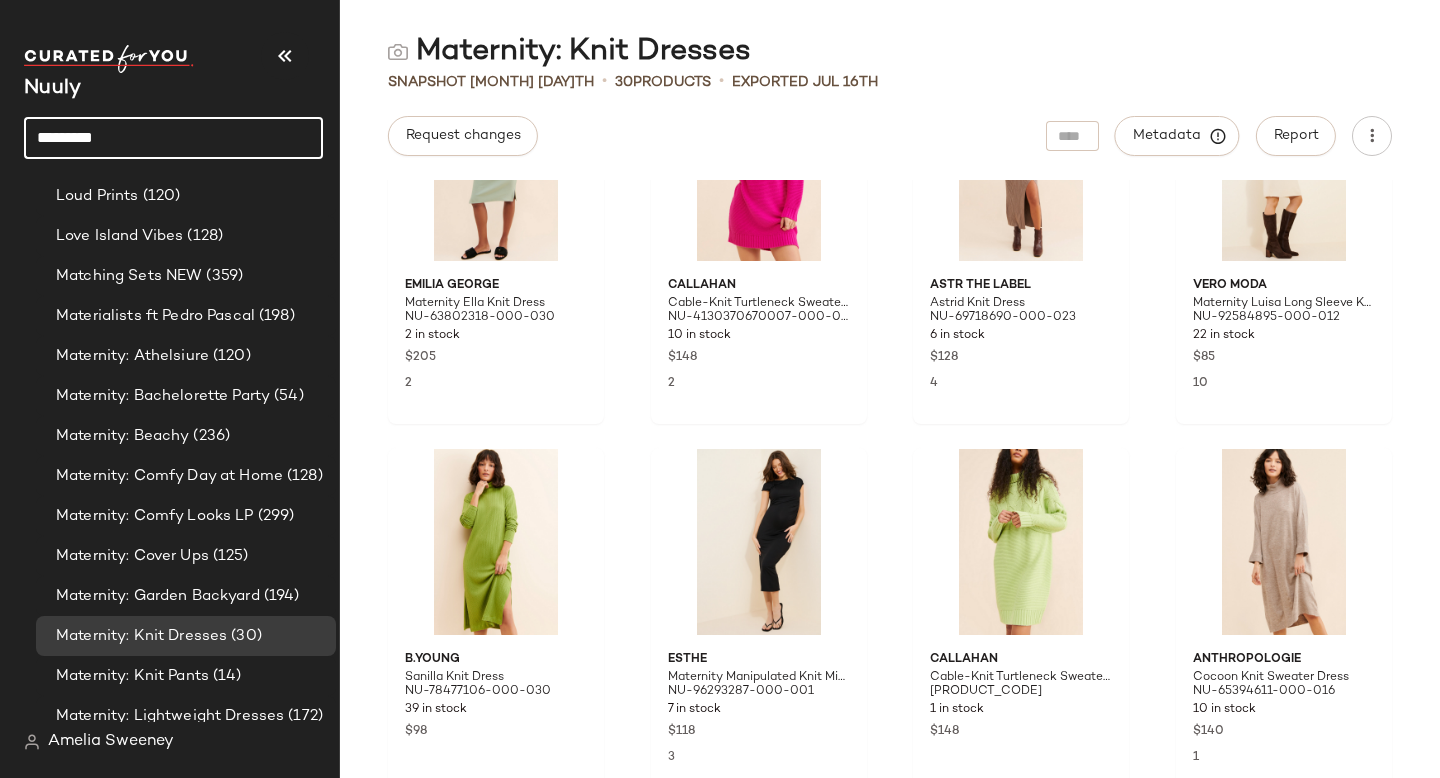 click on "*********" 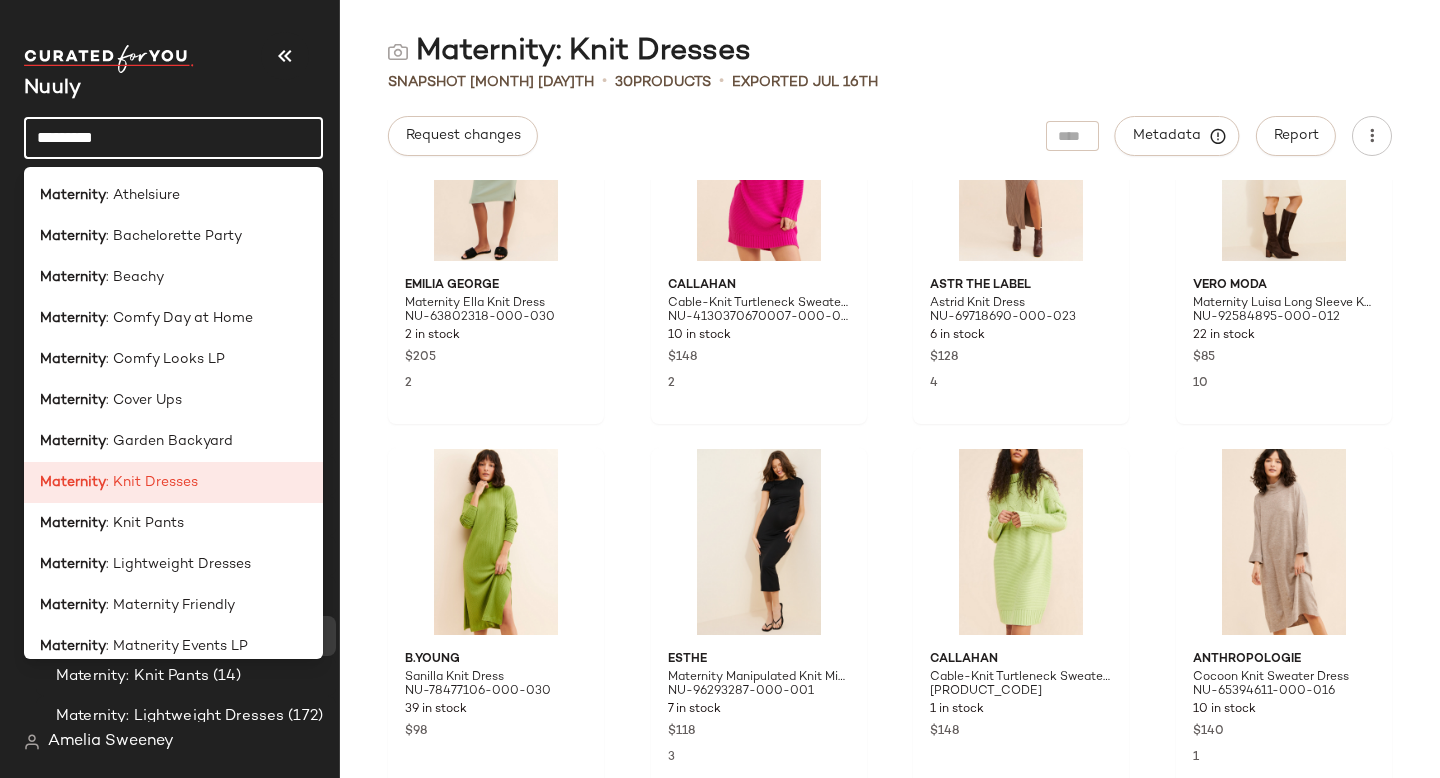 click on "*********" 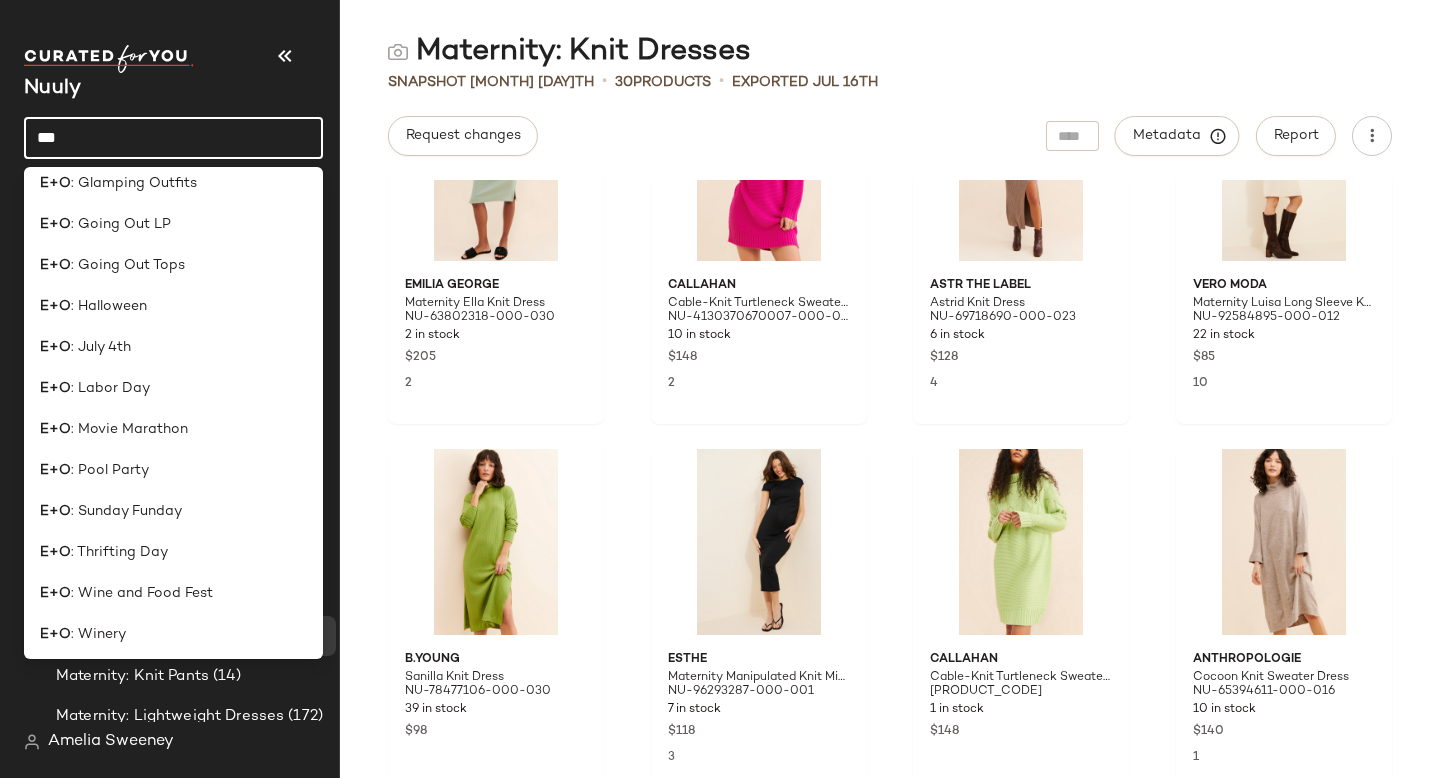 scroll, scrollTop: 549, scrollLeft: 0, axis: vertical 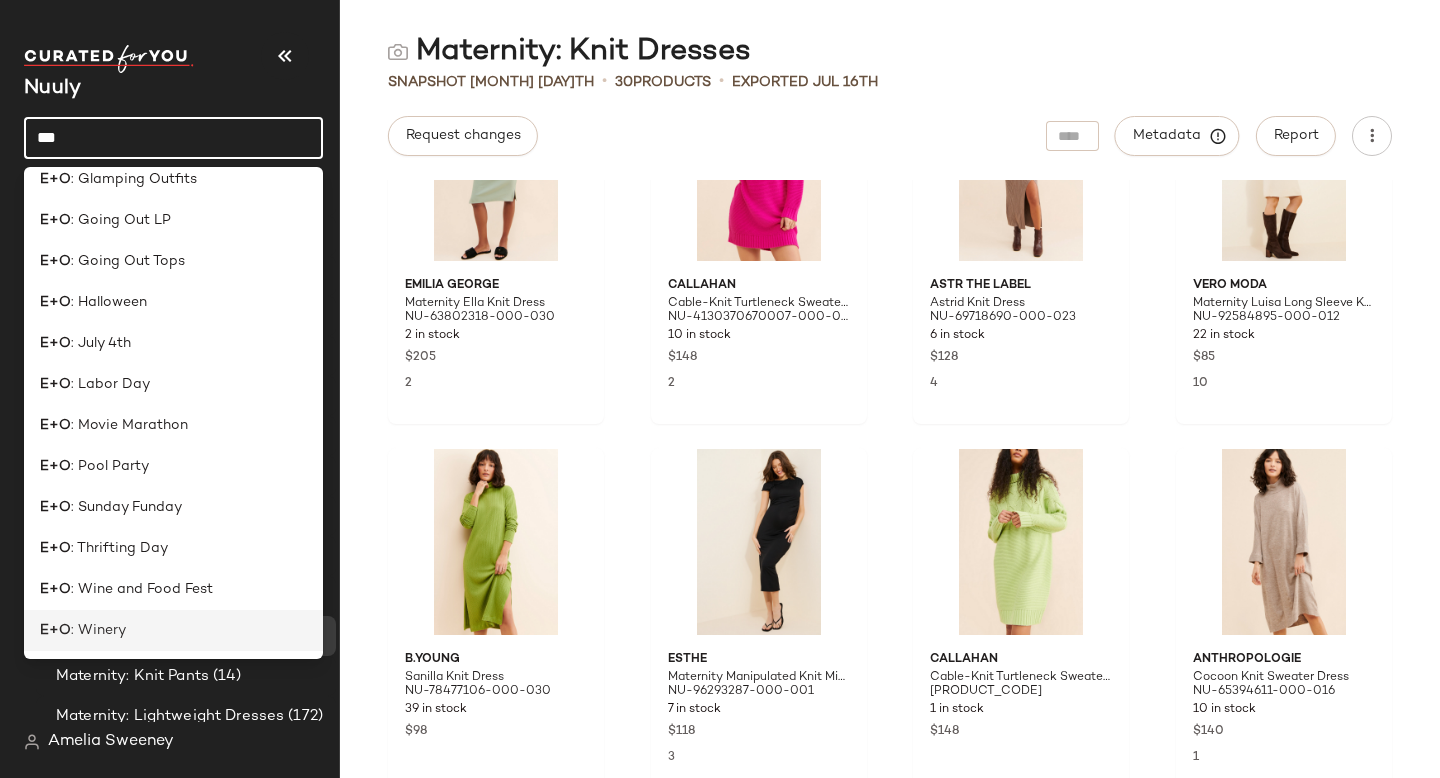 type on "***" 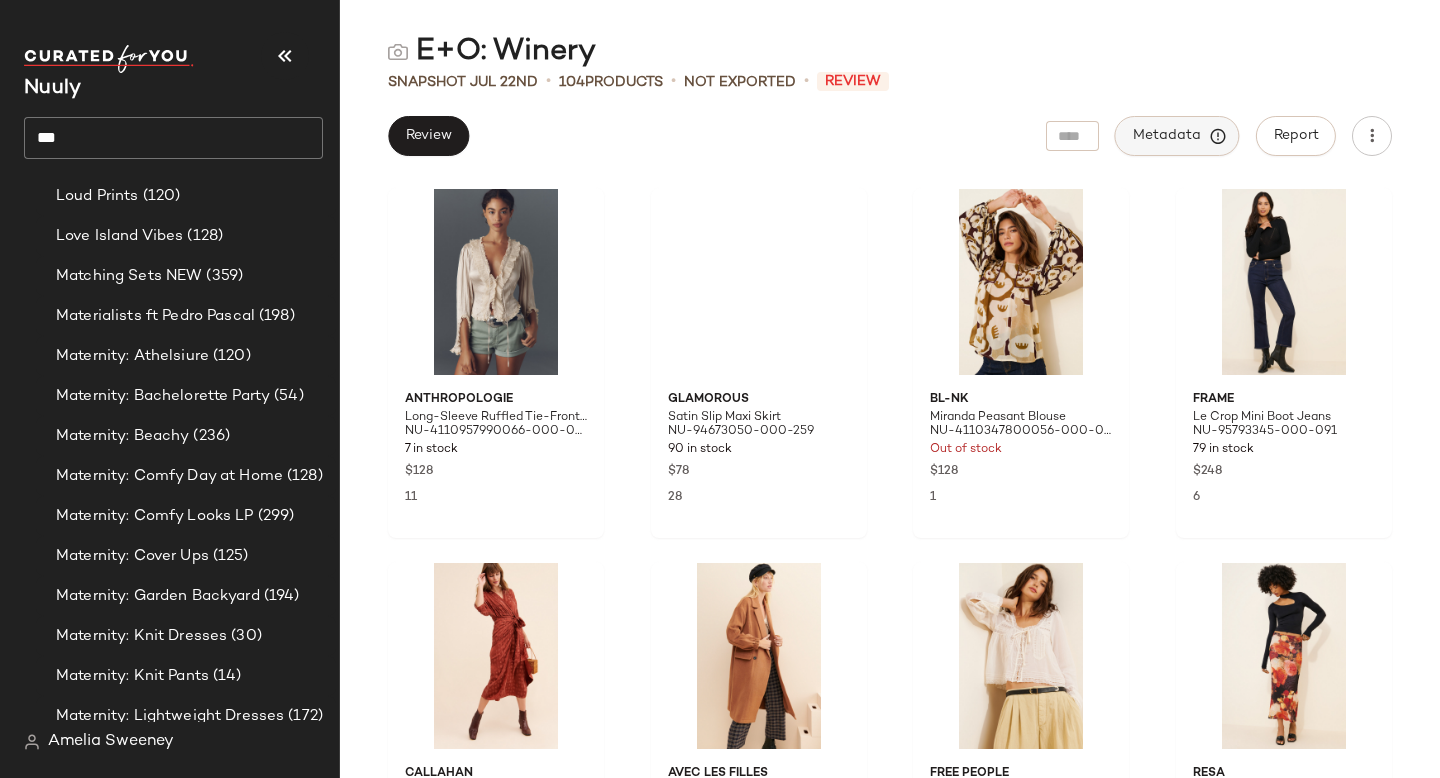 click on "Metadata" 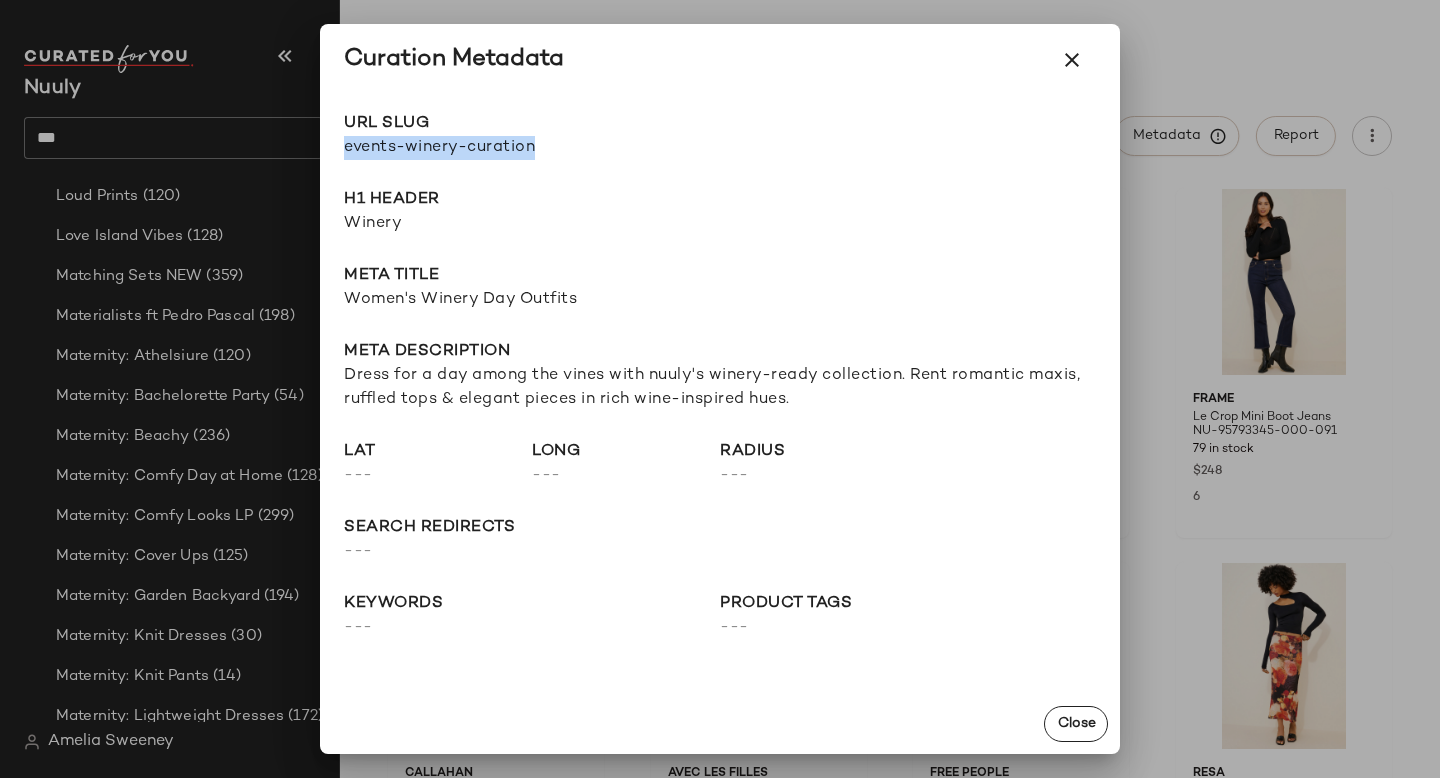 drag, startPoint x: 345, startPoint y: 149, endPoint x: 685, endPoint y: 149, distance: 340 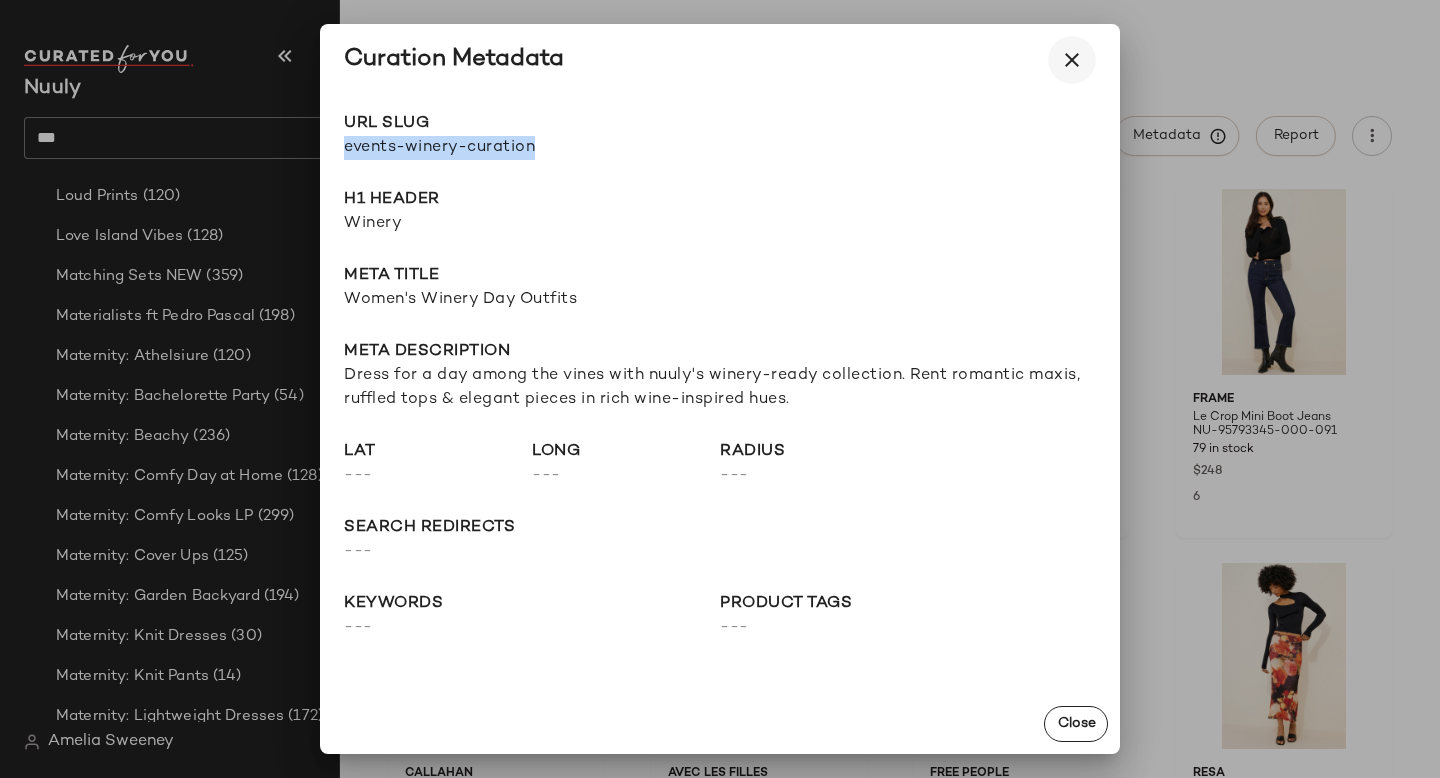click at bounding box center [1072, 60] 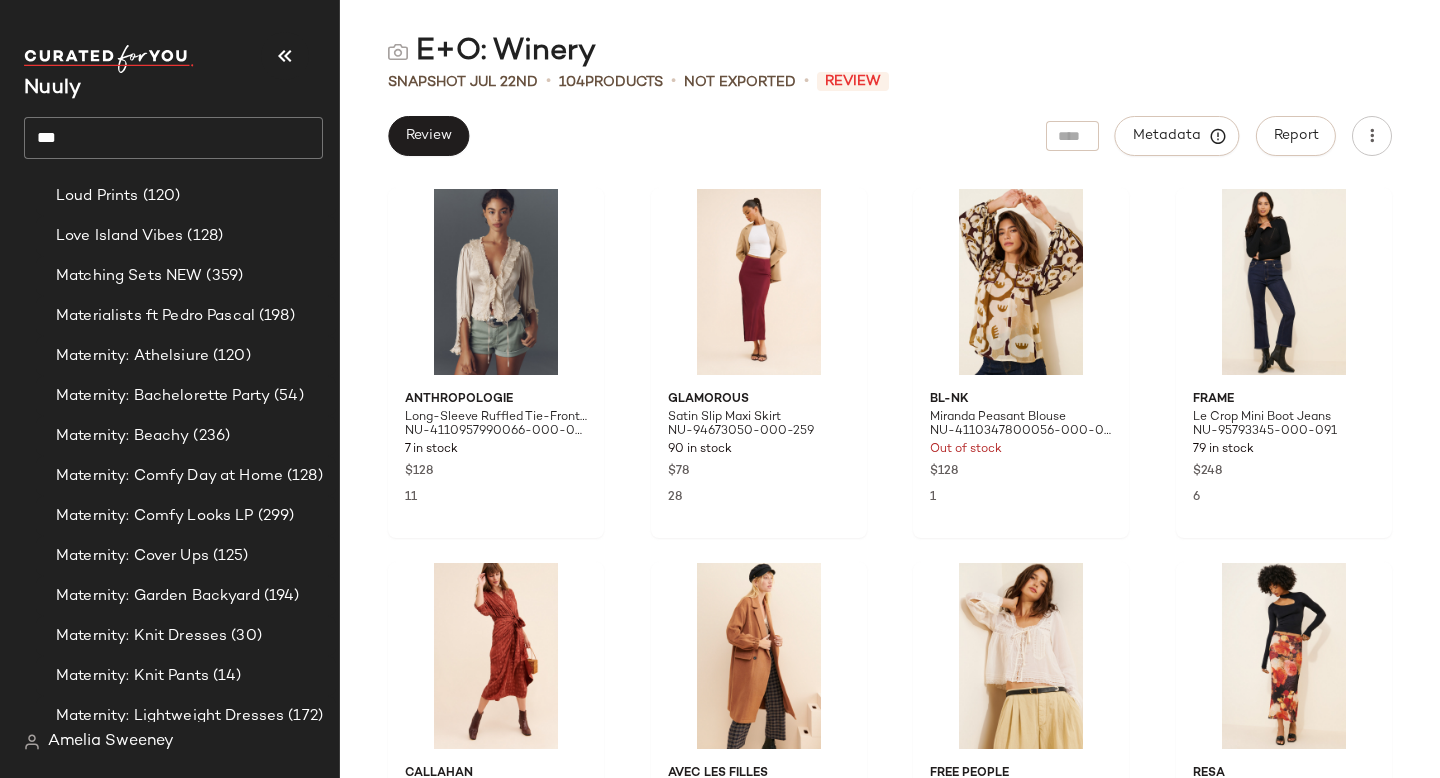 click on "***" 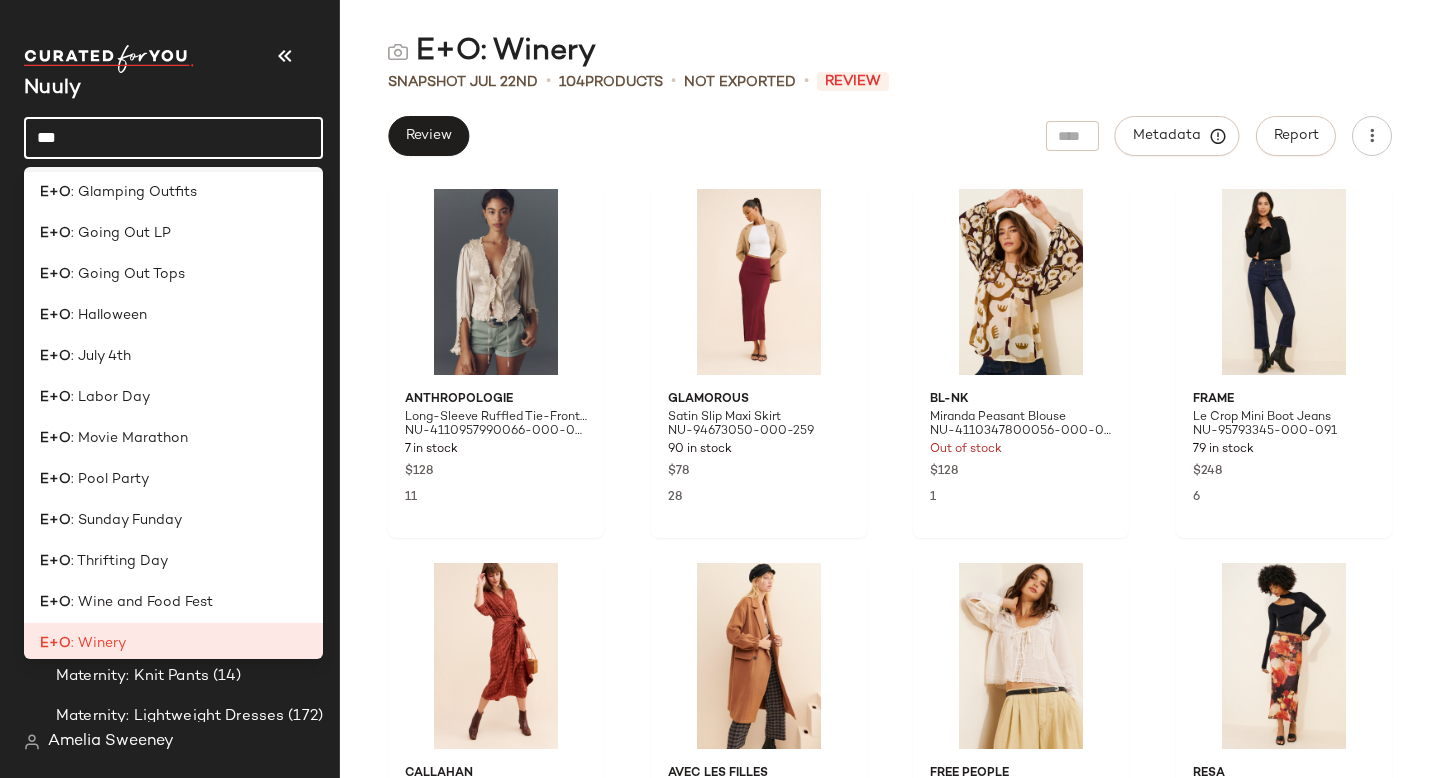 scroll, scrollTop: 549, scrollLeft: 0, axis: vertical 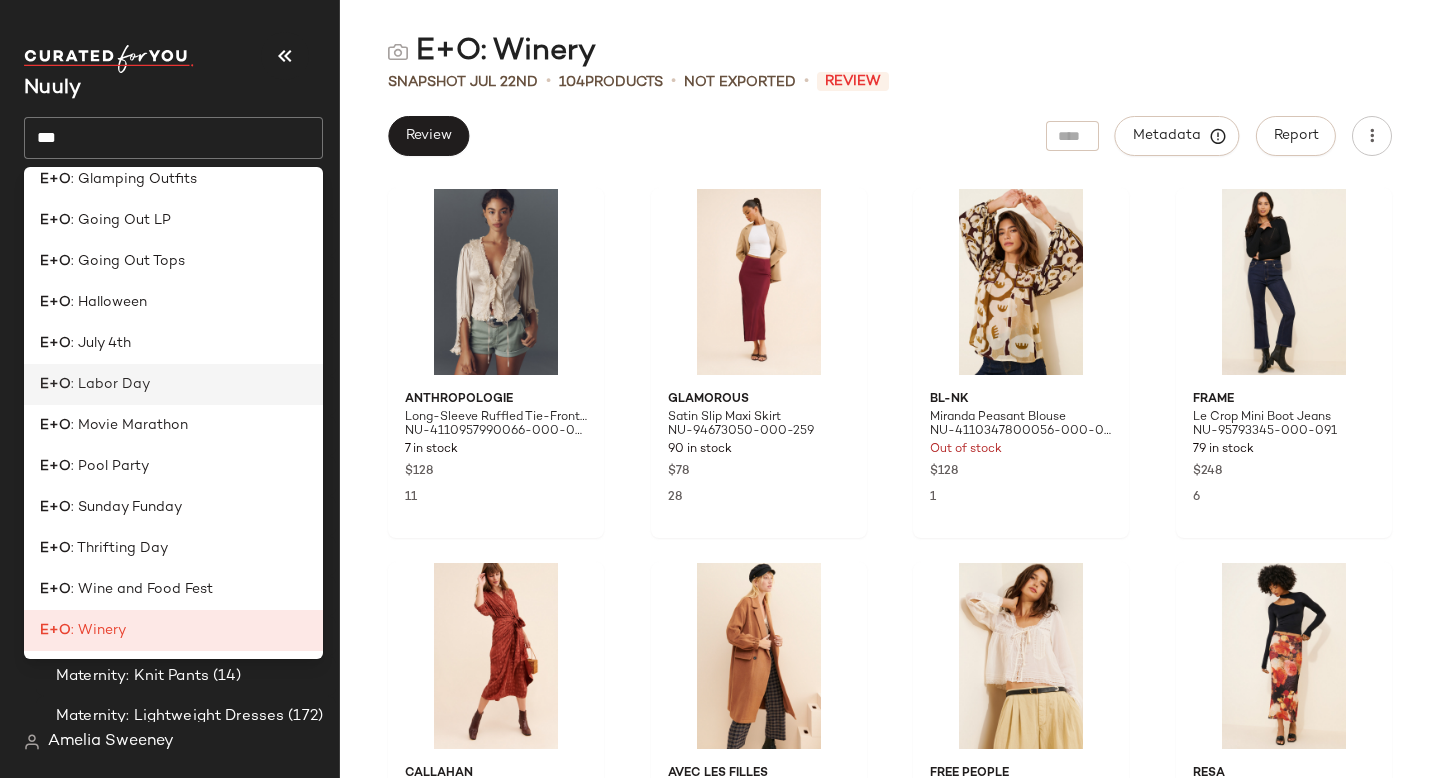 click on ": Labor Day" at bounding box center (110, 384) 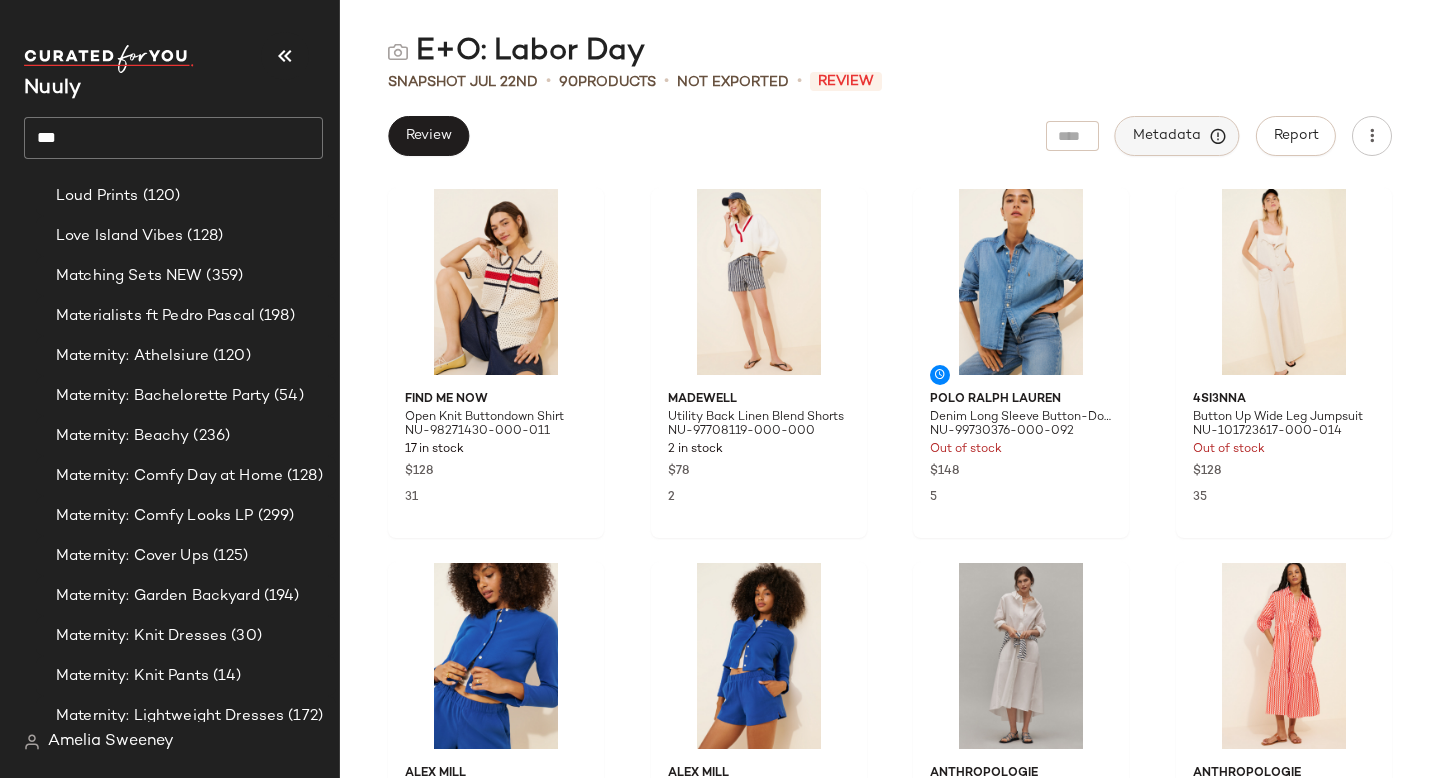 click on "Metadata" 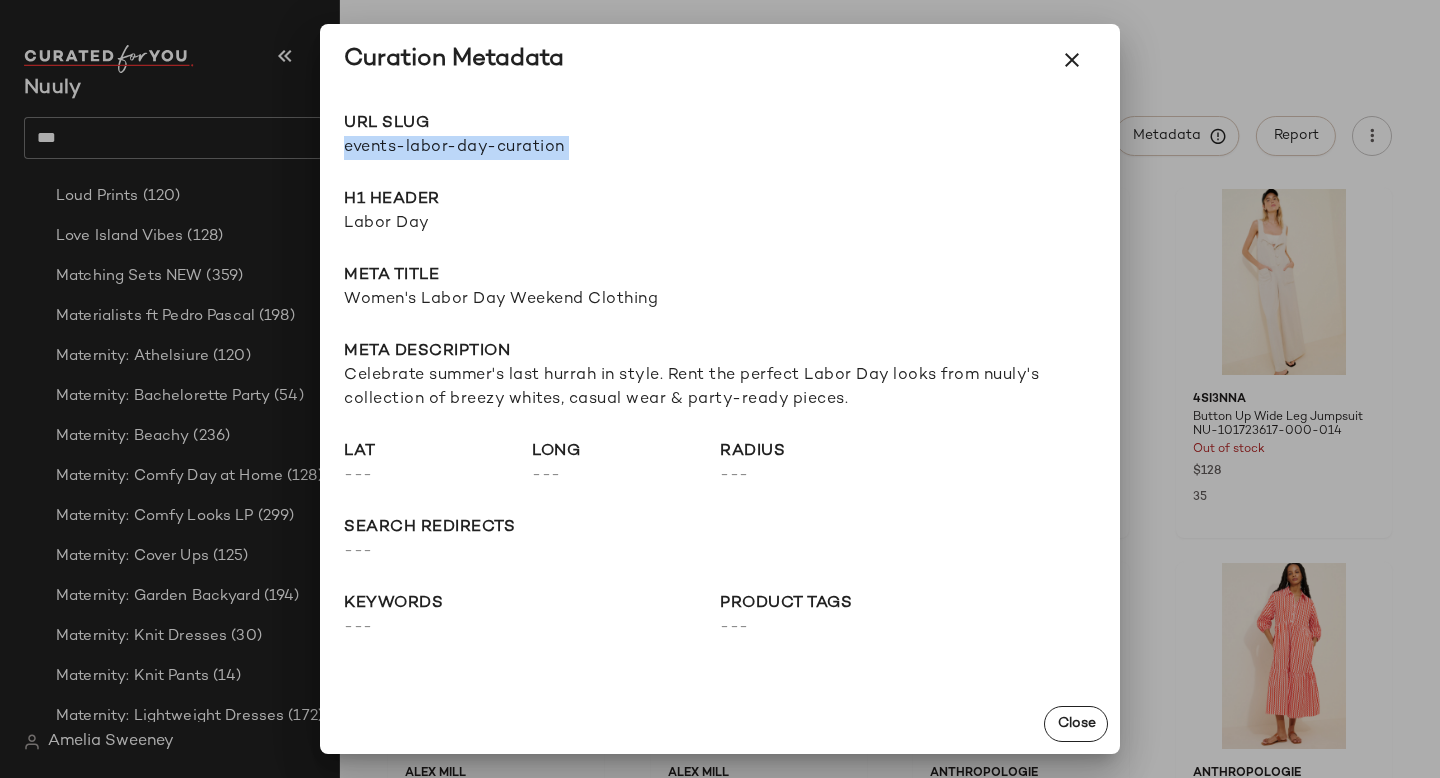 drag, startPoint x: 345, startPoint y: 148, endPoint x: 768, endPoint y: 140, distance: 423.07565 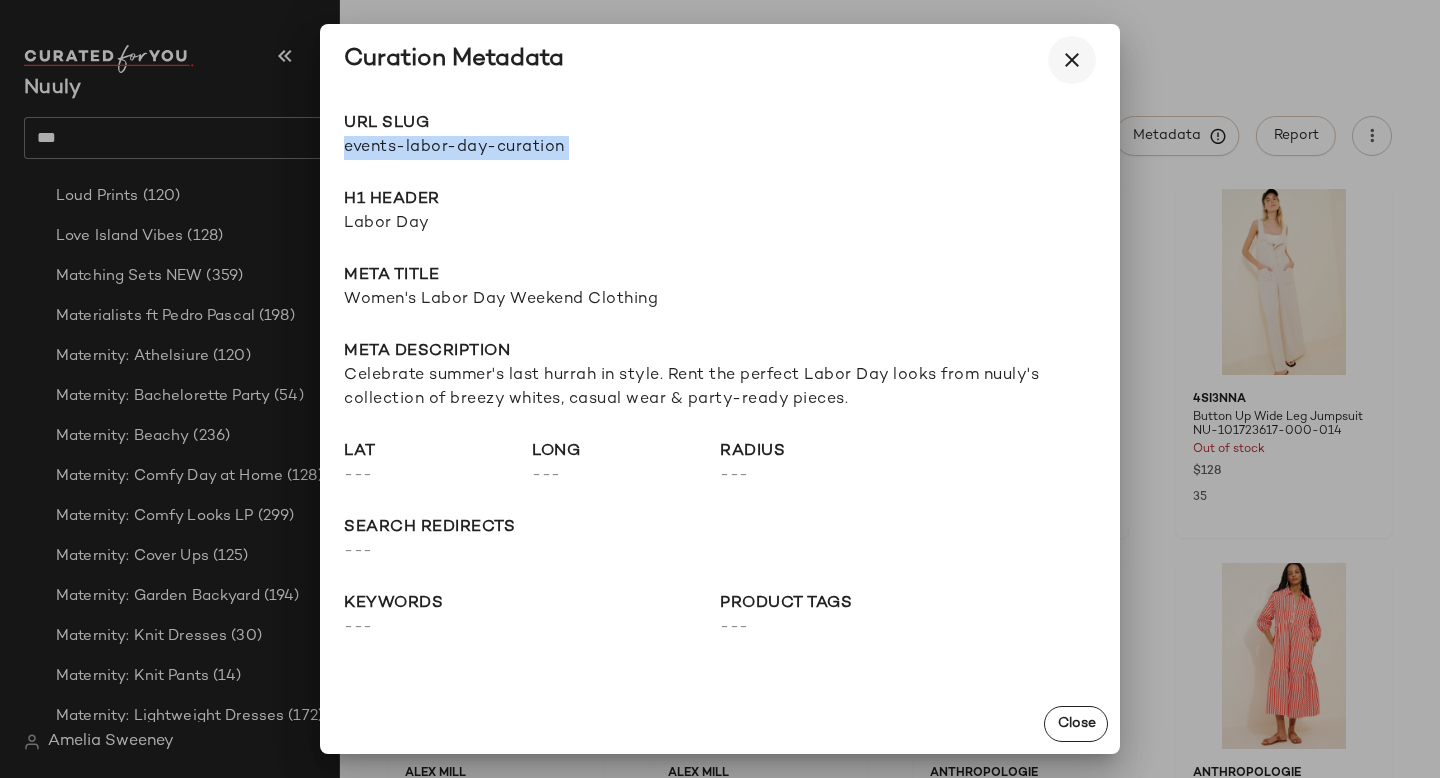 click at bounding box center [1072, 60] 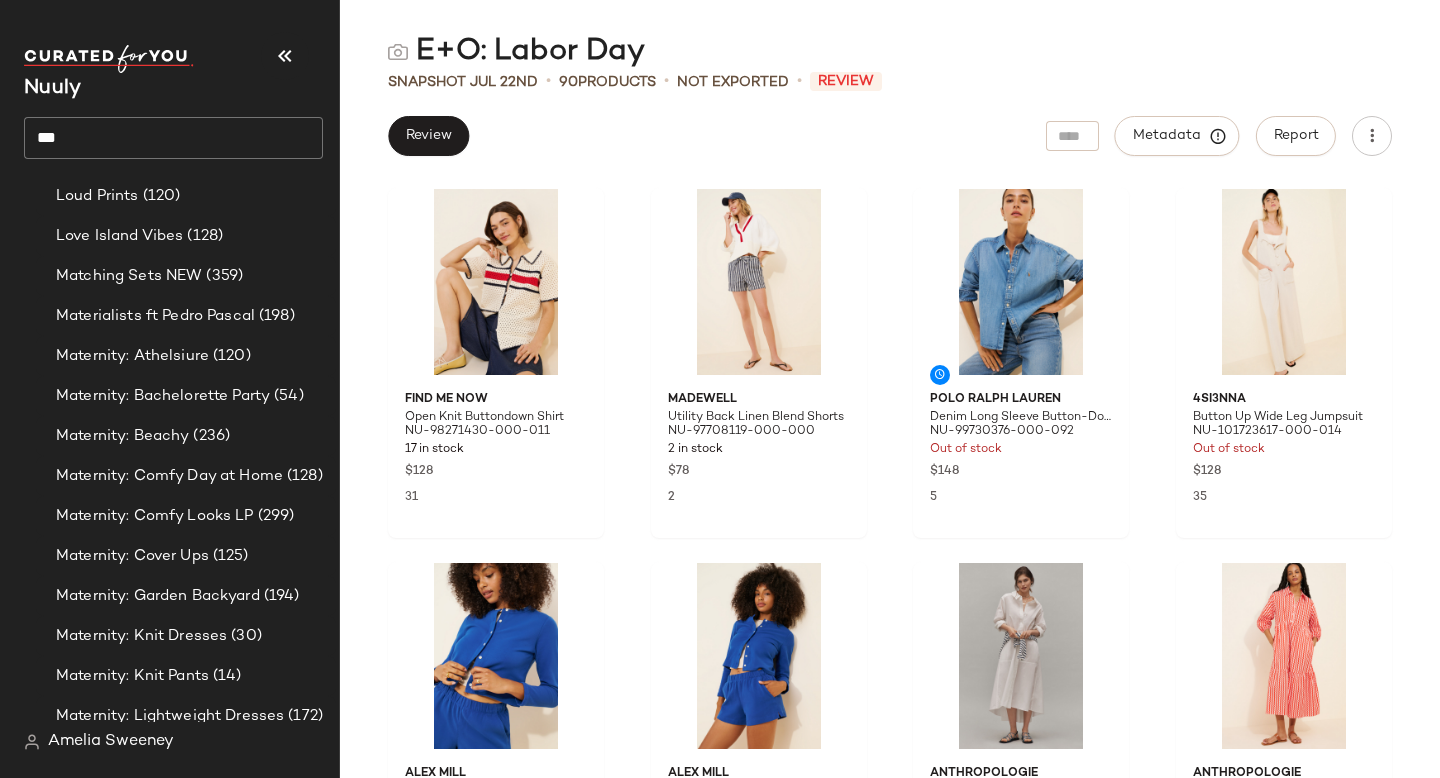 click on "***" 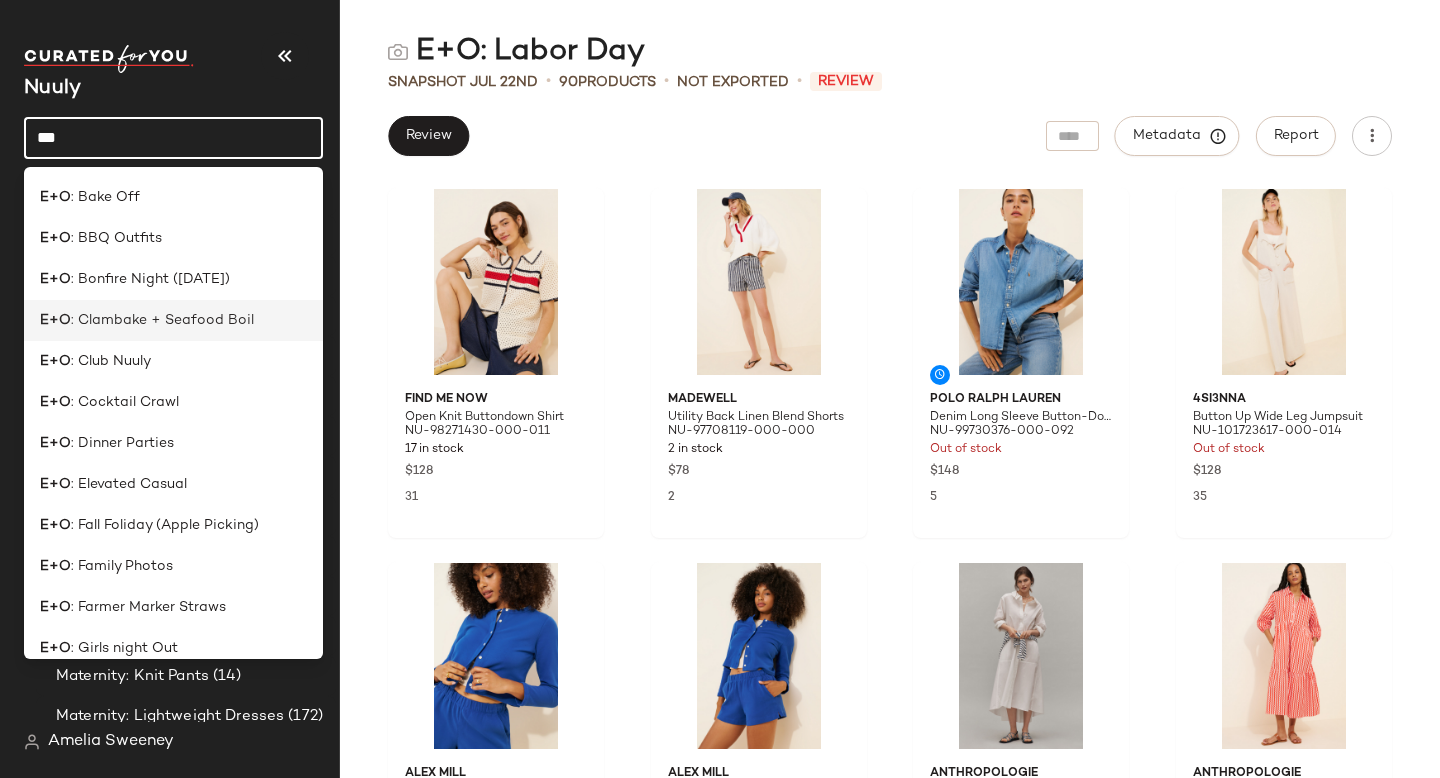 scroll, scrollTop: 53, scrollLeft: 0, axis: vertical 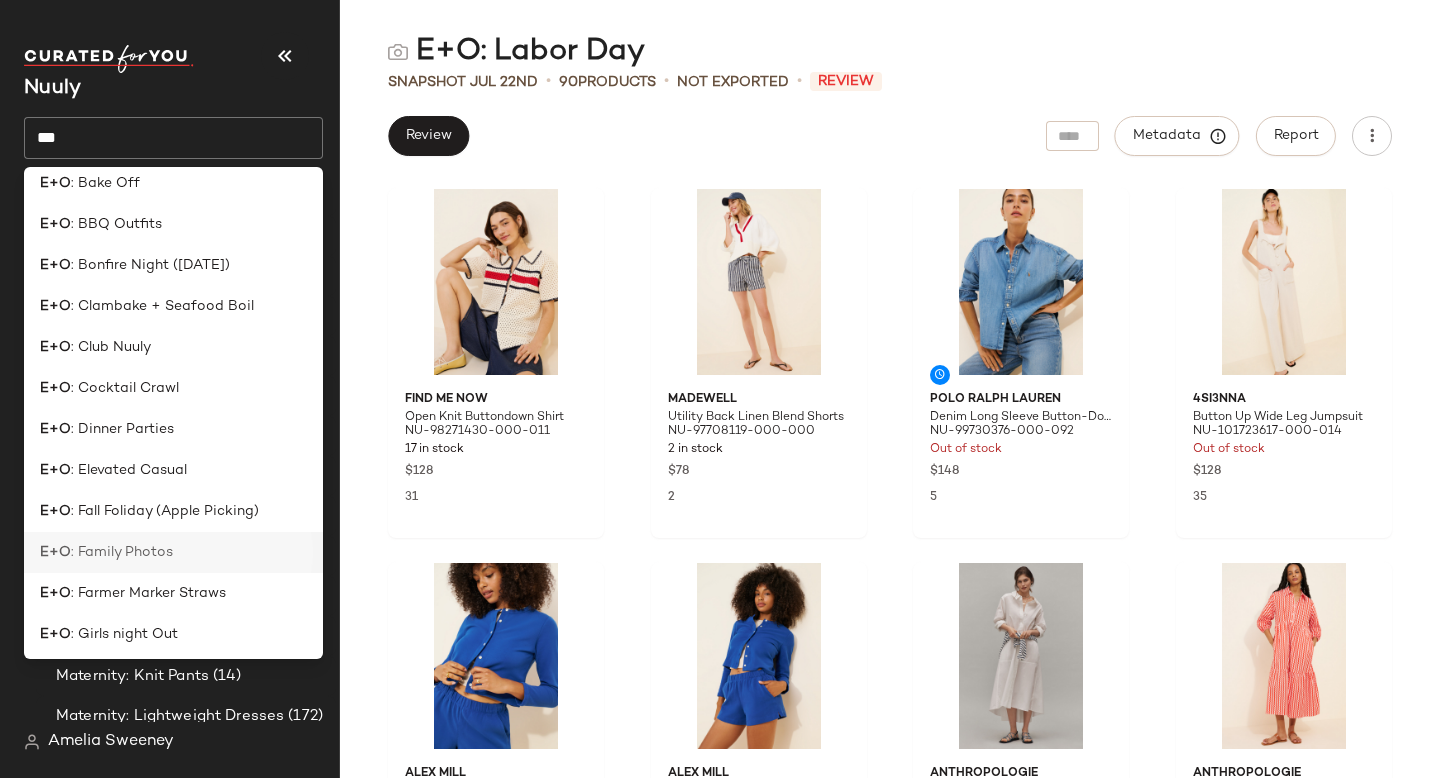 click on ": Family Photos" at bounding box center [122, 552] 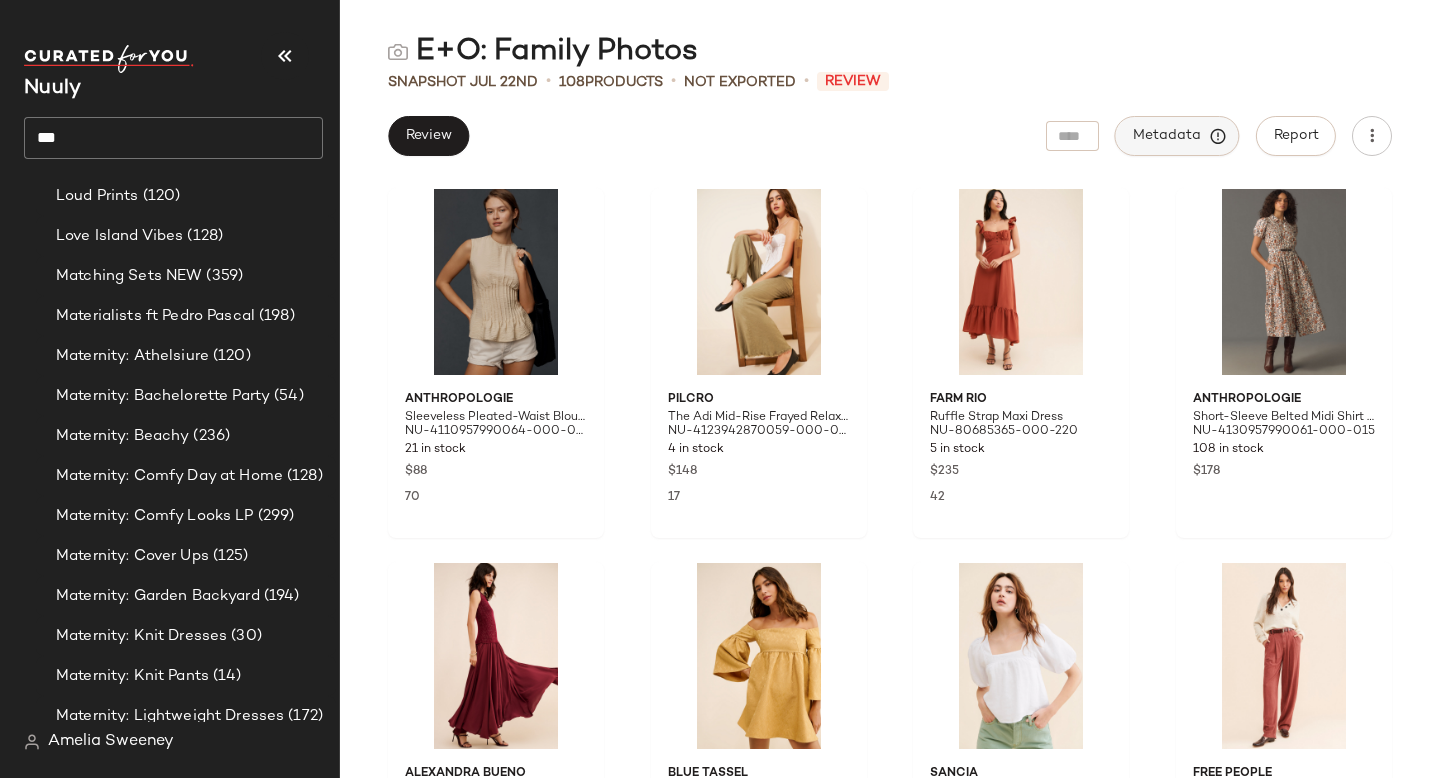 click on "Metadata" 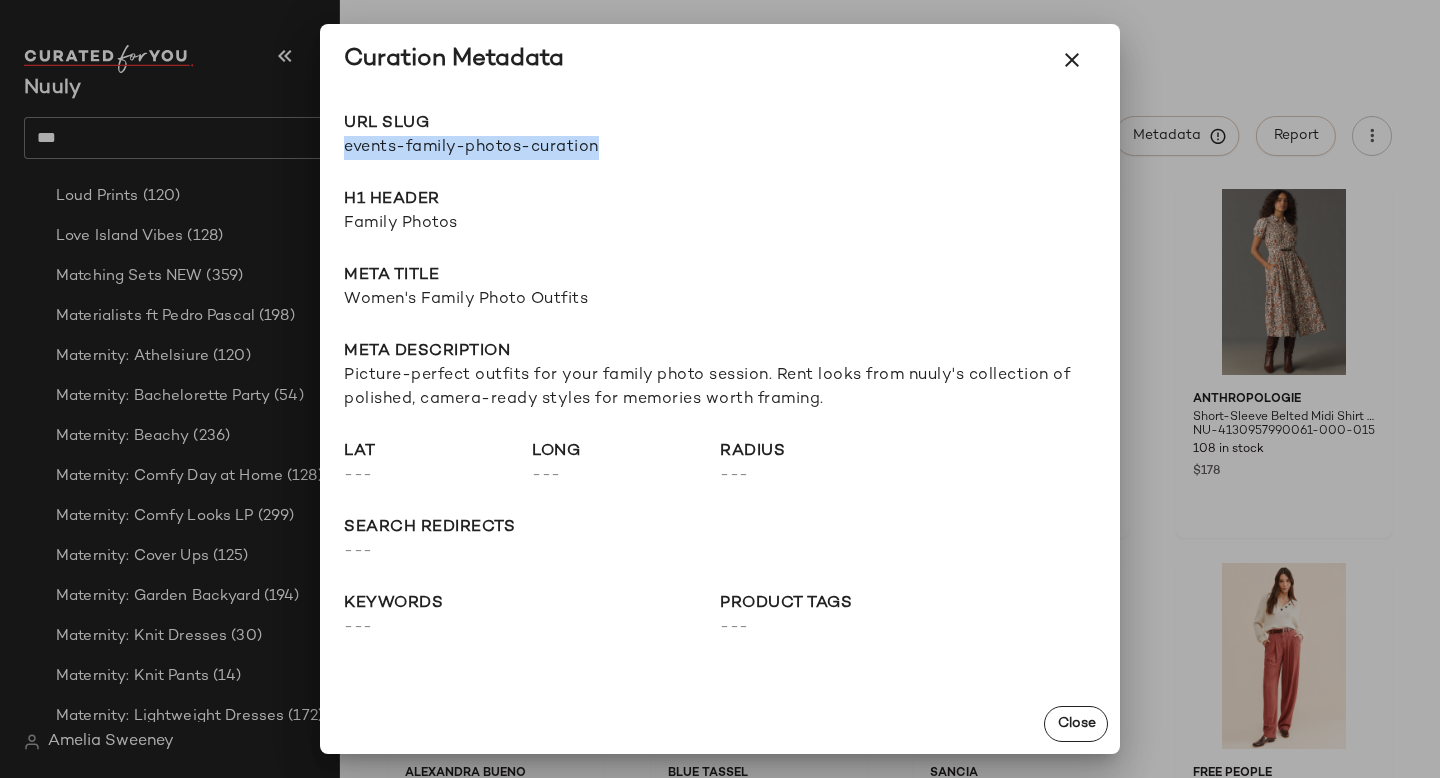 drag, startPoint x: 346, startPoint y: 149, endPoint x: 652, endPoint y: 154, distance: 306.04083 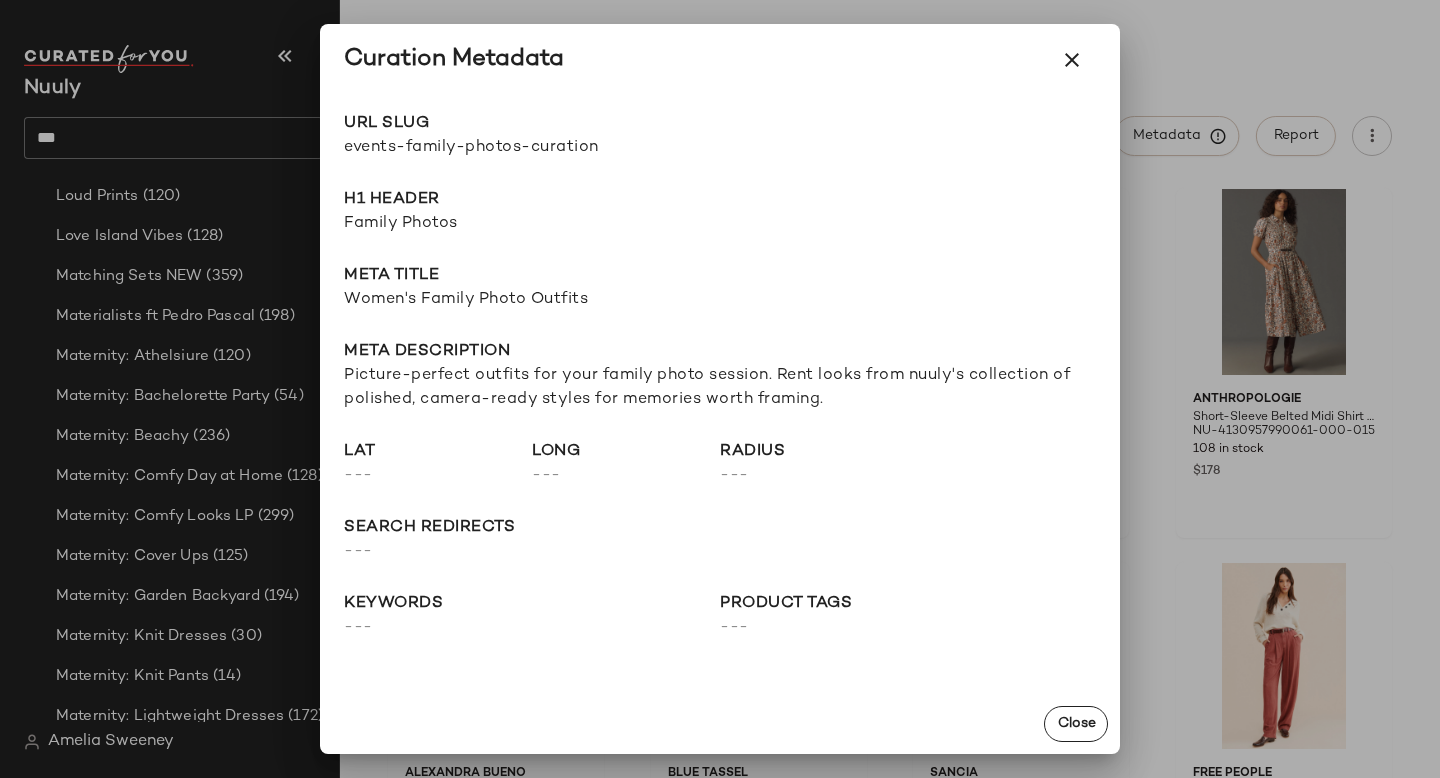 click at bounding box center (720, 389) 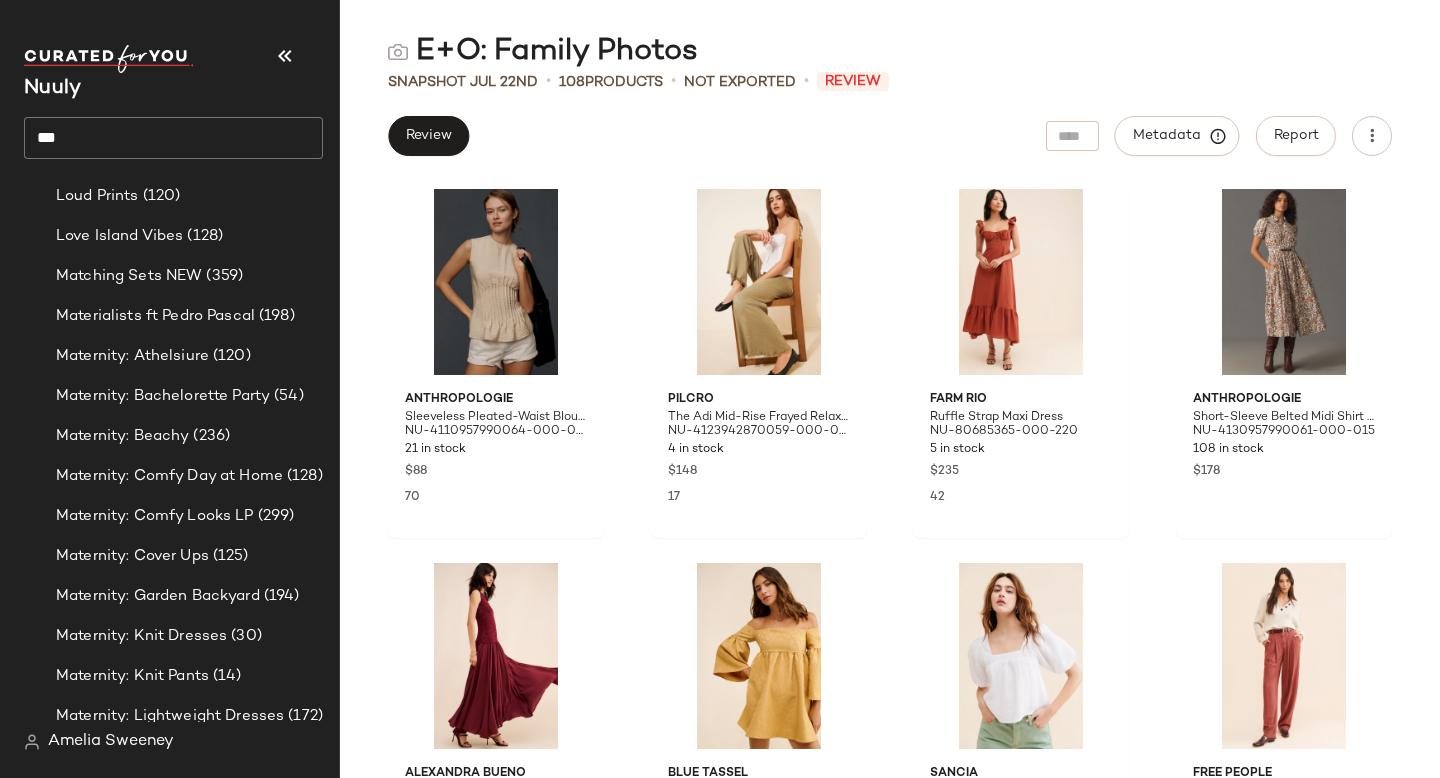 click on "***" 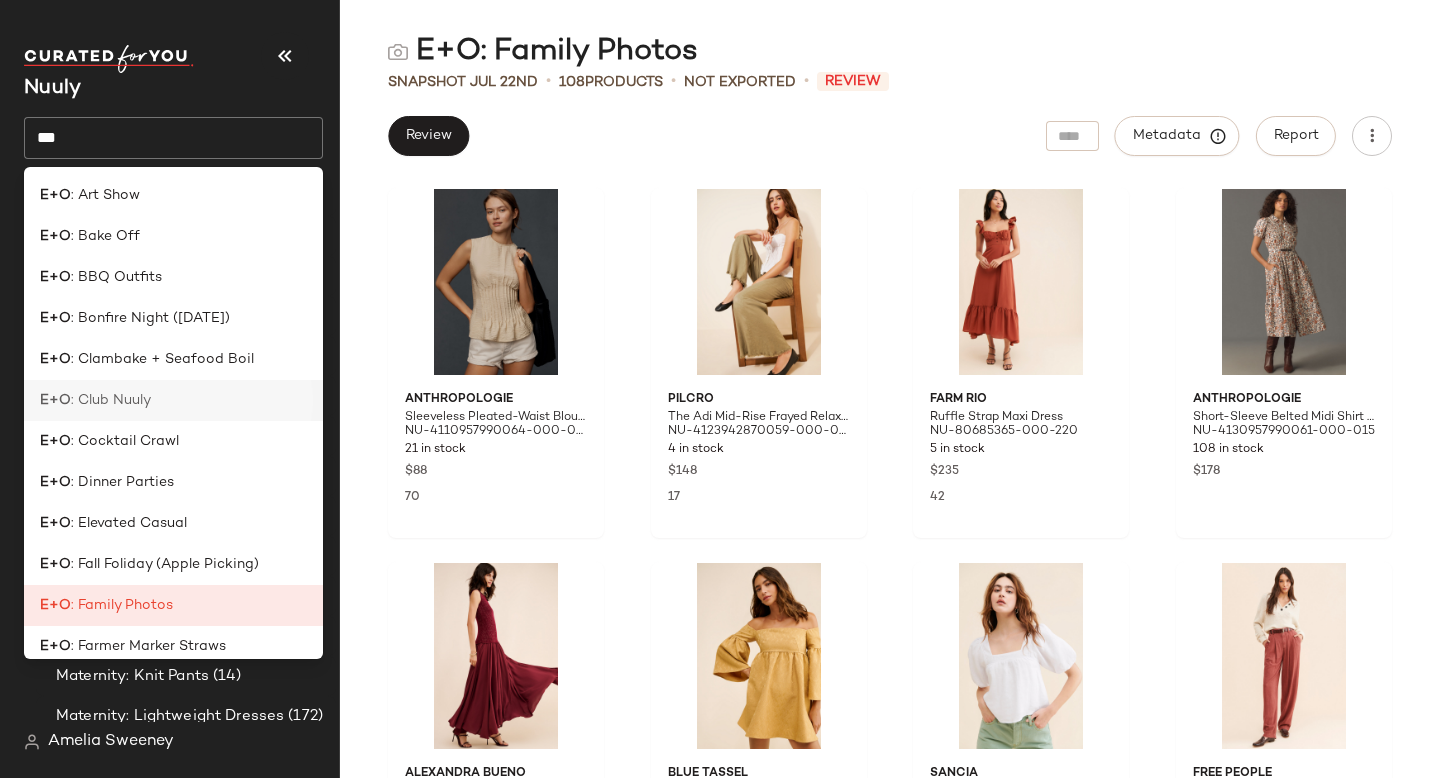 click on "E+O : Club Nuuly" 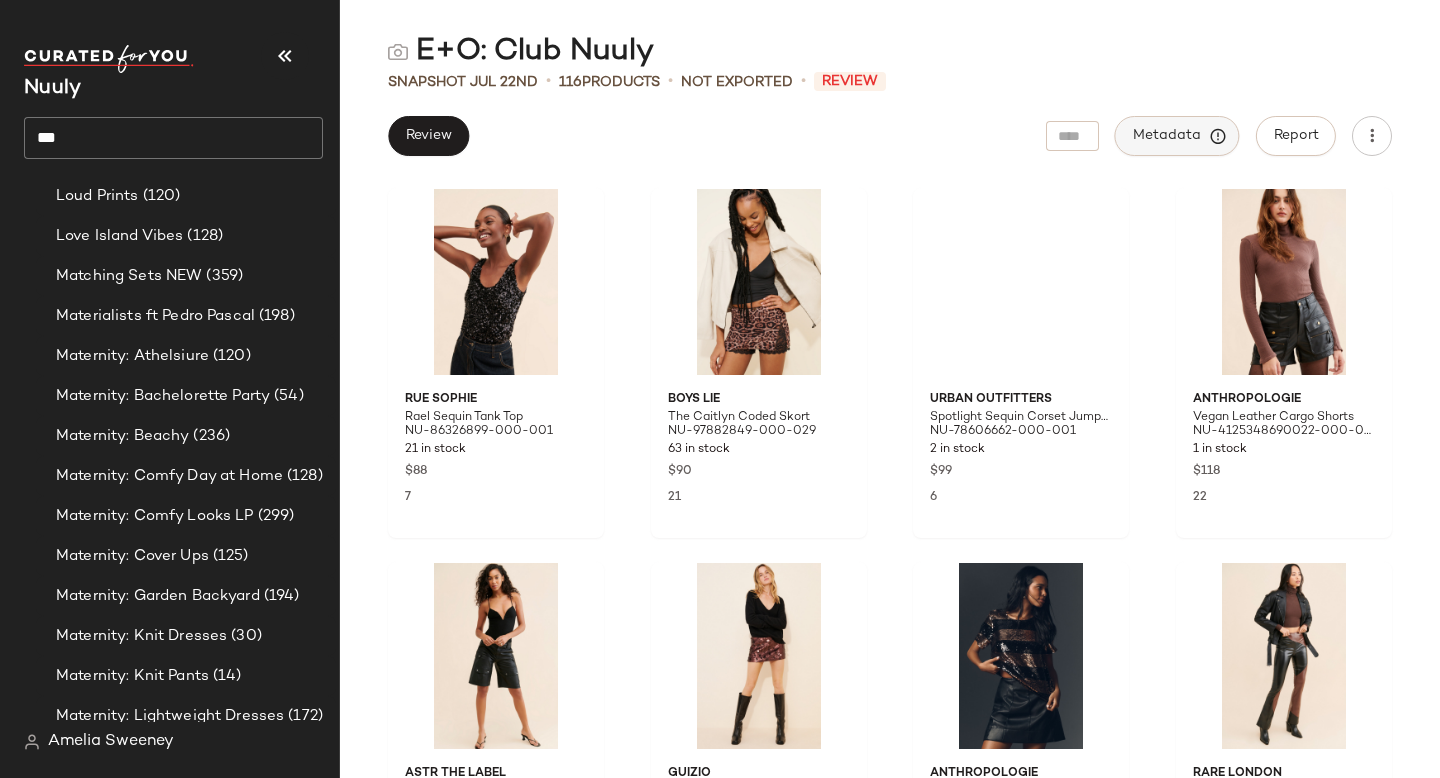 click on "Metadata" 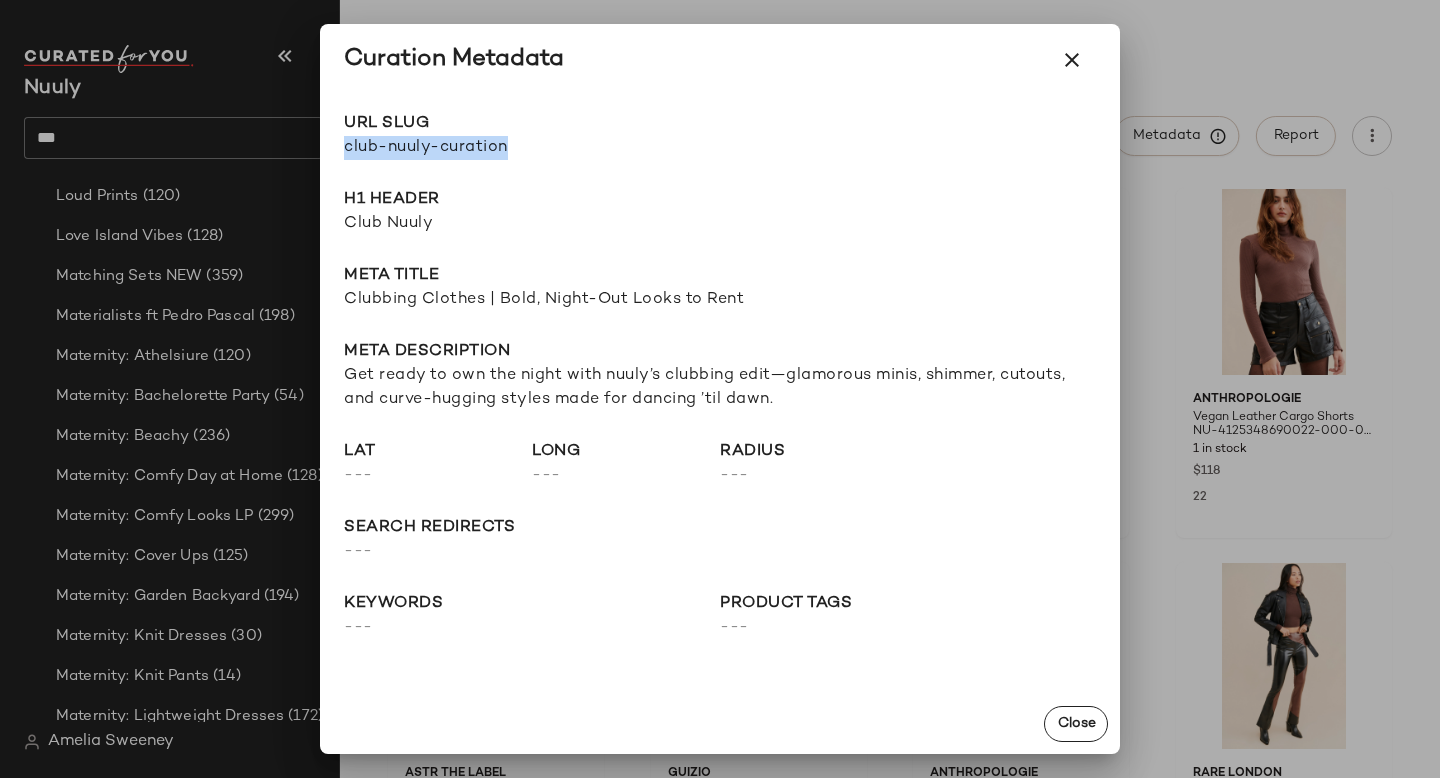 drag, startPoint x: 346, startPoint y: 152, endPoint x: 636, endPoint y: 155, distance: 290.0155 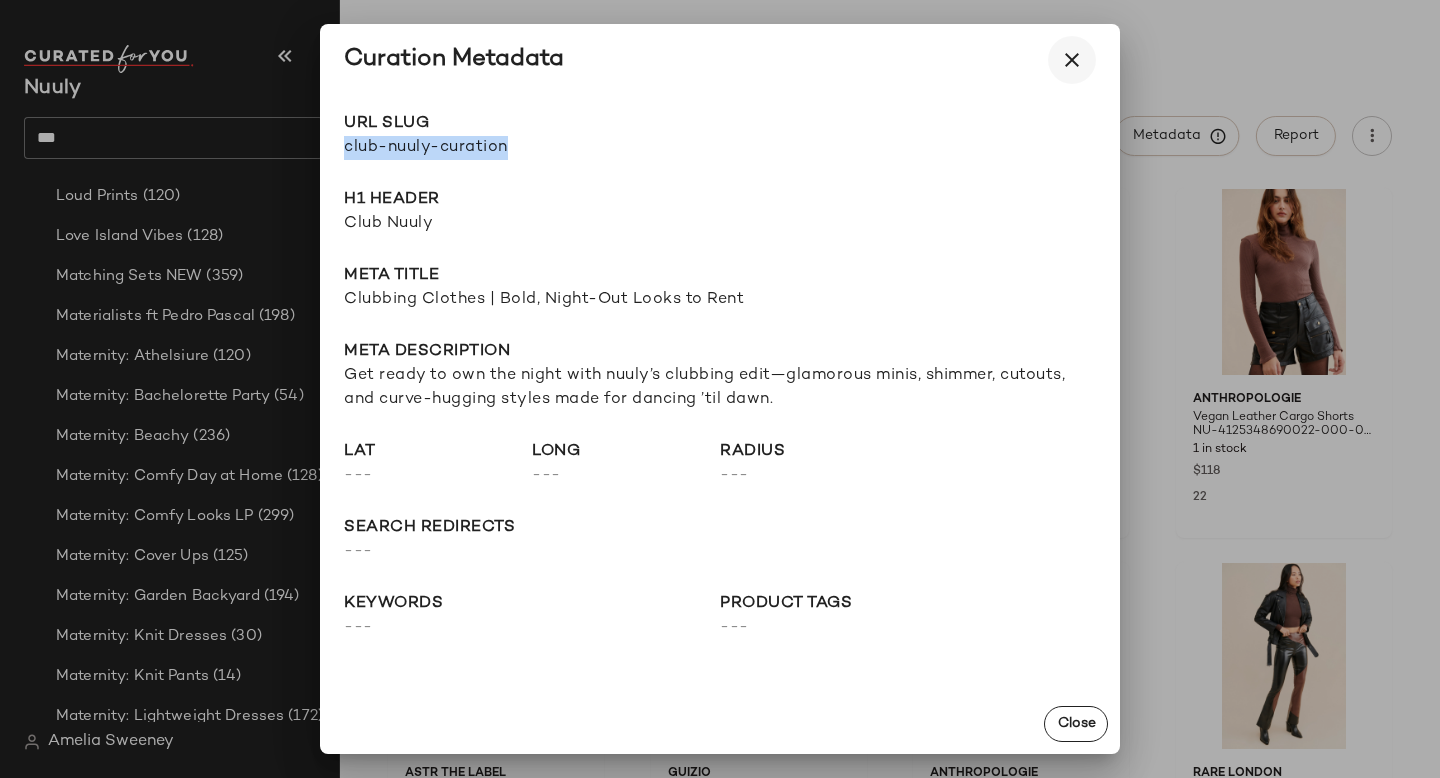 click at bounding box center [1072, 60] 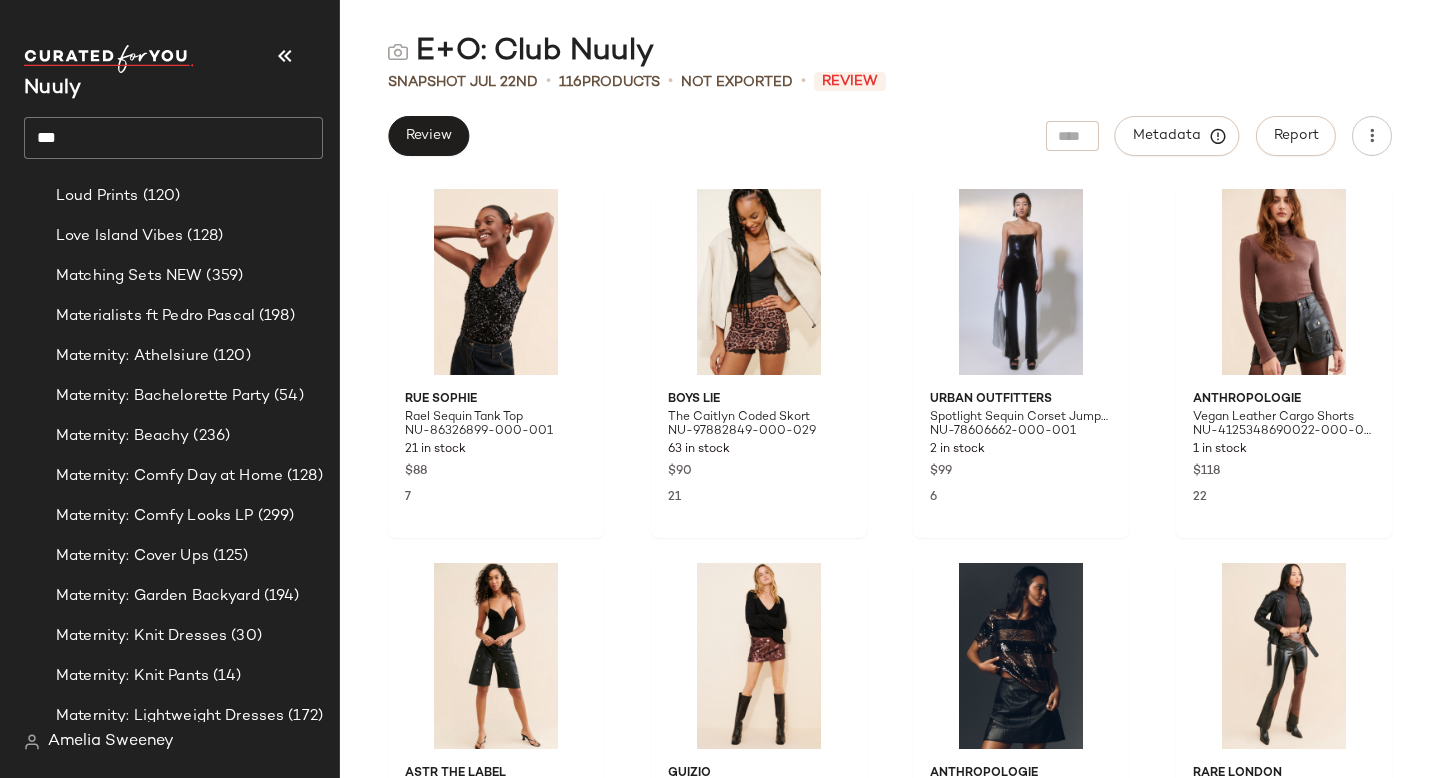 click on "***" 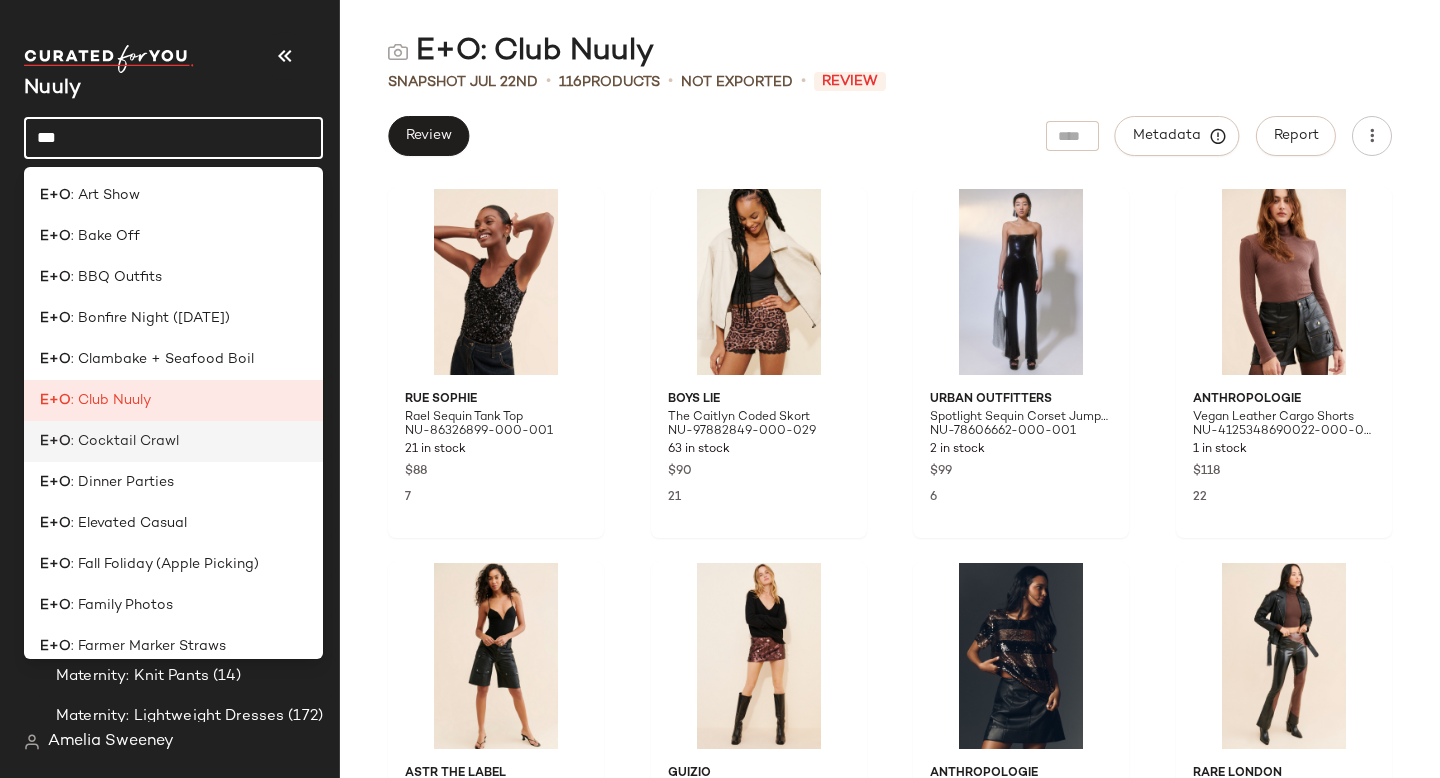 scroll, scrollTop: 29, scrollLeft: 0, axis: vertical 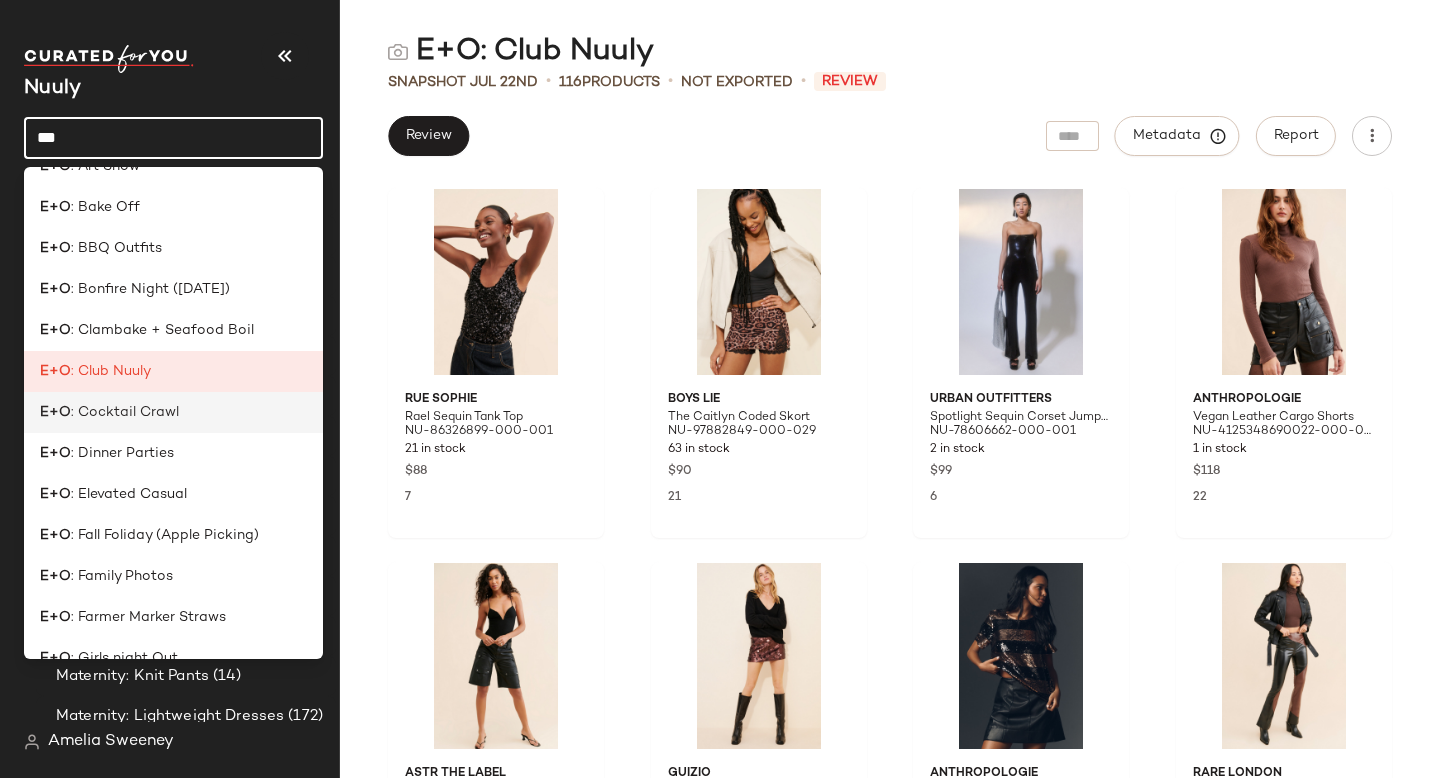 click on "E+O : Dinner Parties" 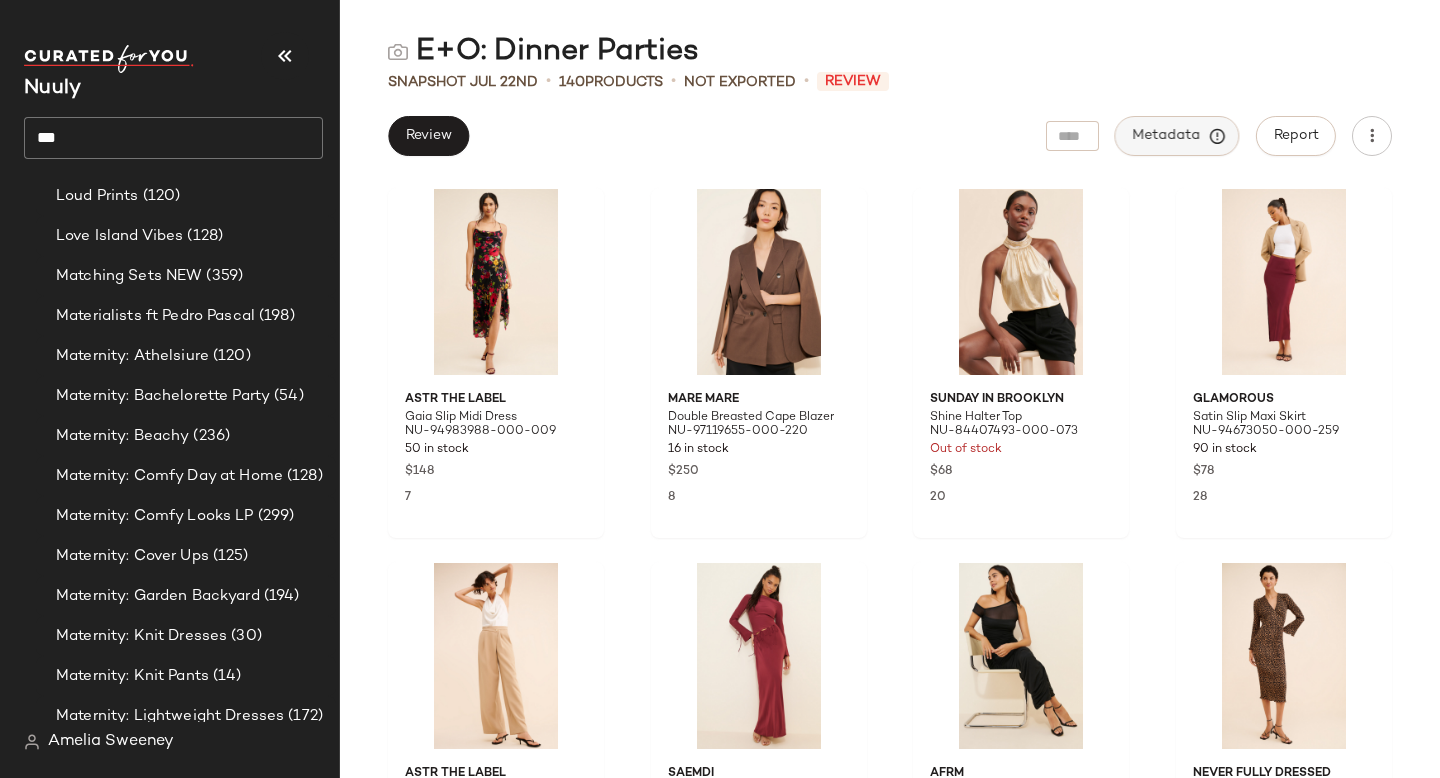 click on "Metadata" 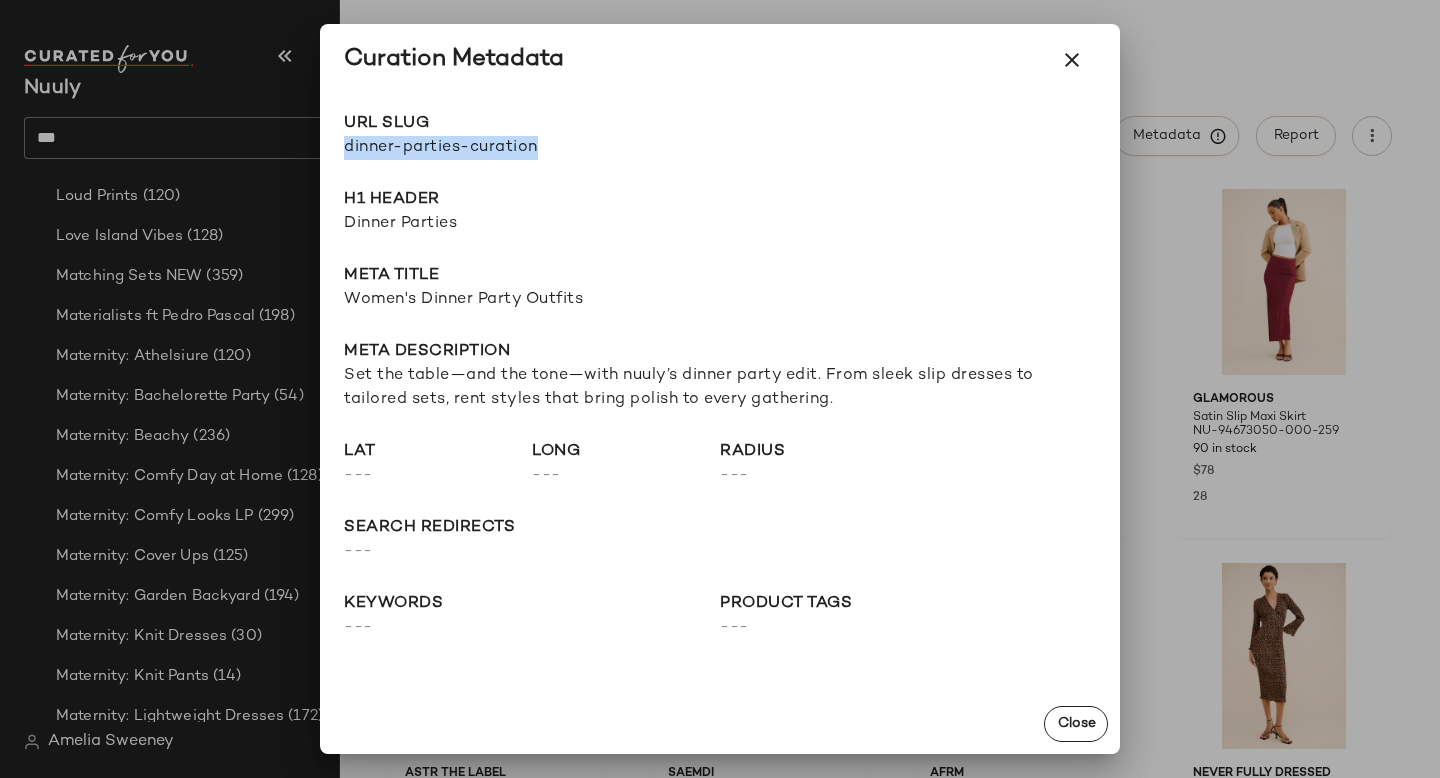 drag, startPoint x: 345, startPoint y: 146, endPoint x: 642, endPoint y: 146, distance: 297 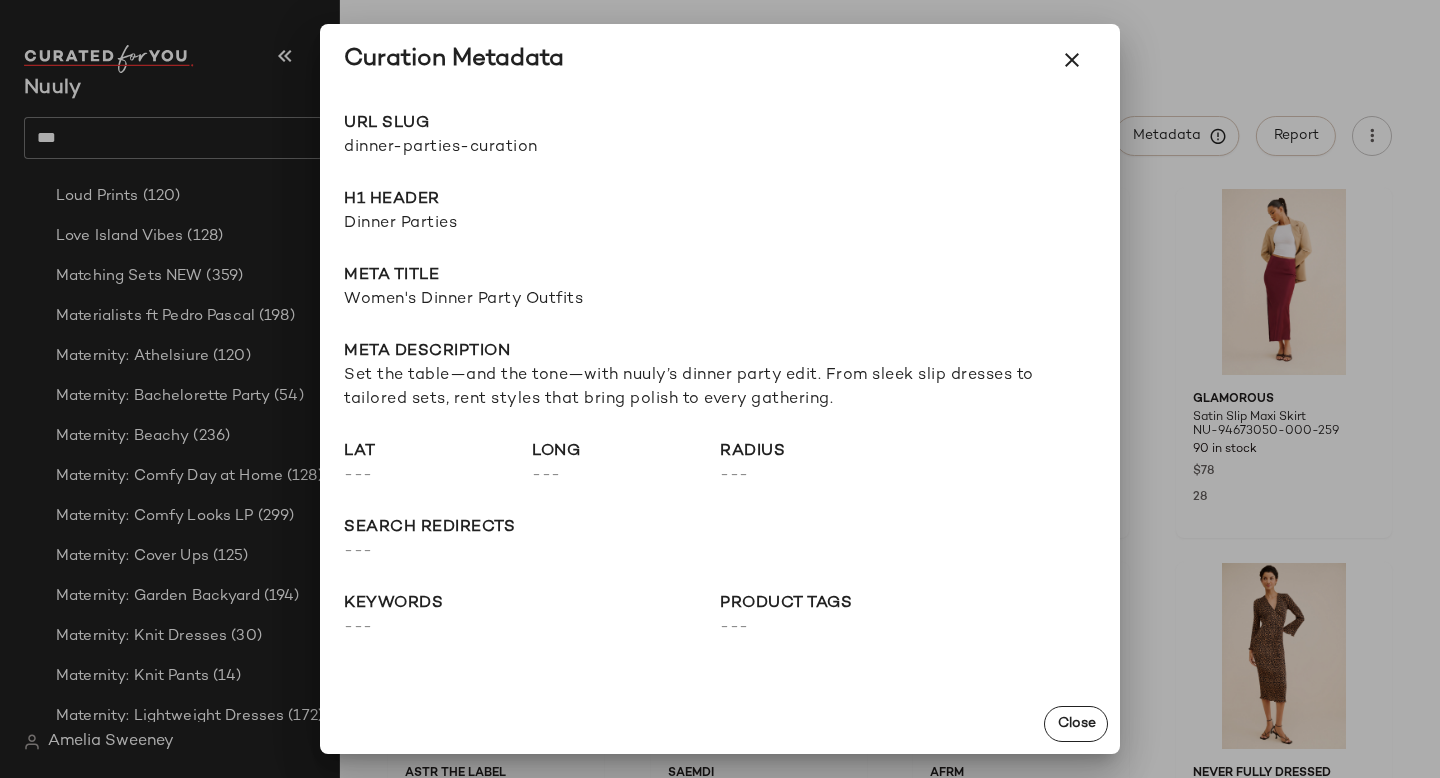 click at bounding box center (720, 389) 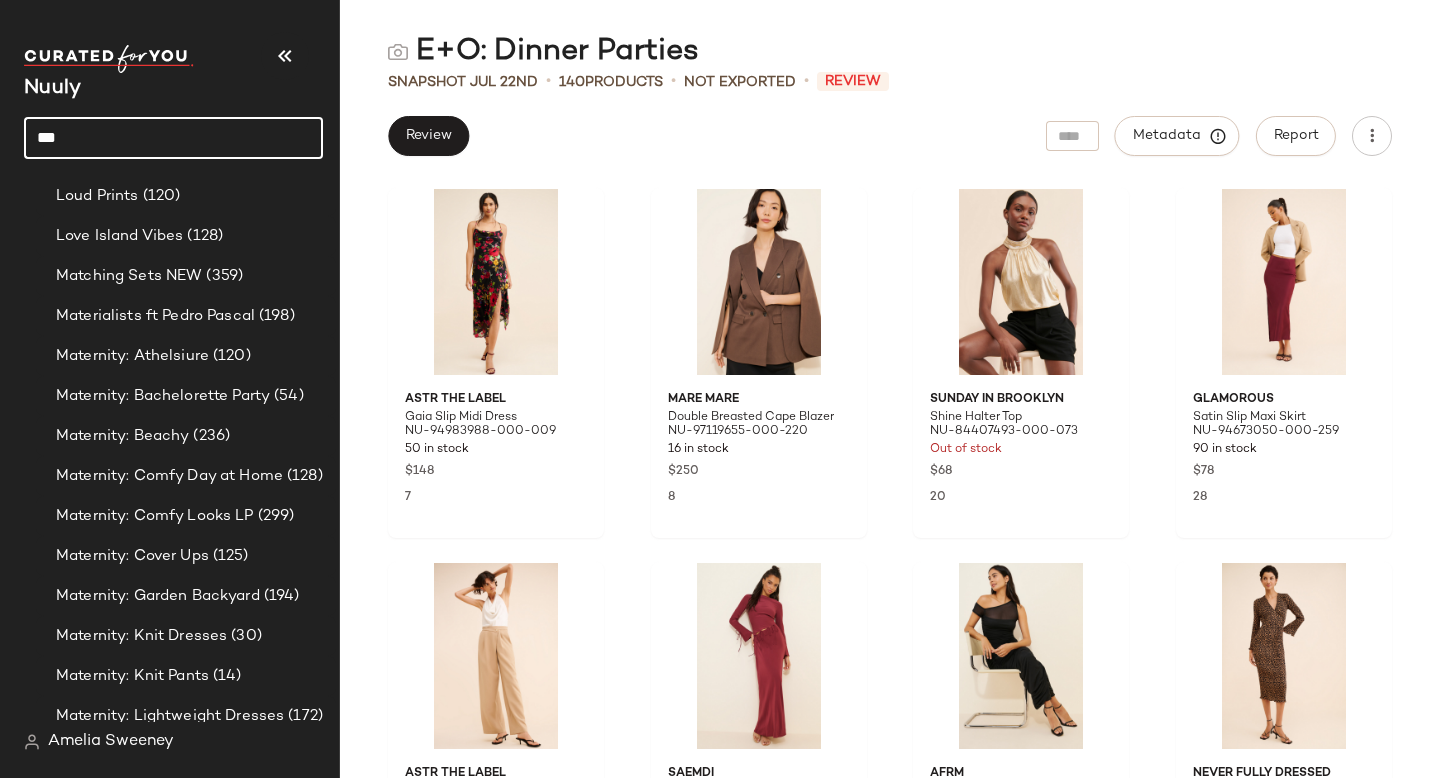 click on "***" 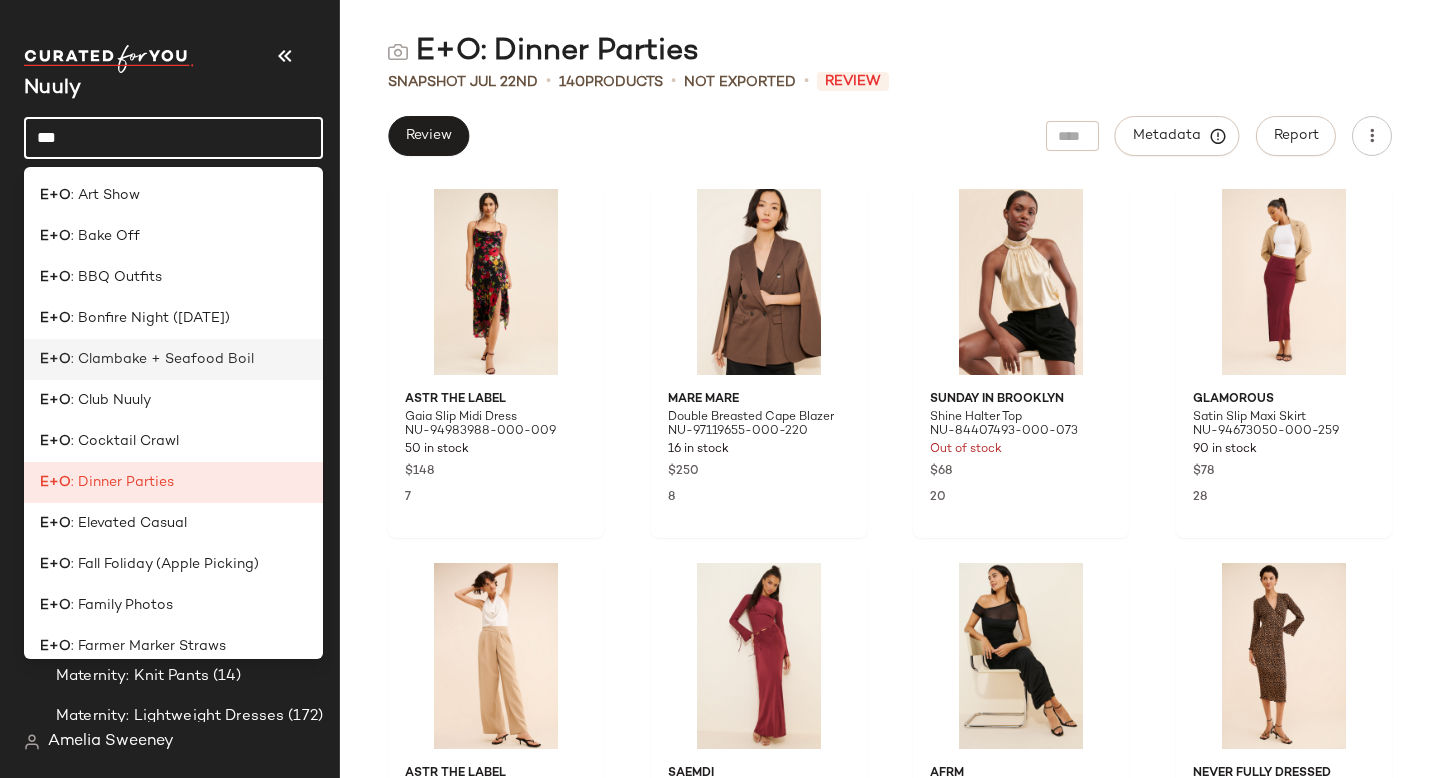 scroll, scrollTop: 549, scrollLeft: 0, axis: vertical 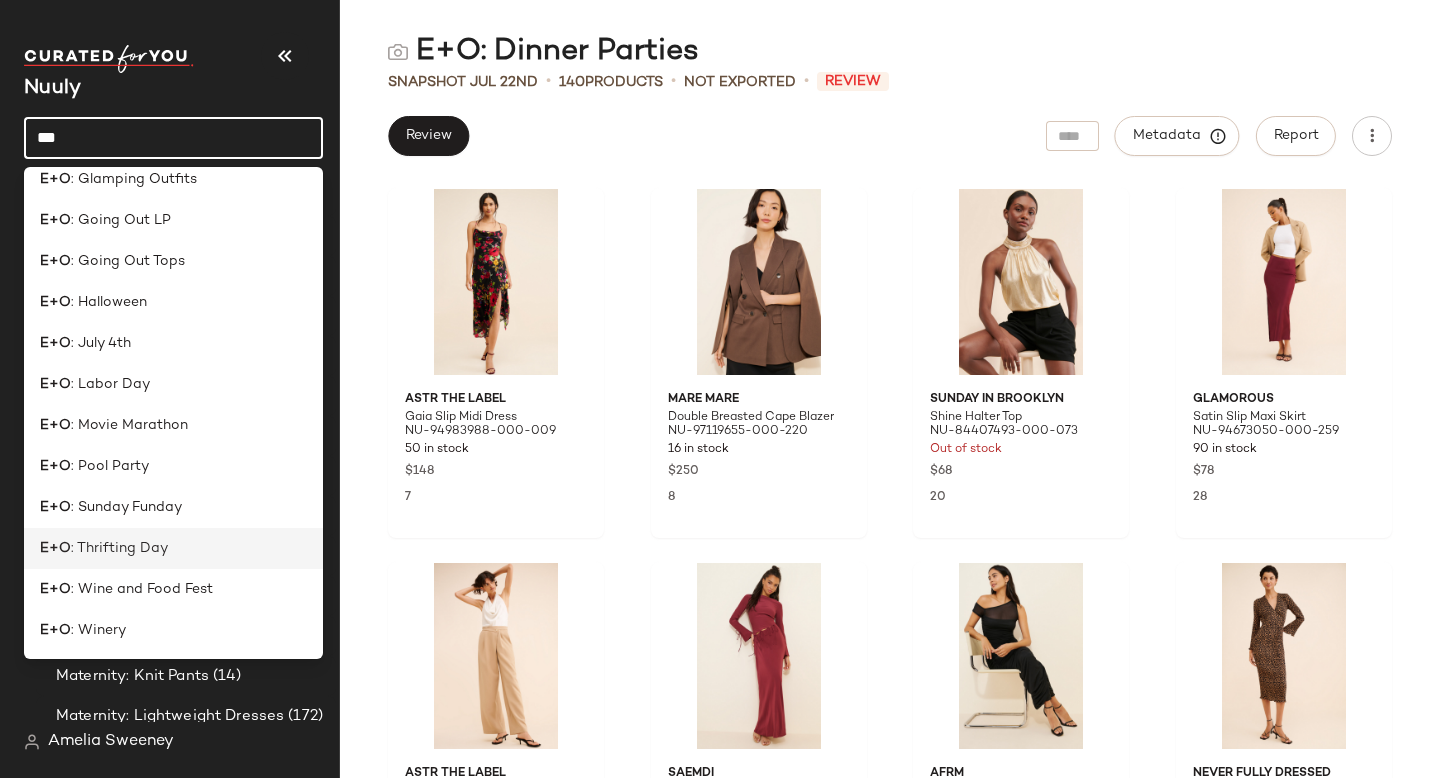 click on ": Thrifting Day" at bounding box center (119, 548) 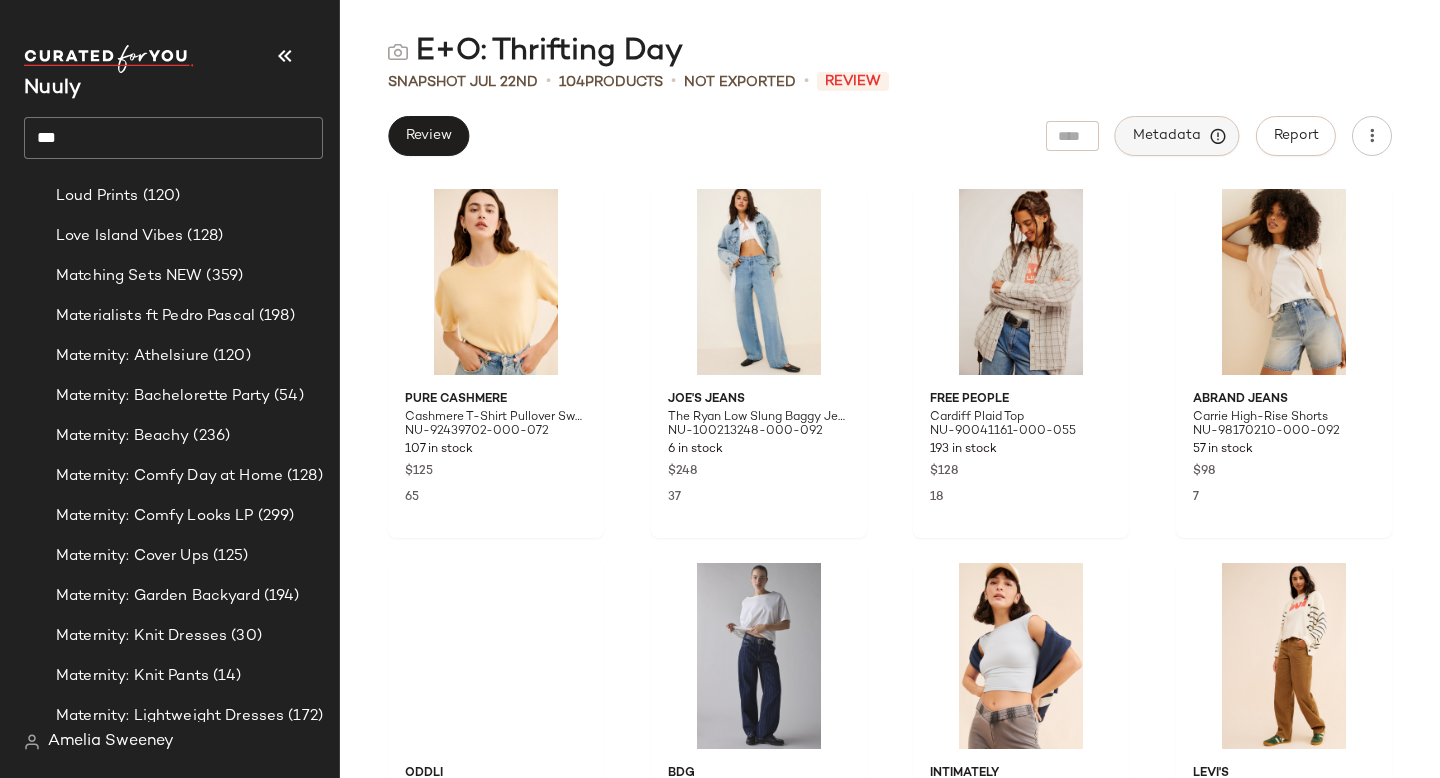 click on "Metadata" 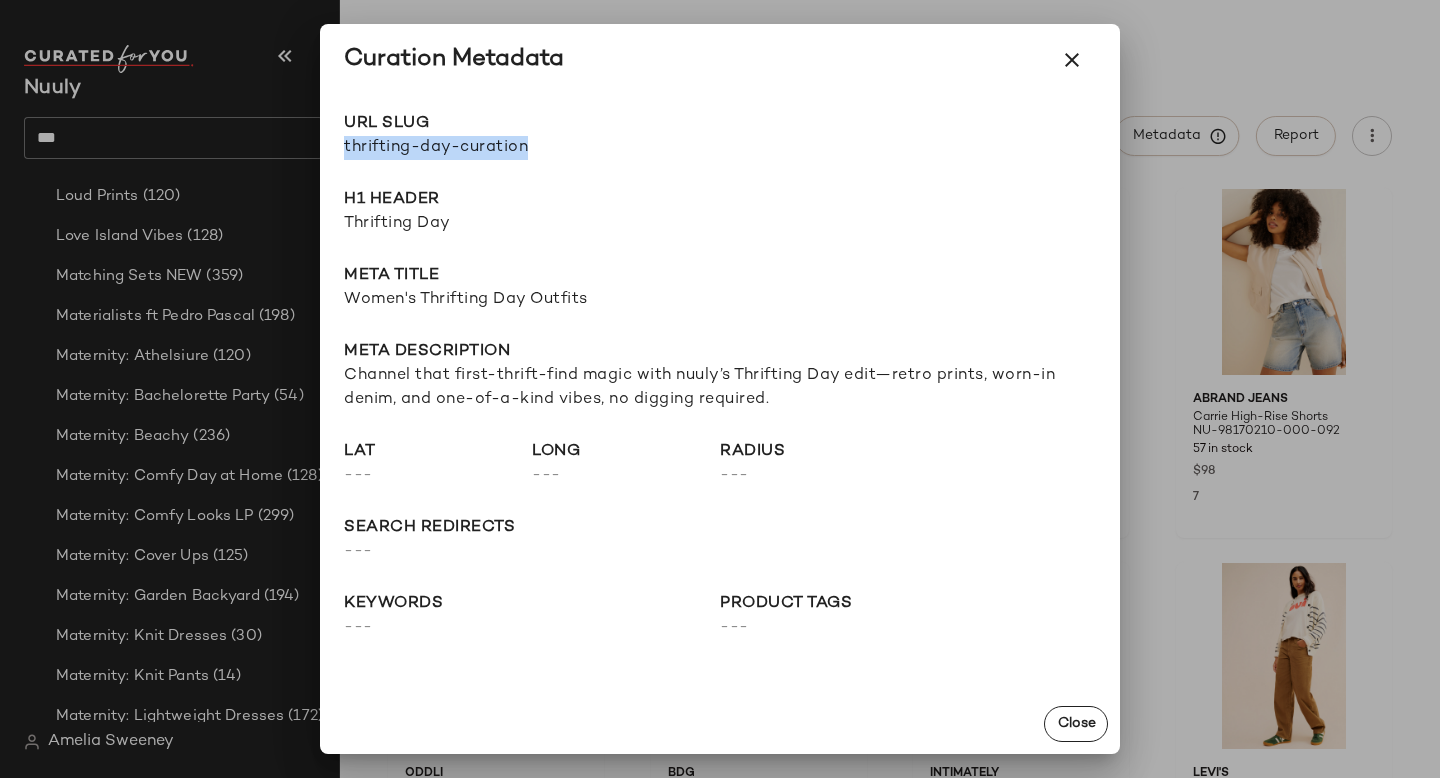 drag, startPoint x: 344, startPoint y: 146, endPoint x: 659, endPoint y: 146, distance: 315 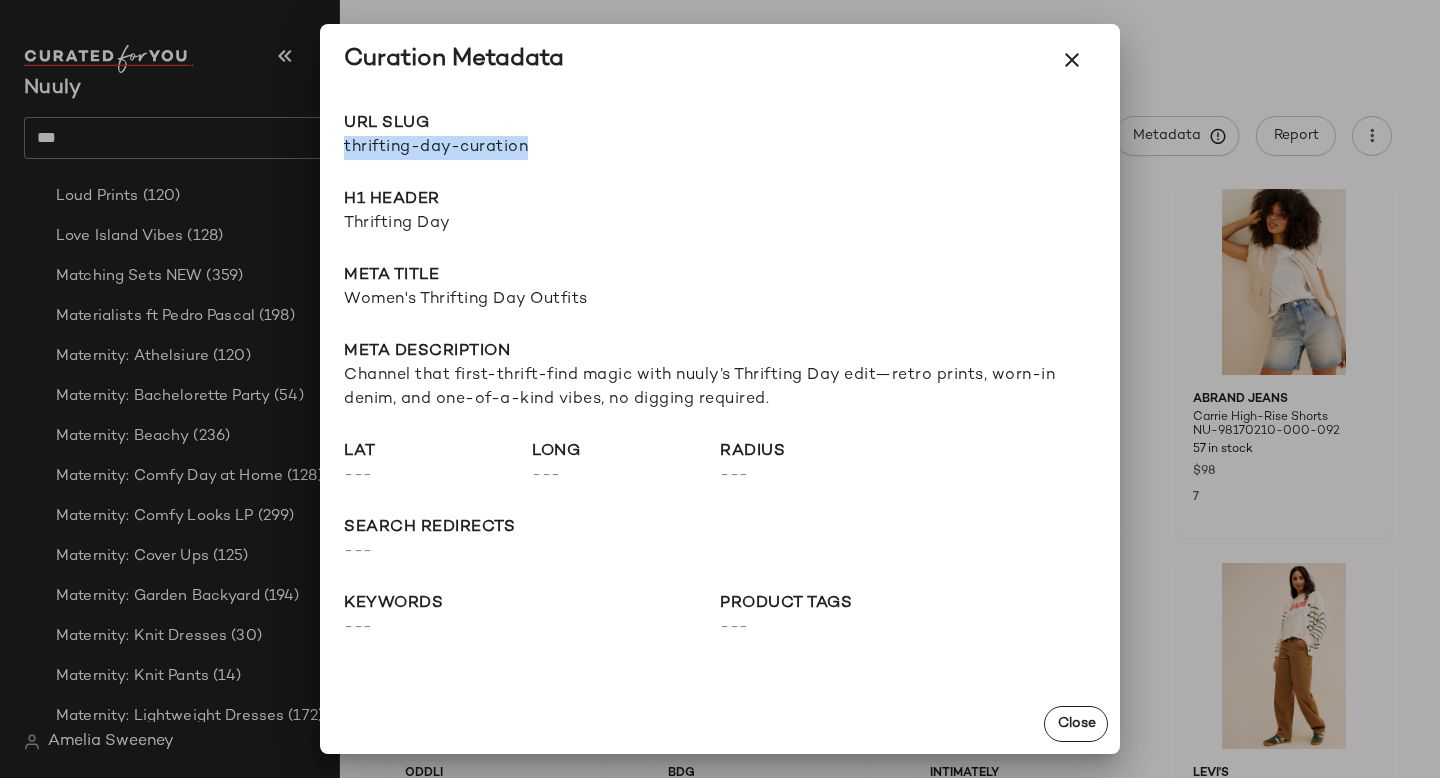 copy on "thrifting-day-curation" 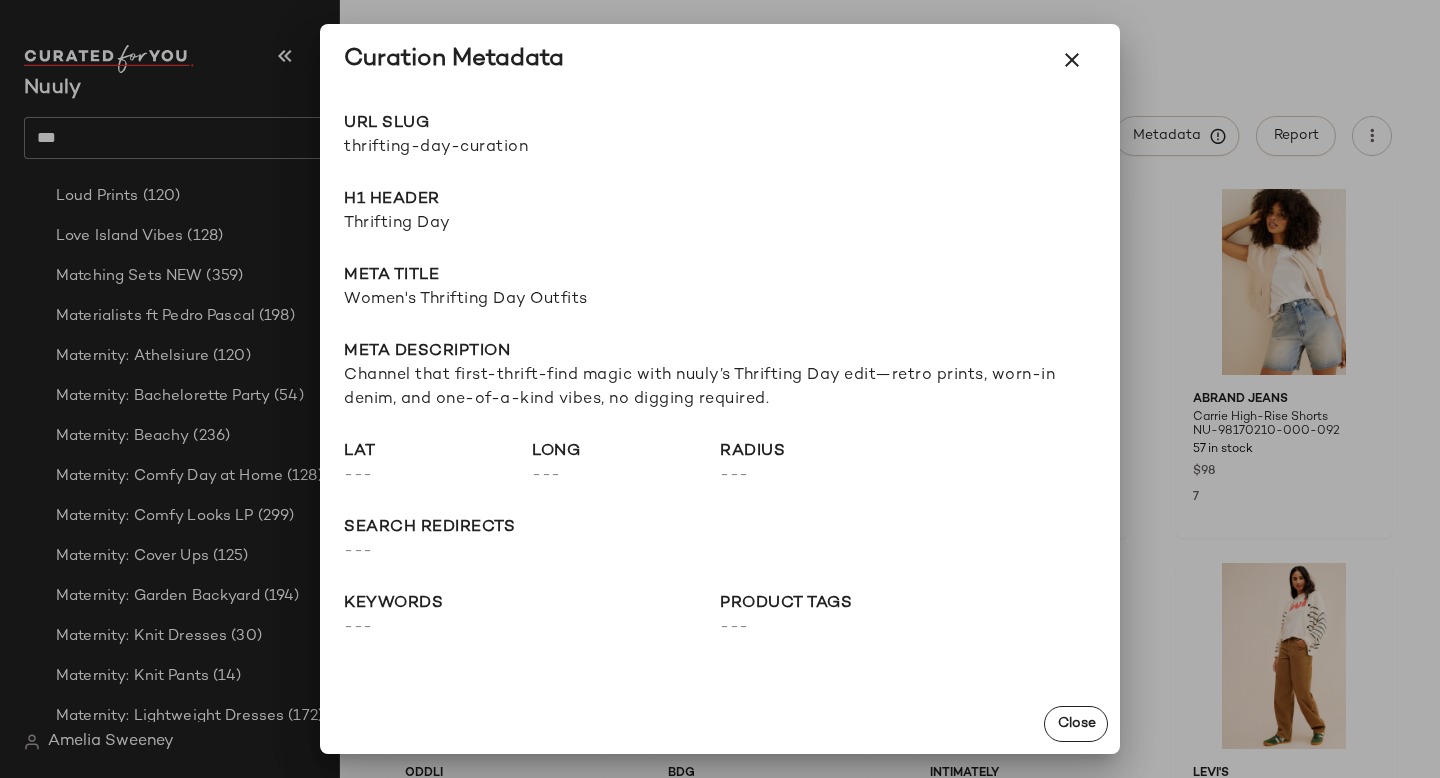 click at bounding box center (720, 389) 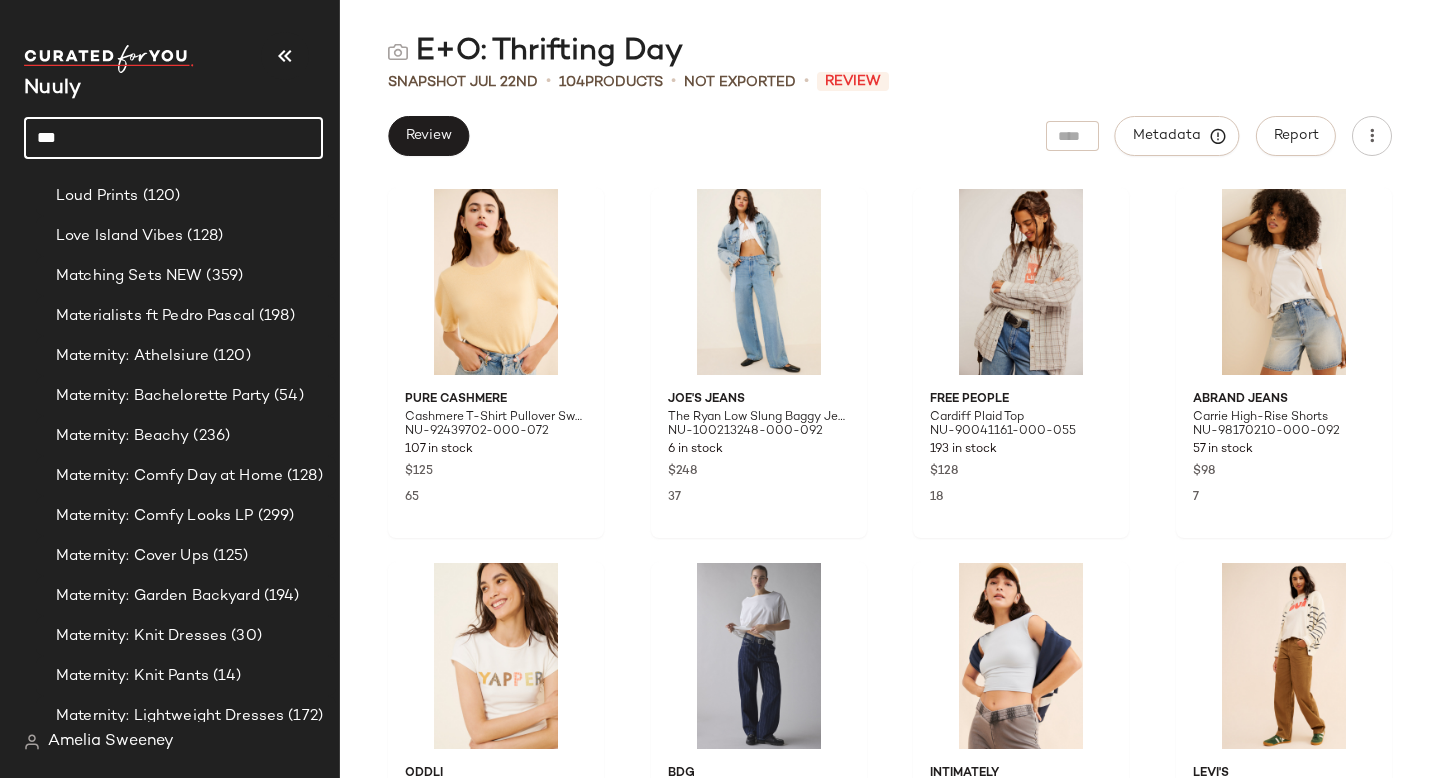 click on "***" 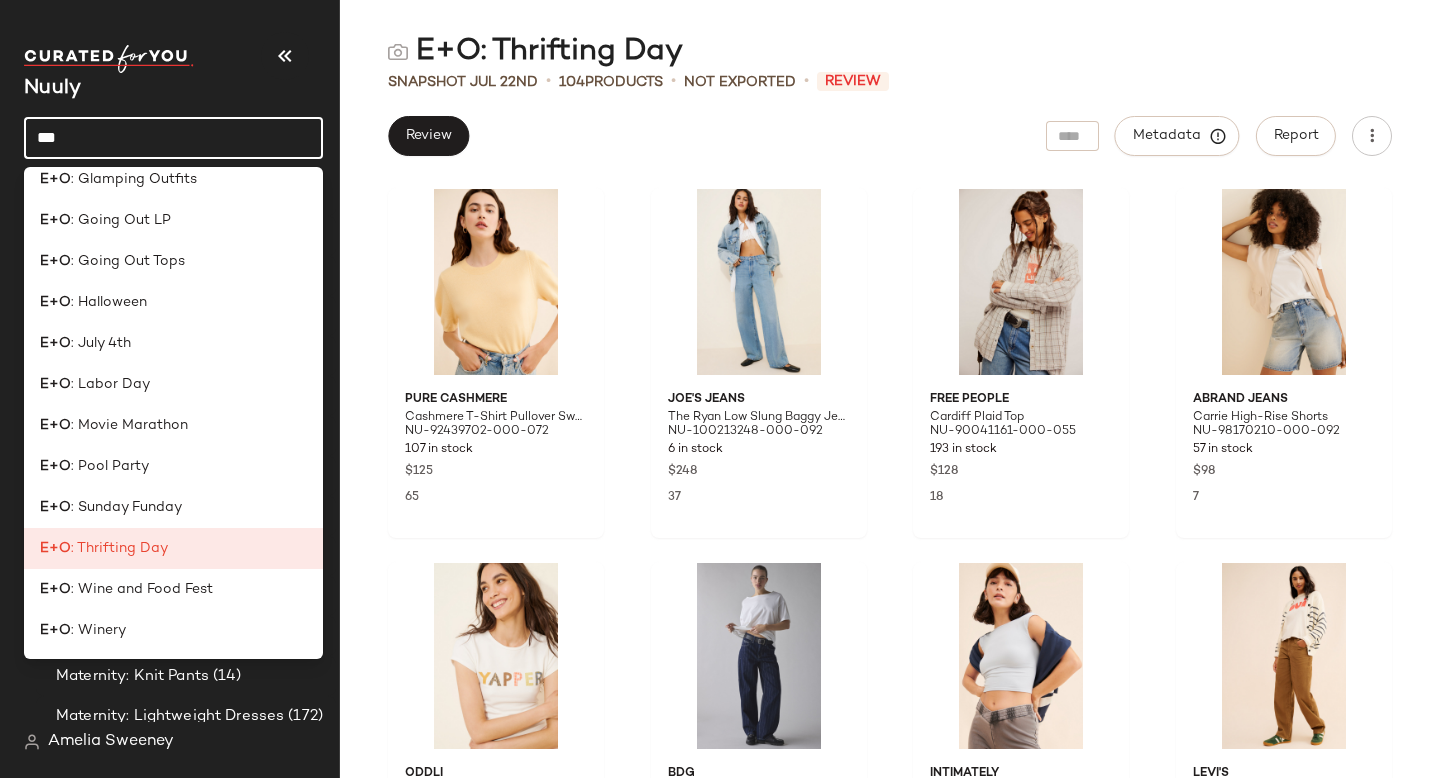 scroll, scrollTop: 0, scrollLeft: 0, axis: both 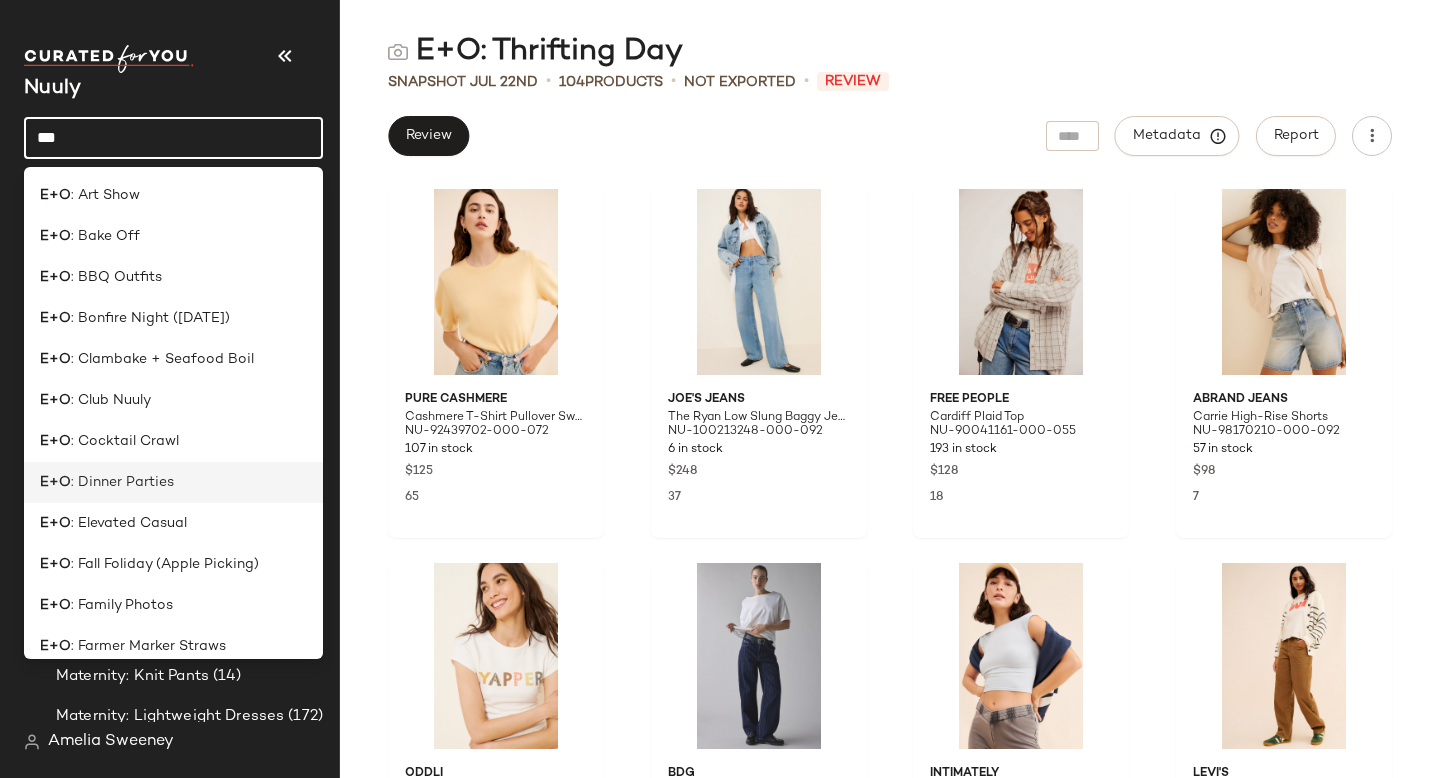 click on ": Dinner Parties" at bounding box center (122, 482) 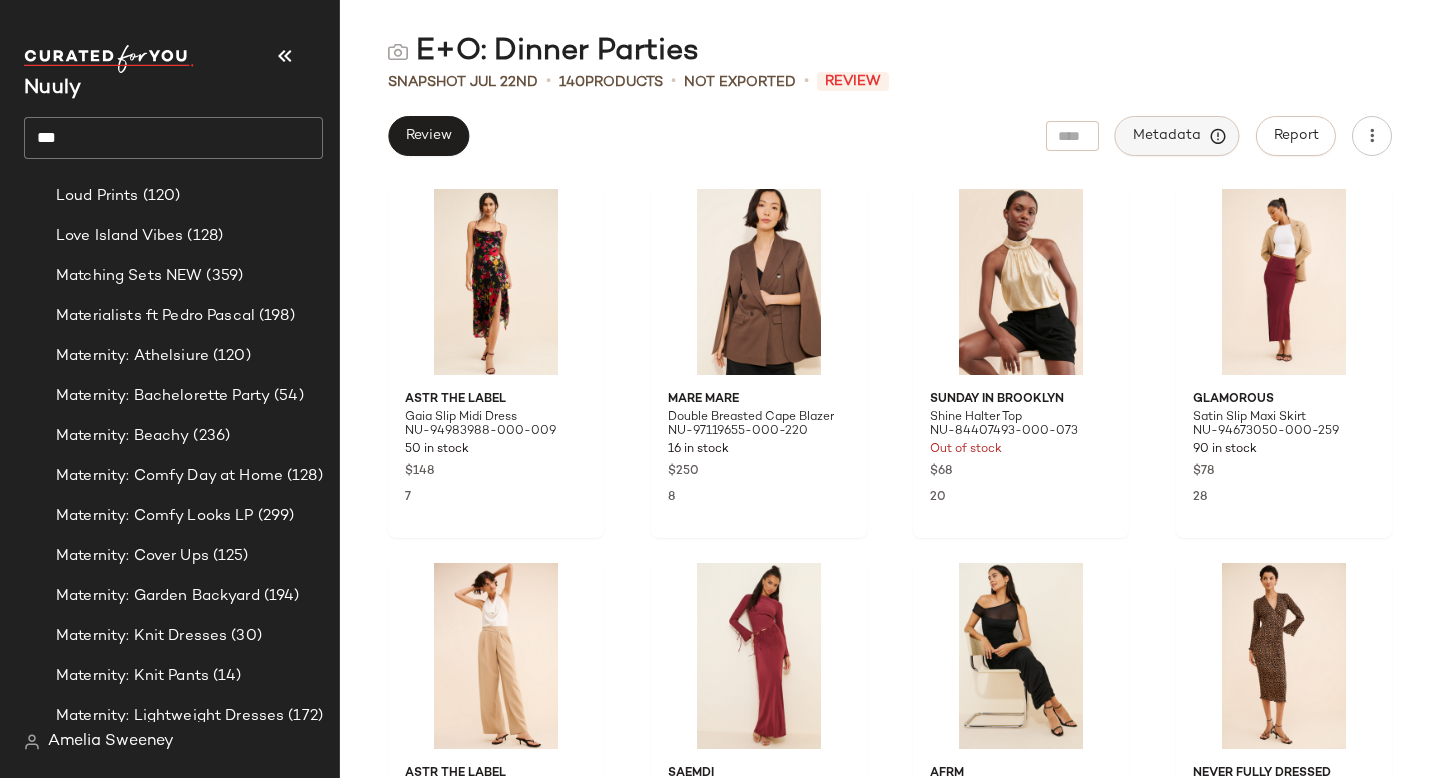click on "Metadata" 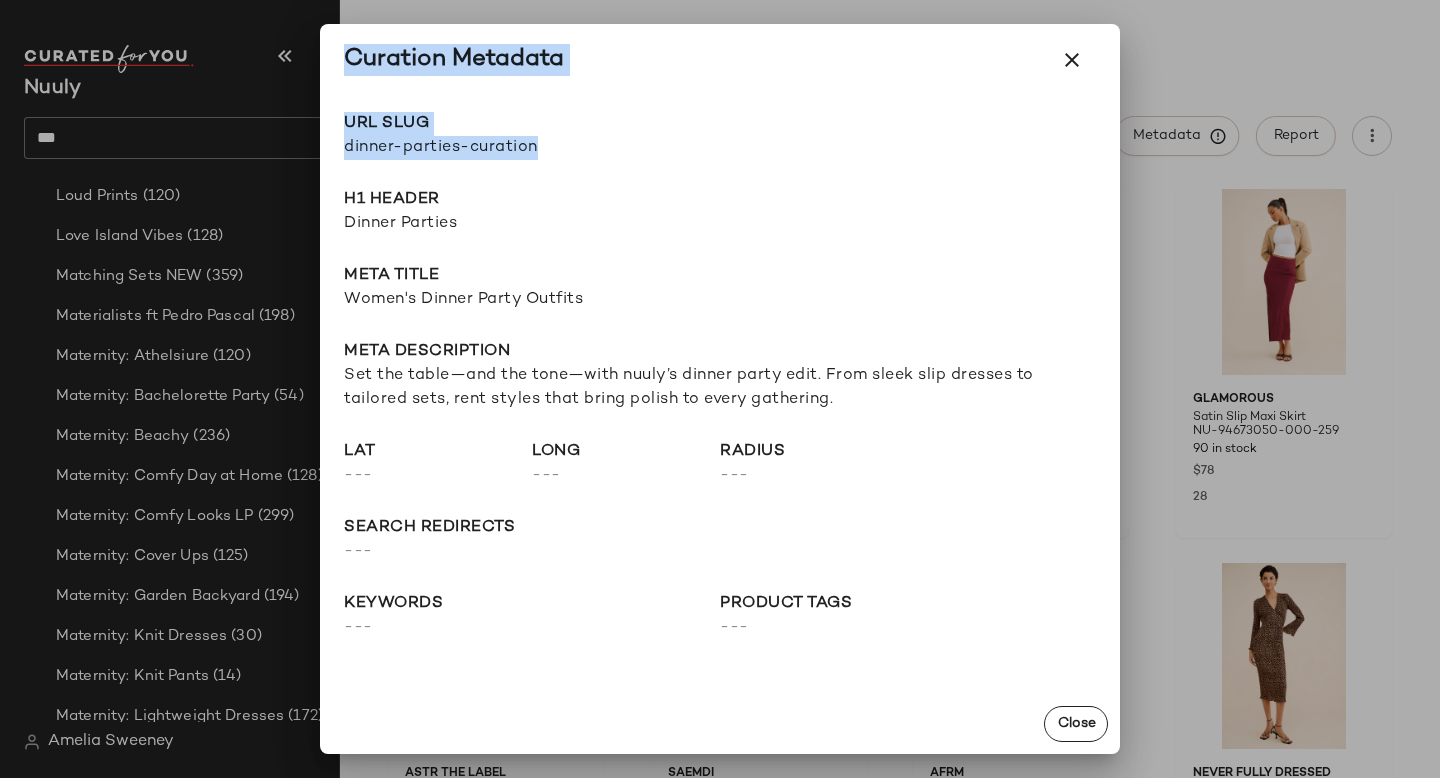 drag, startPoint x: 548, startPoint y: 145, endPoint x: 227, endPoint y: 152, distance: 321.07632 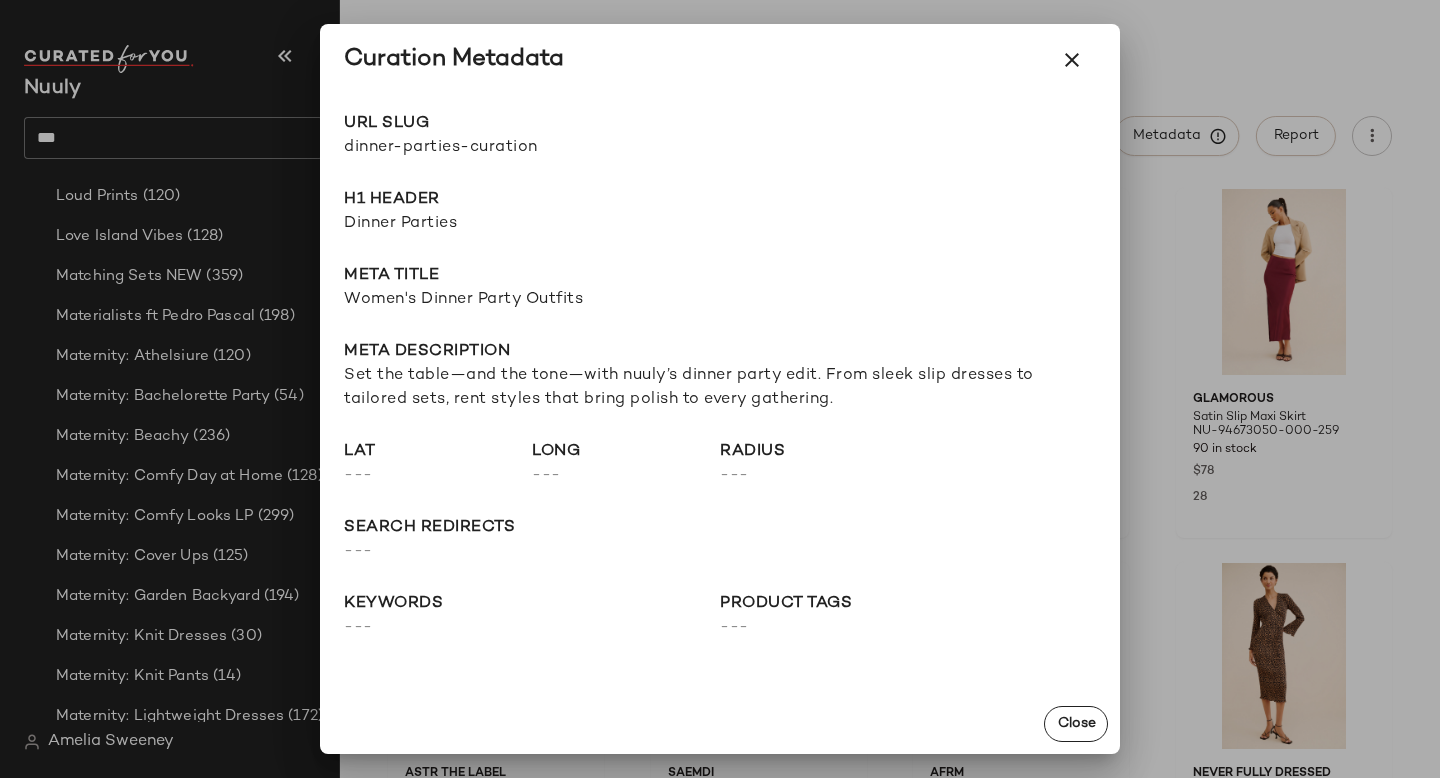 click at bounding box center (720, 389) 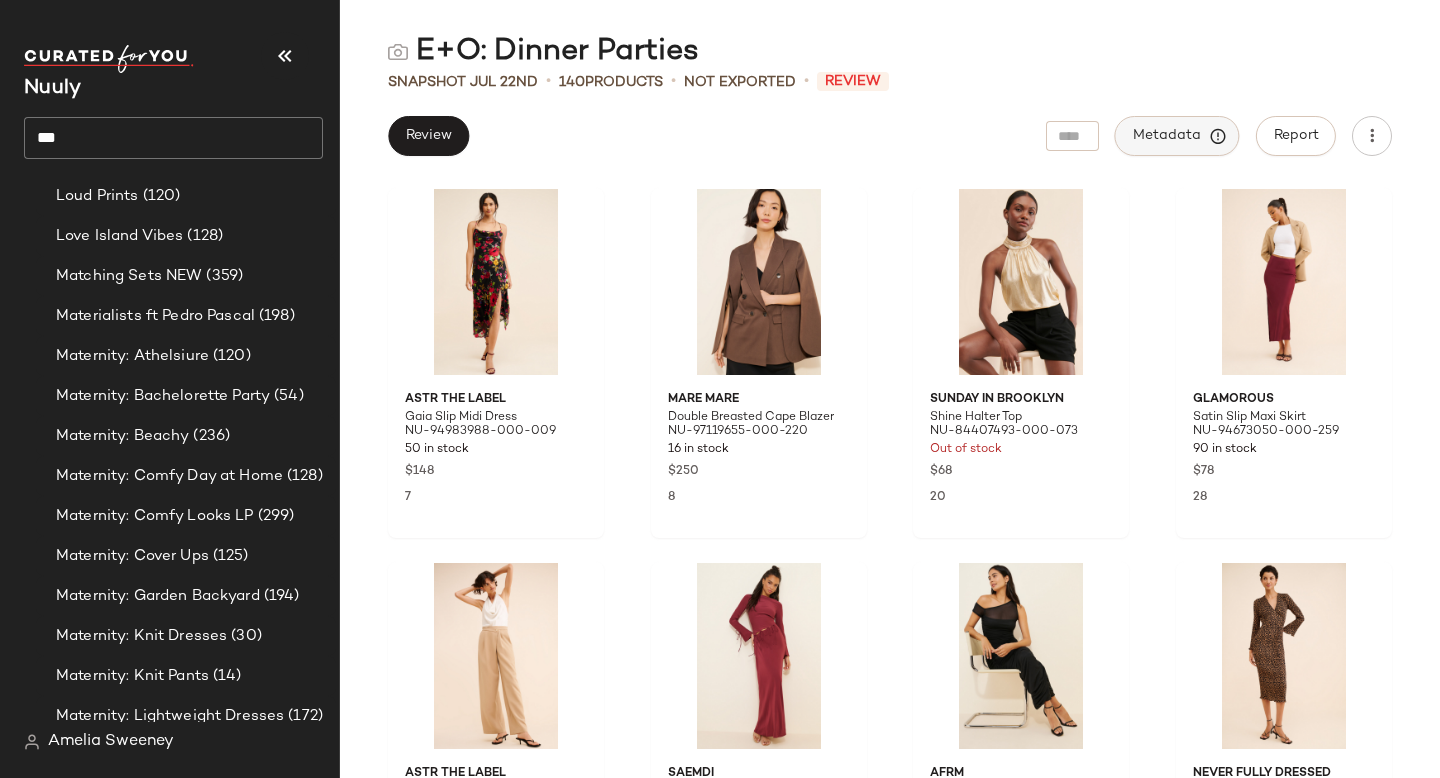 click on "Metadata" 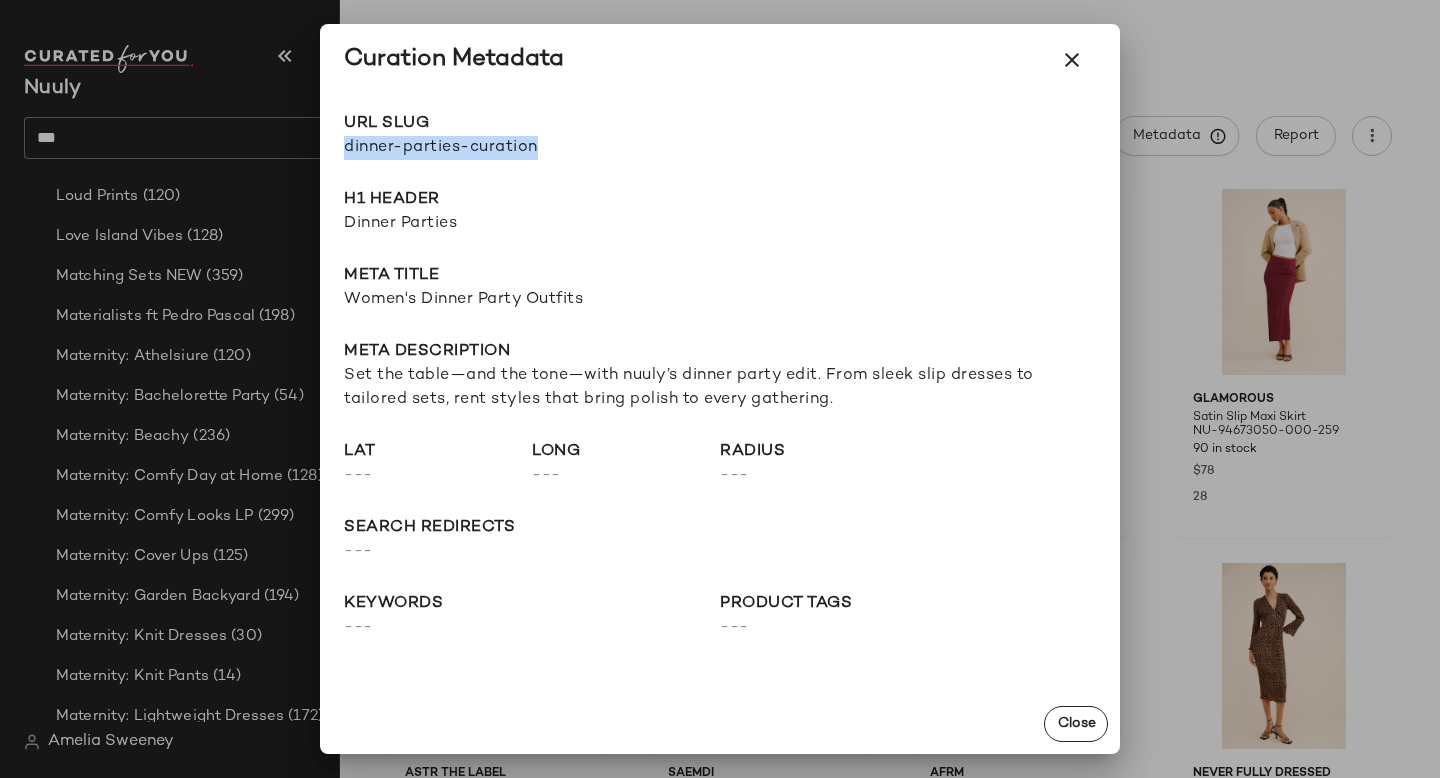 drag, startPoint x: 345, startPoint y: 147, endPoint x: 574, endPoint y: 153, distance: 229.07858 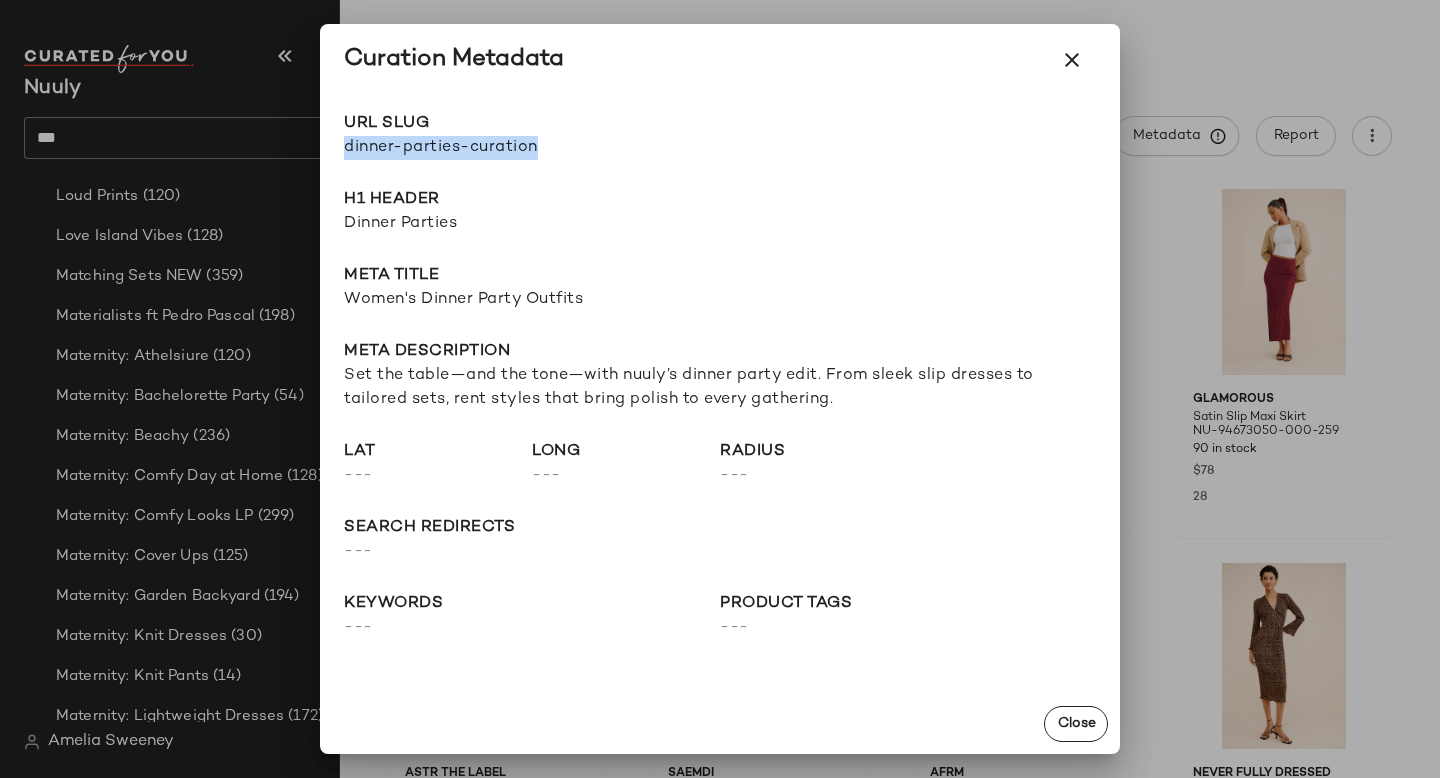 copy on "dinner-parties-curation" 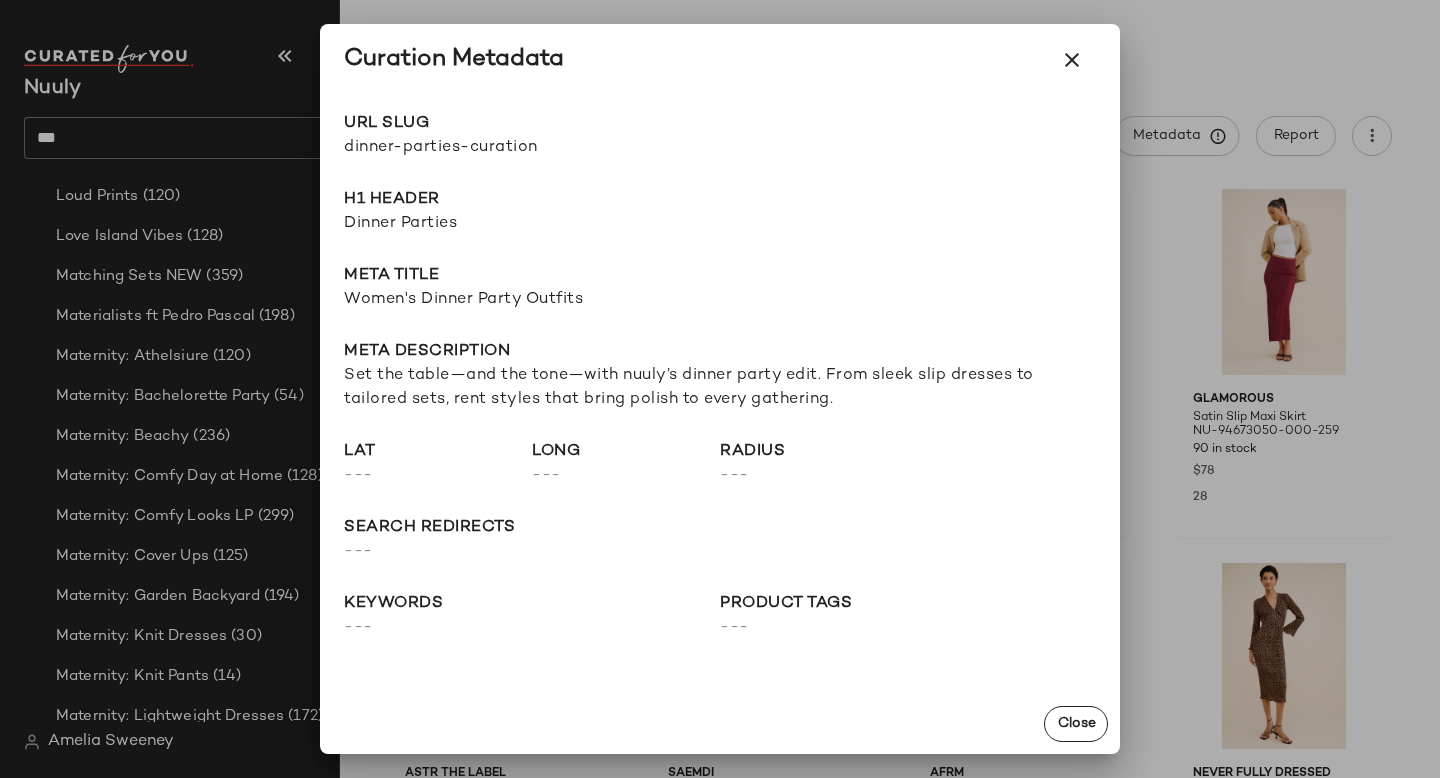 click at bounding box center (720, 389) 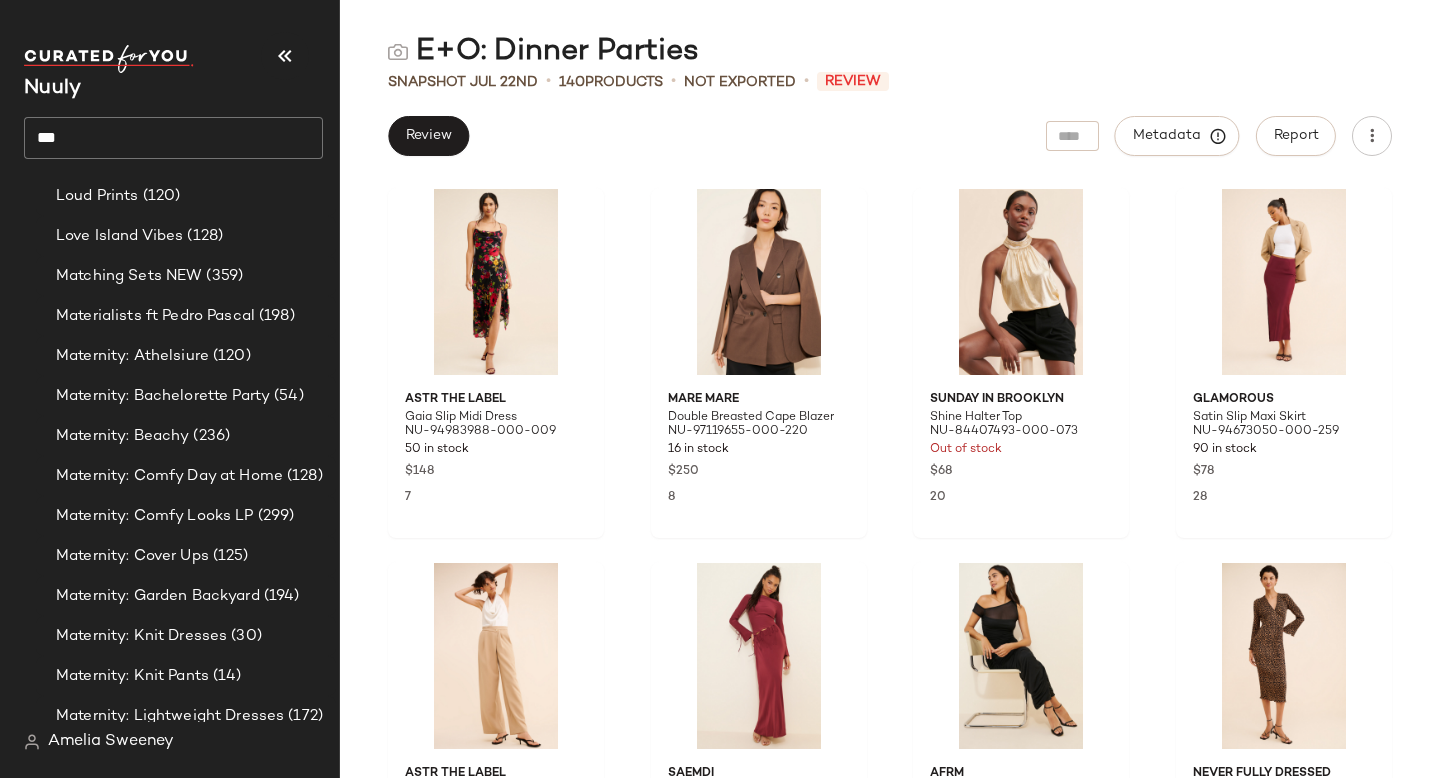 click on "***" 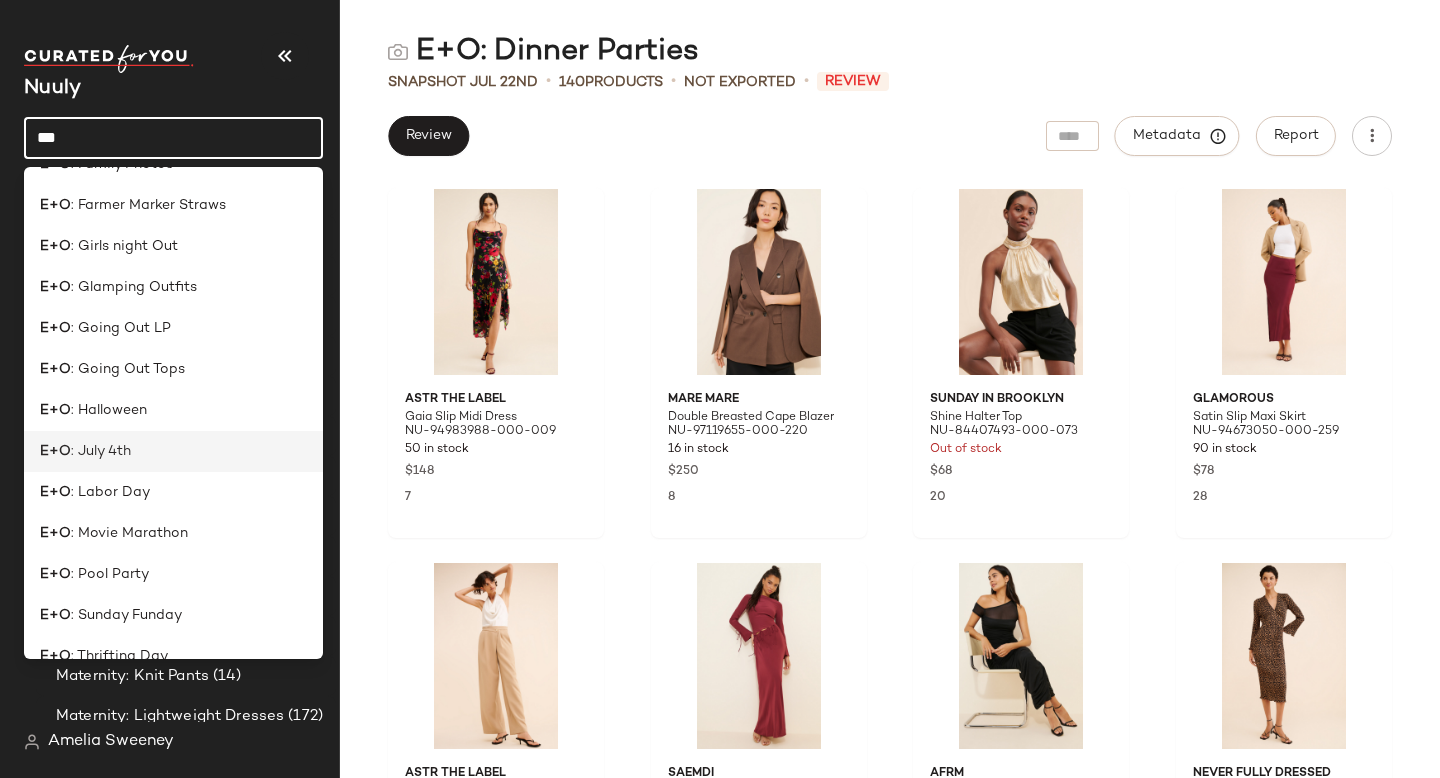 scroll, scrollTop: 429, scrollLeft: 0, axis: vertical 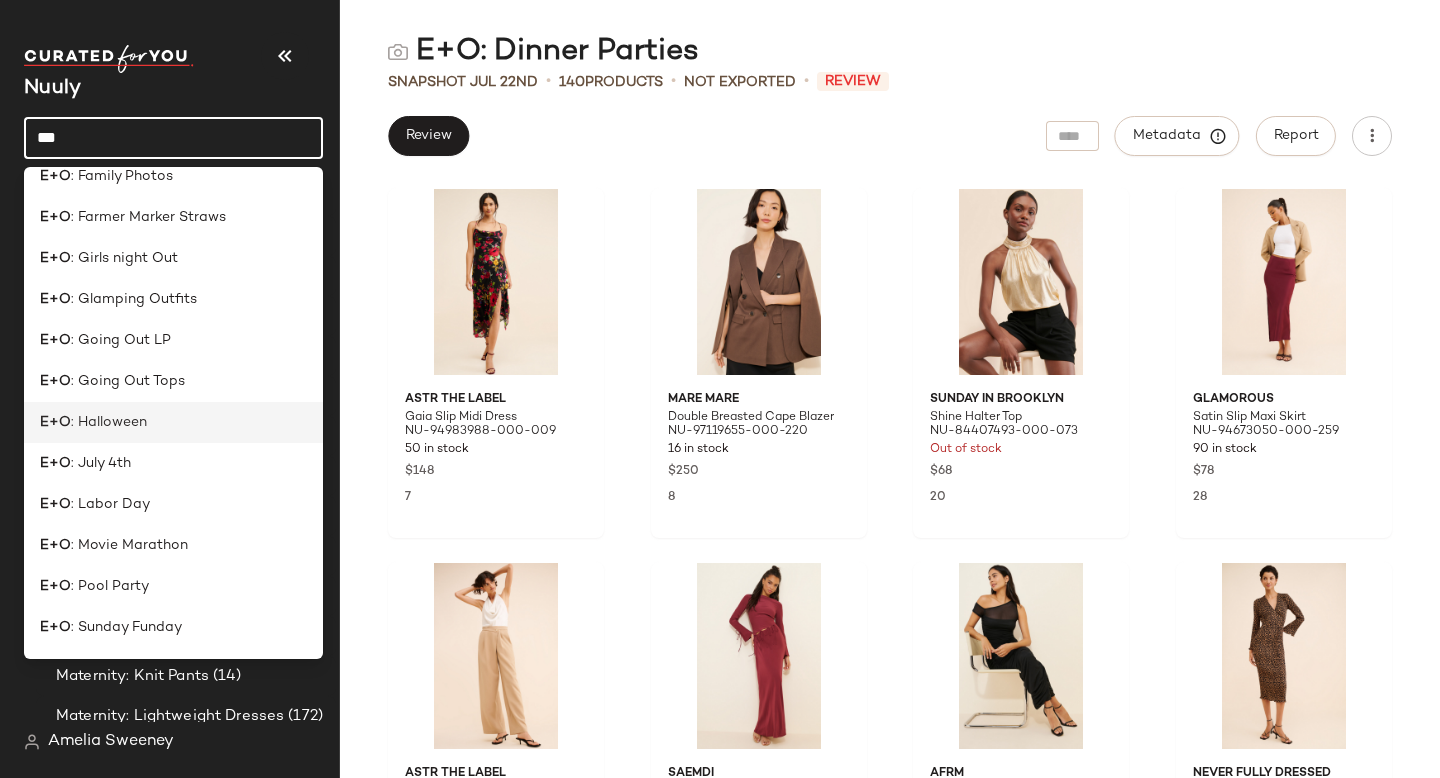 click on ": Halloween" at bounding box center [109, 422] 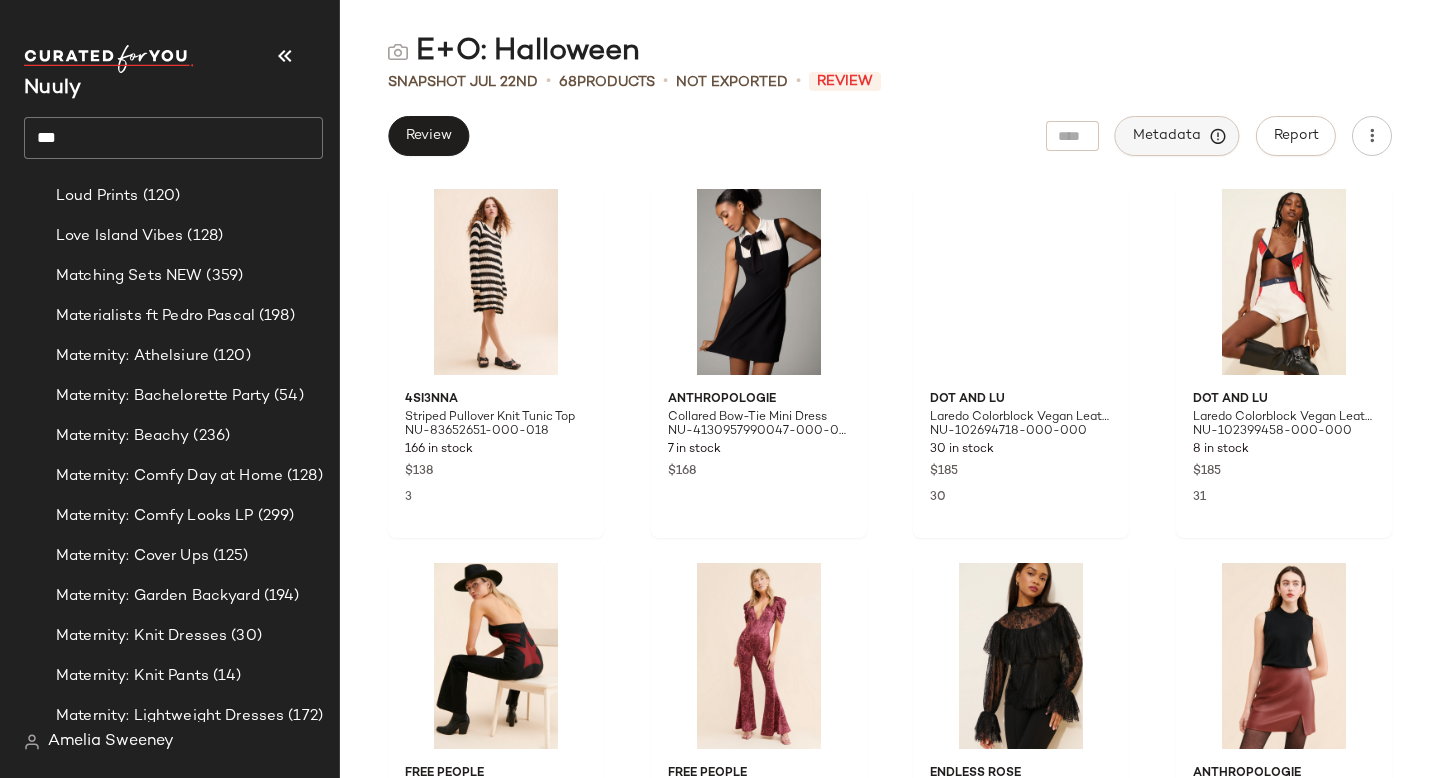 click on "Metadata" 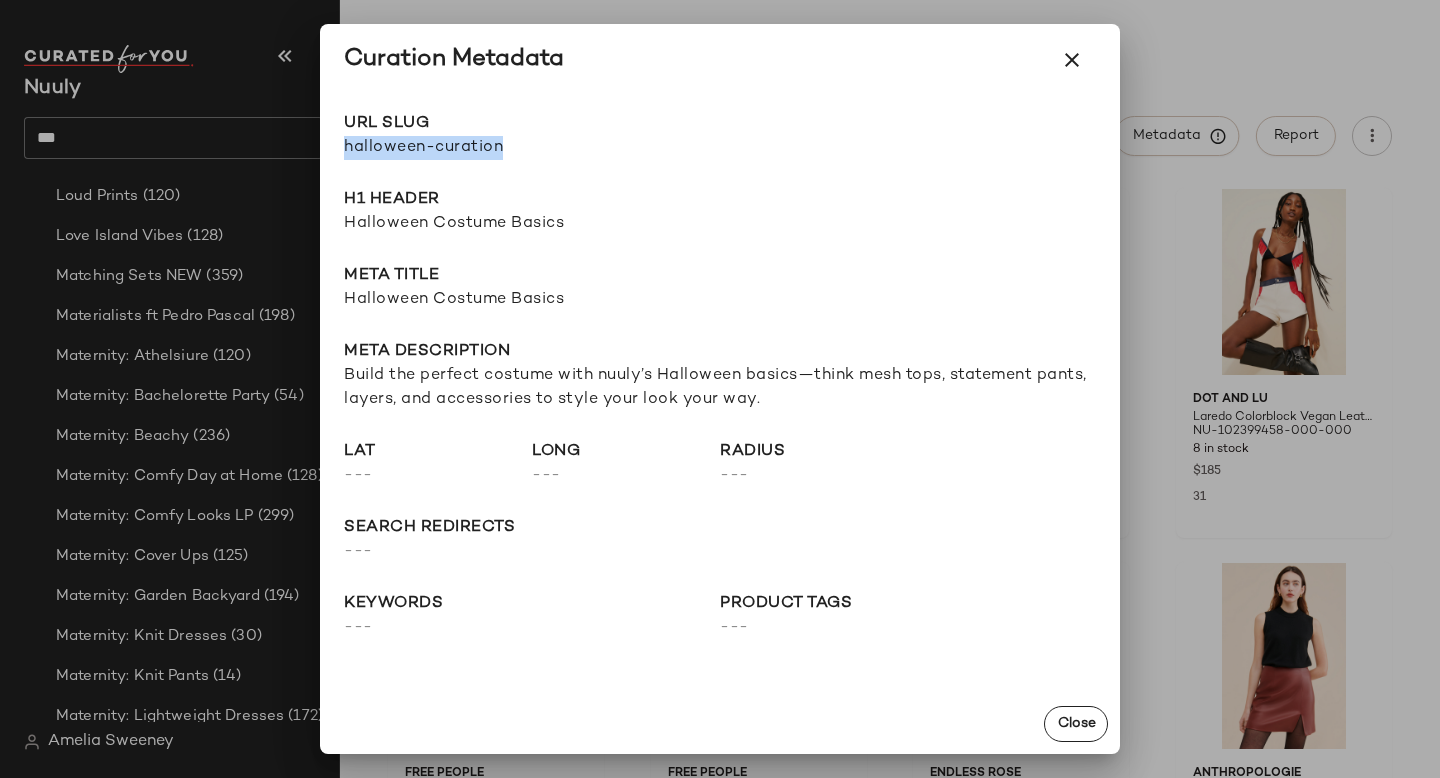 drag, startPoint x: 345, startPoint y: 146, endPoint x: 637, endPoint y: 146, distance: 292 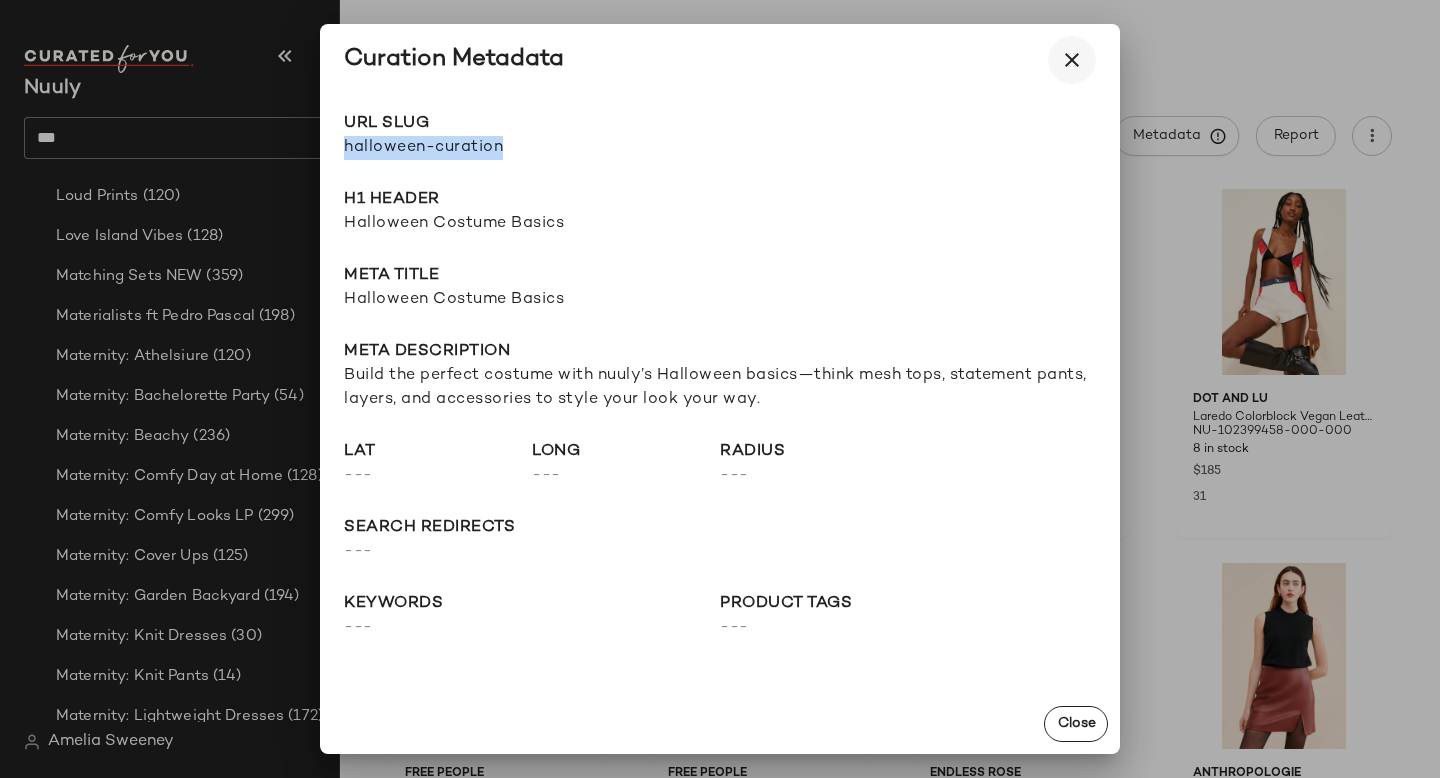 click at bounding box center (1072, 60) 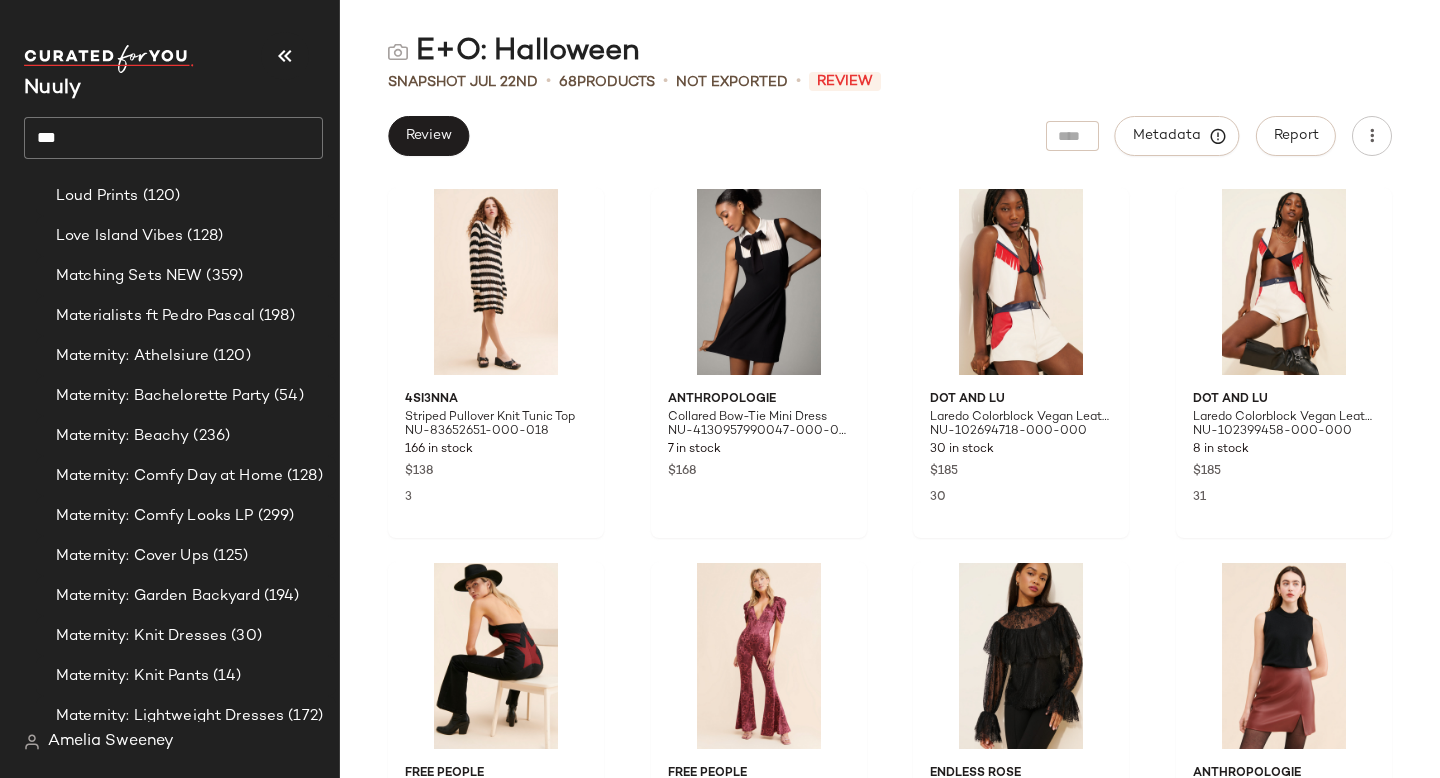 click on "***" 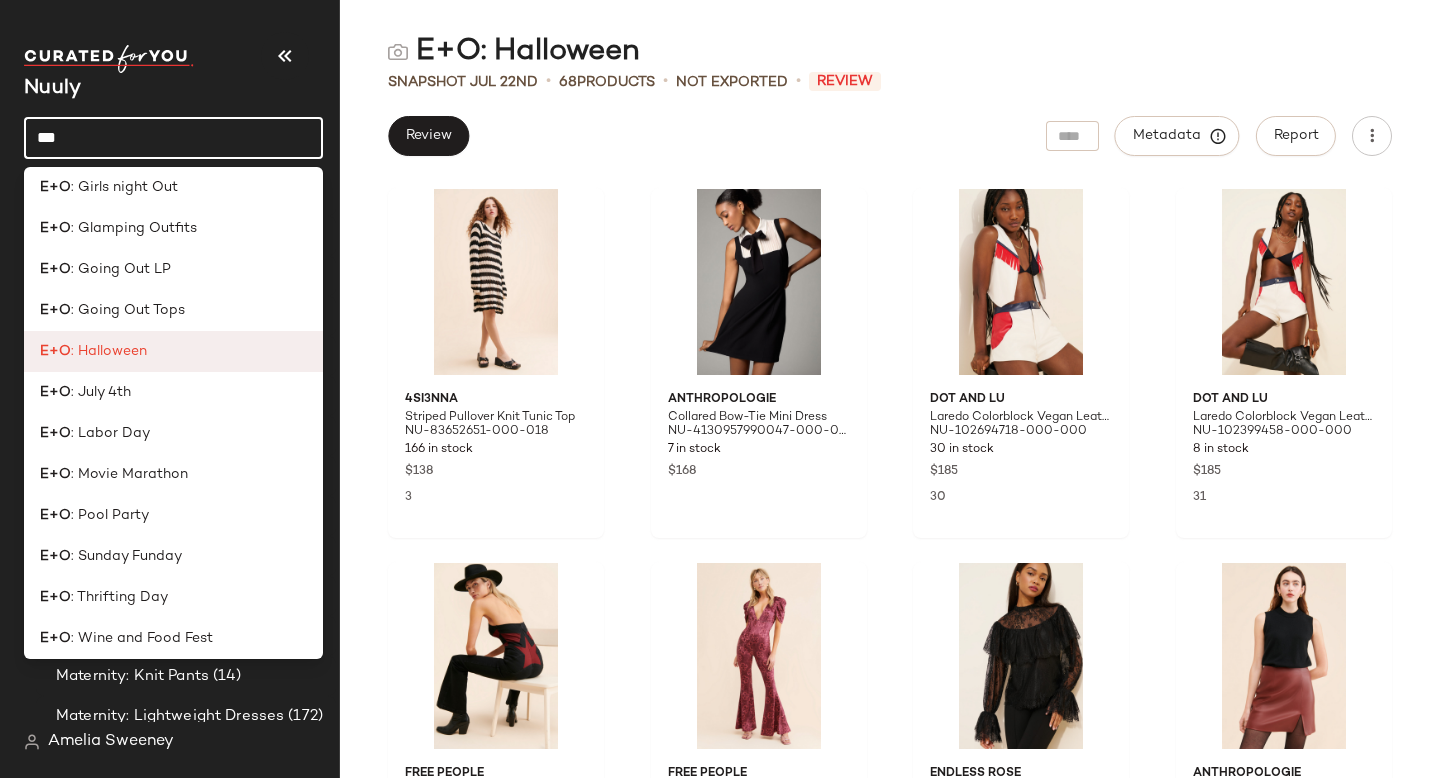 scroll, scrollTop: 549, scrollLeft: 0, axis: vertical 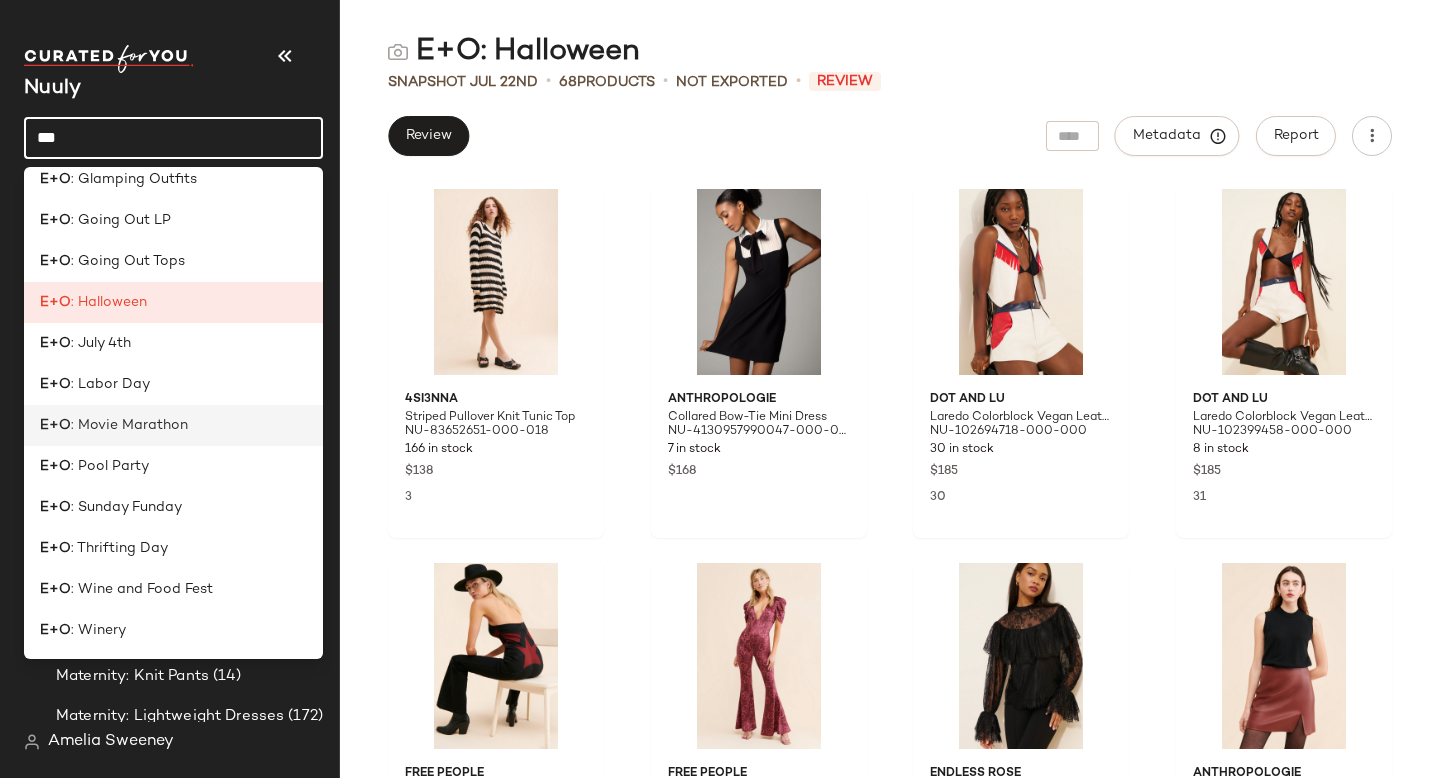 click on ": Movie Marathon" at bounding box center [129, 425] 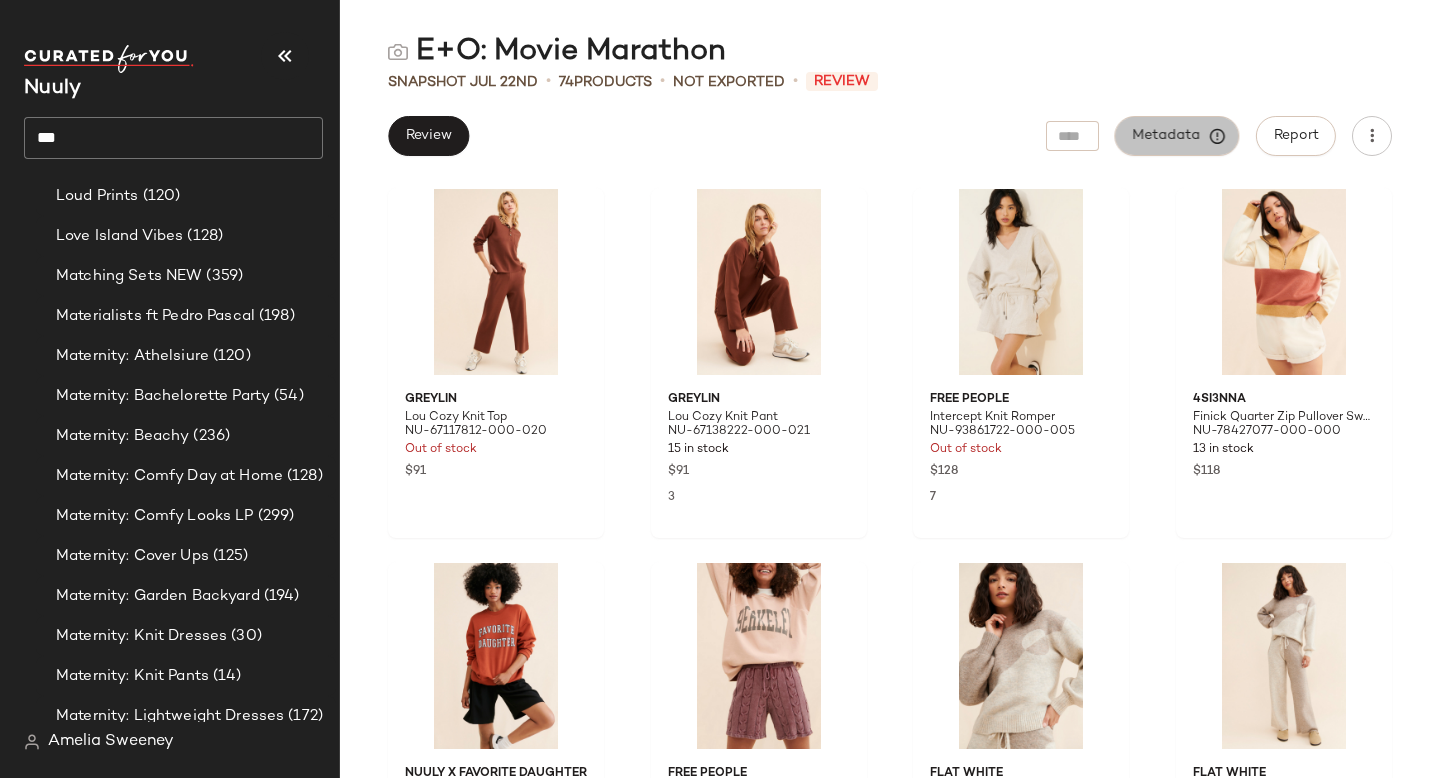 click on "Metadata" 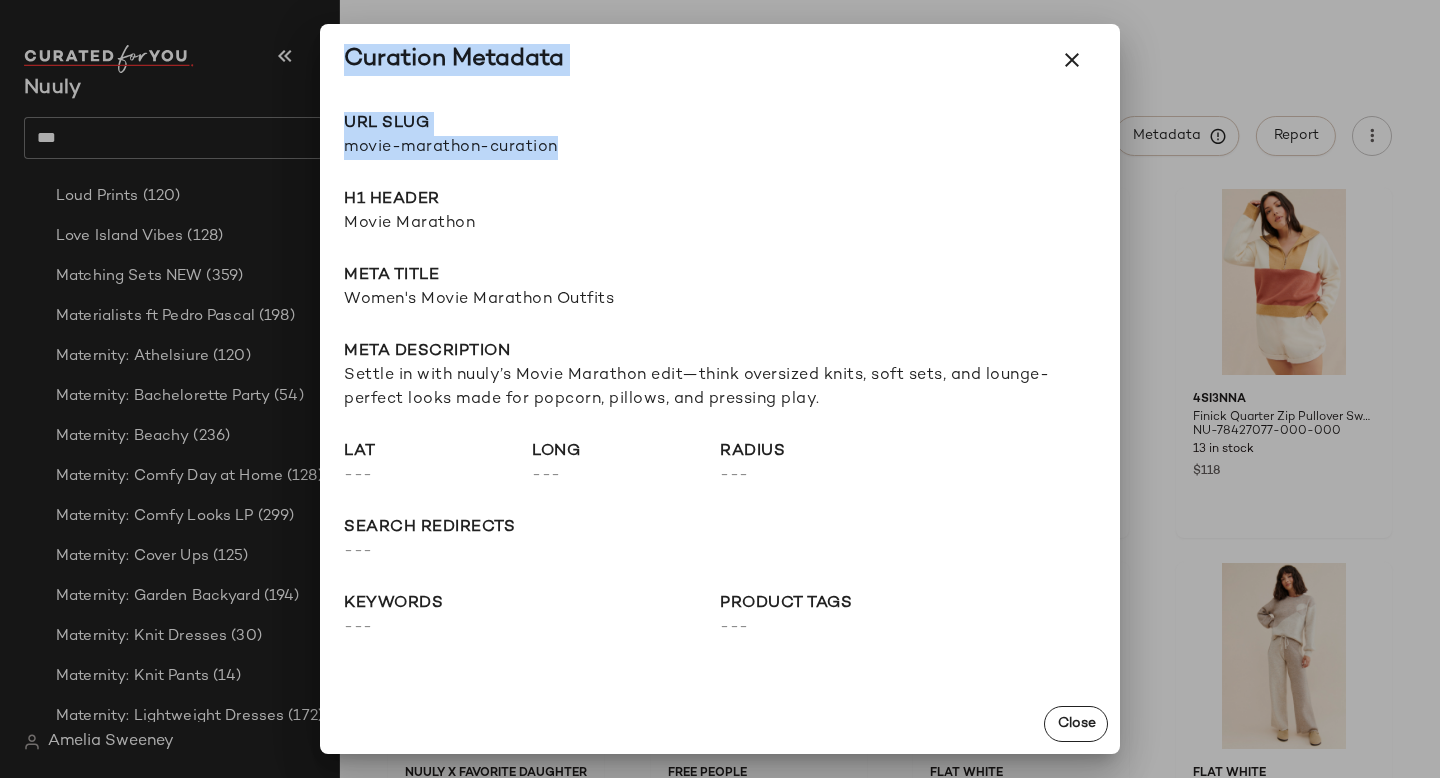 drag, startPoint x: 557, startPoint y: 146, endPoint x: 274, endPoint y: 149, distance: 283.0159 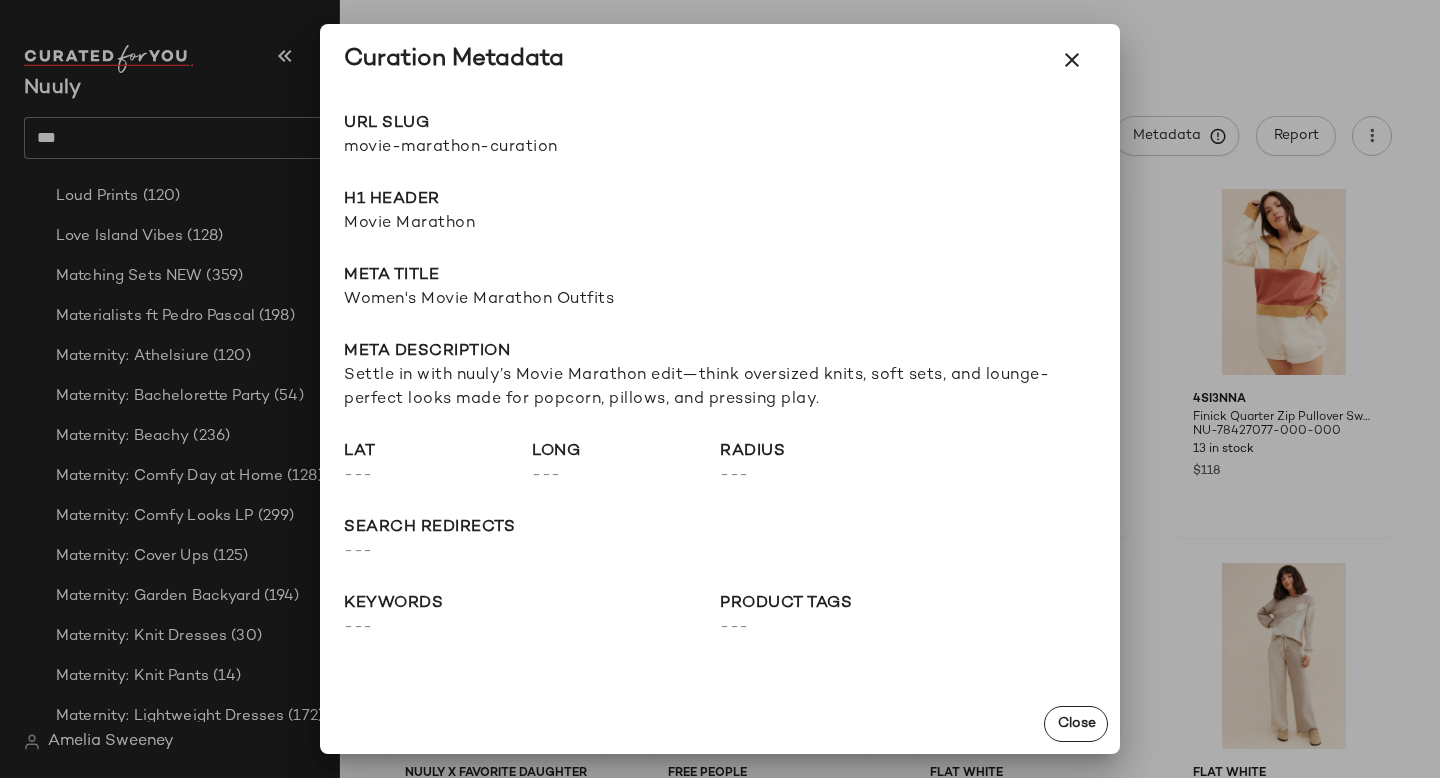 click on "movie-marathon-curation" at bounding box center (532, 148) 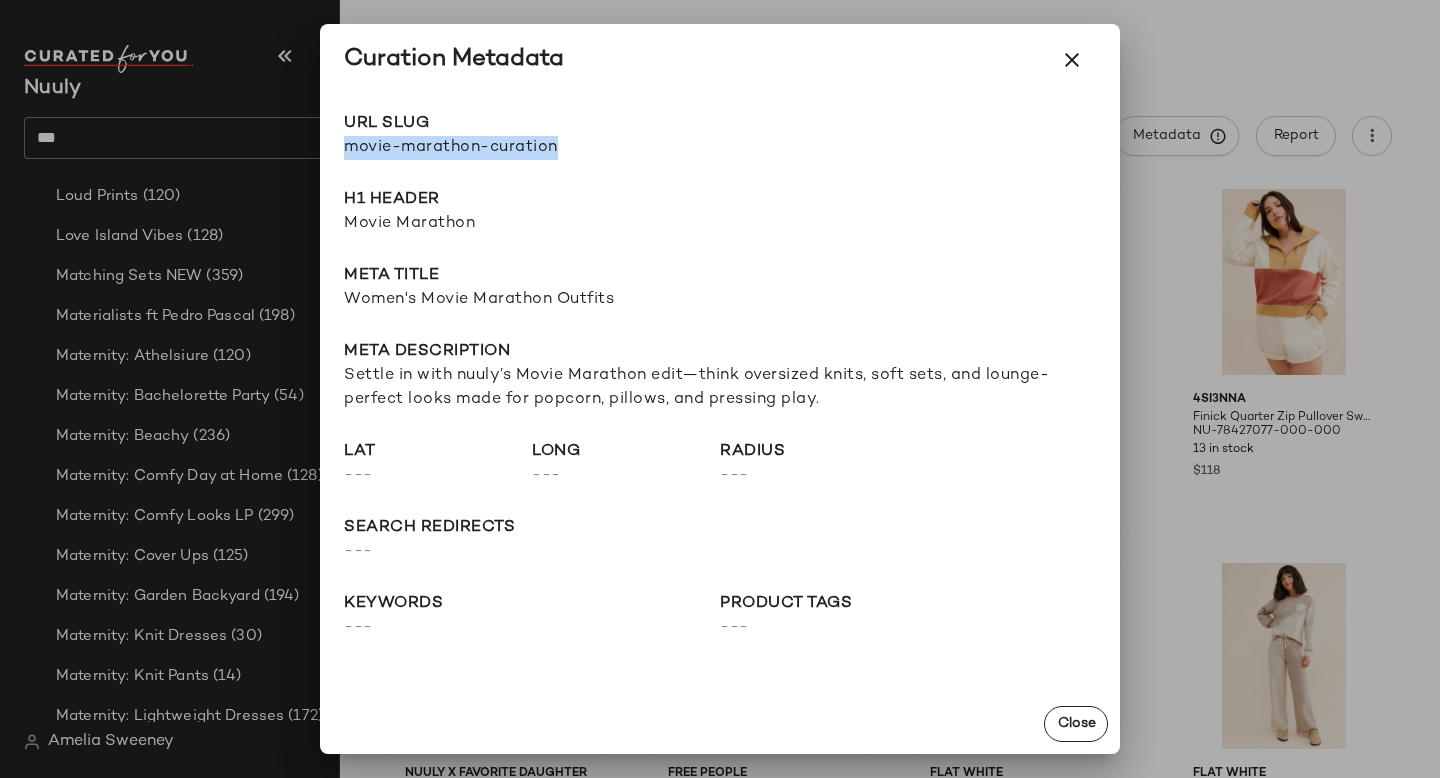 drag, startPoint x: 347, startPoint y: 148, endPoint x: 593, endPoint y: 166, distance: 246.65765 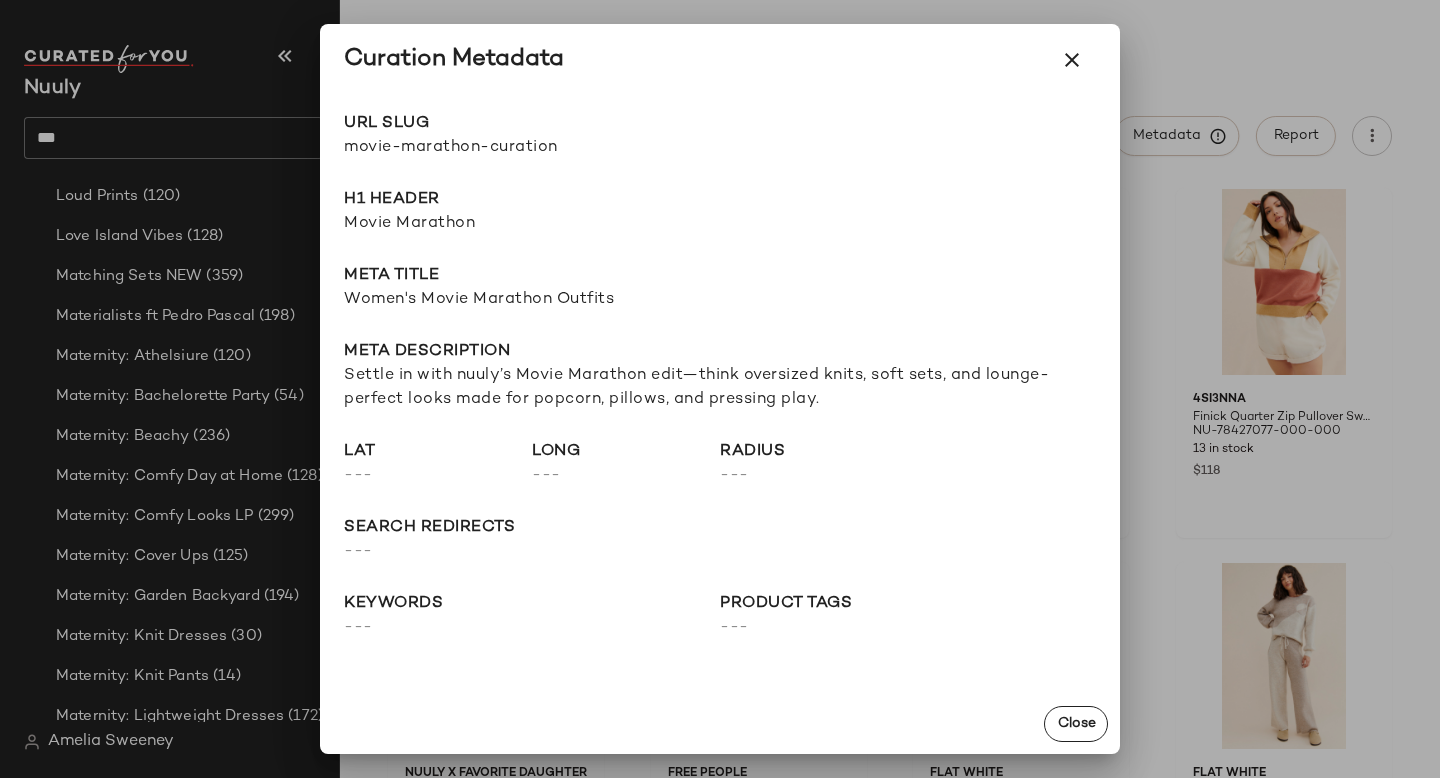 click at bounding box center (720, 389) 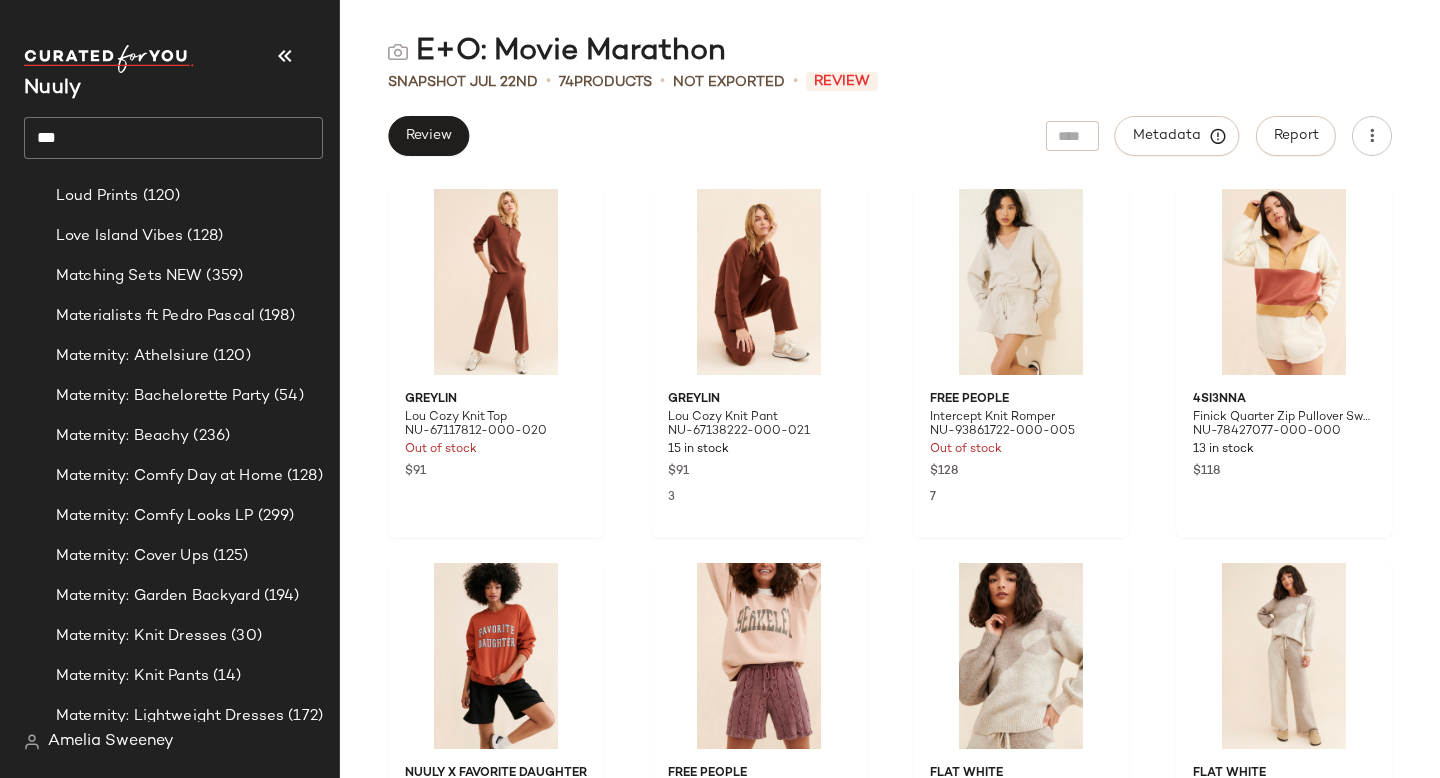 click on "***" 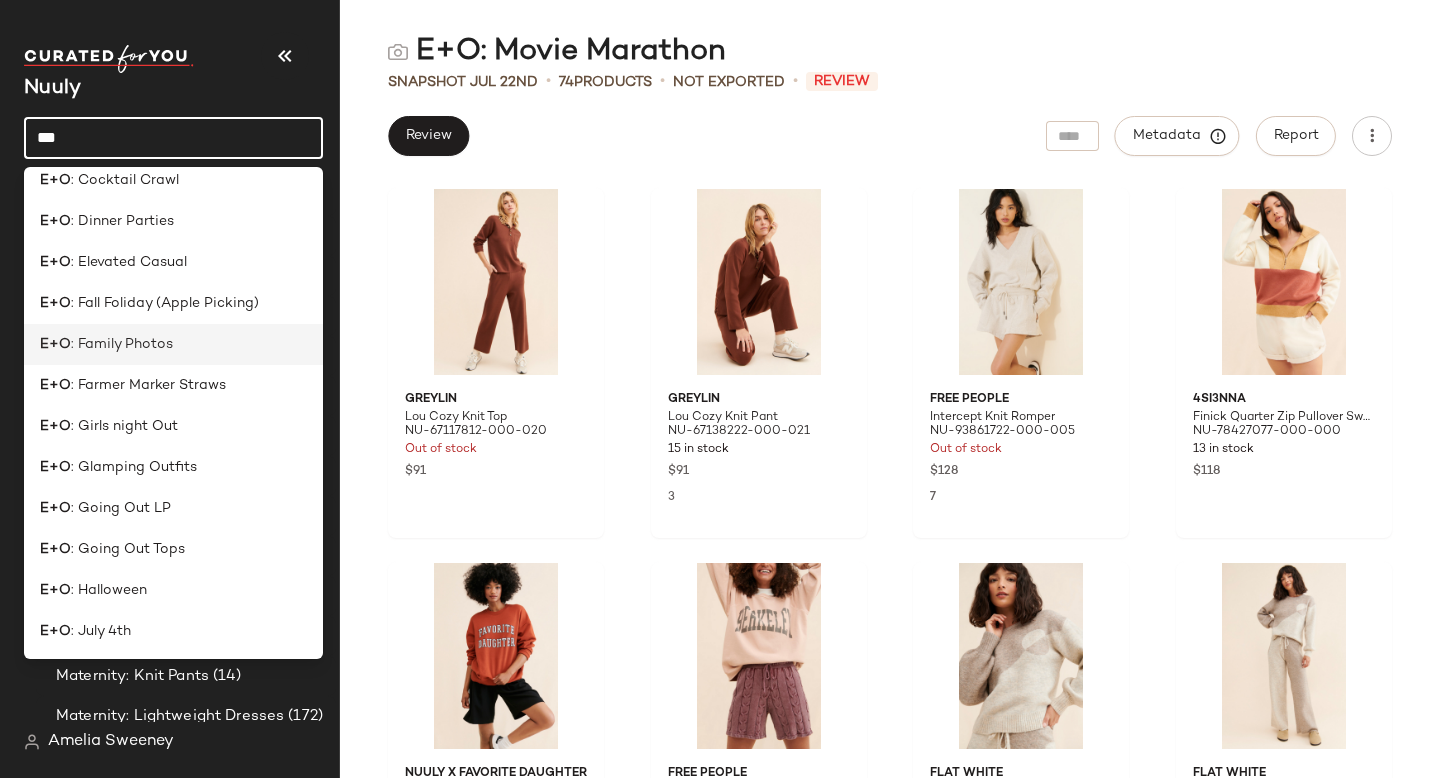 scroll, scrollTop: 256, scrollLeft: 0, axis: vertical 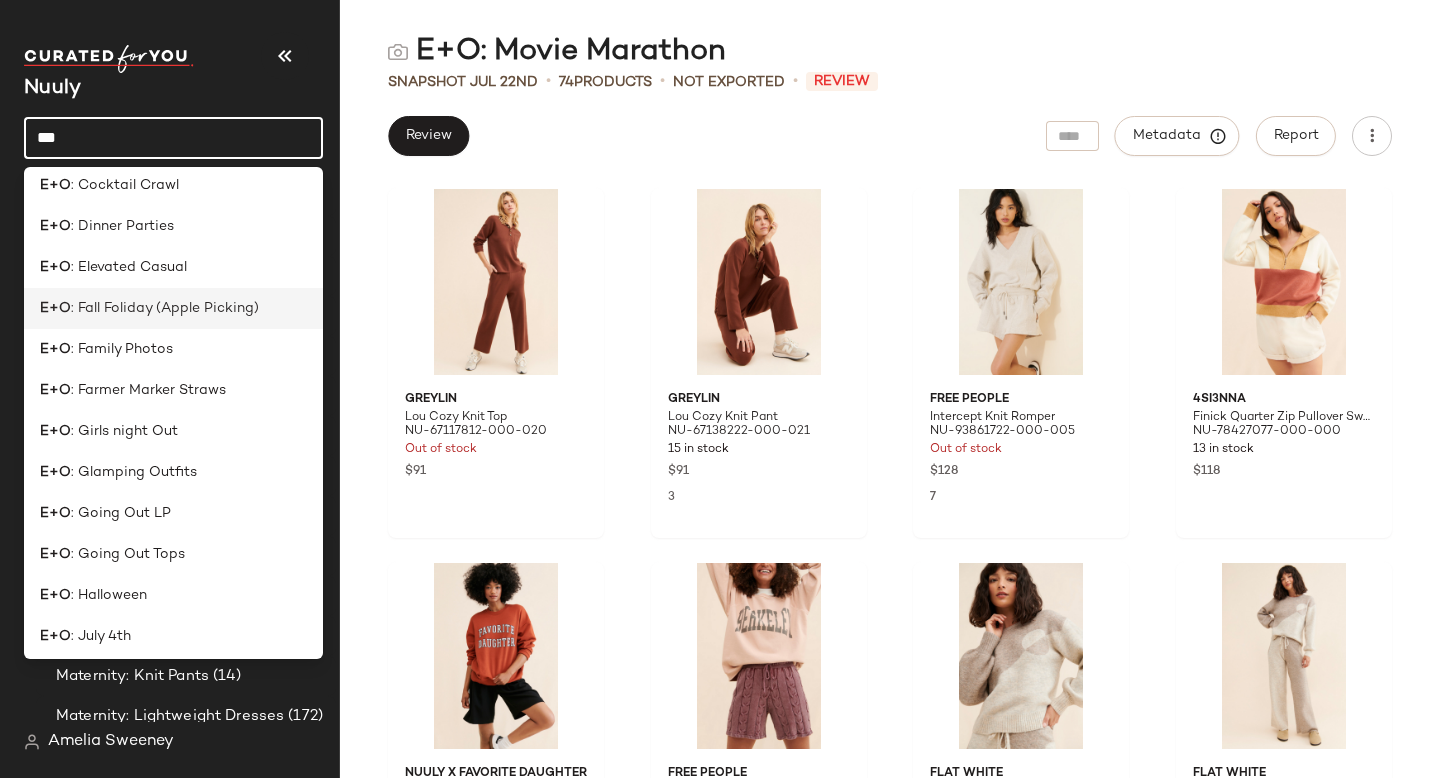 click on ": Fall Foliday (Apple Picking)" at bounding box center [165, 308] 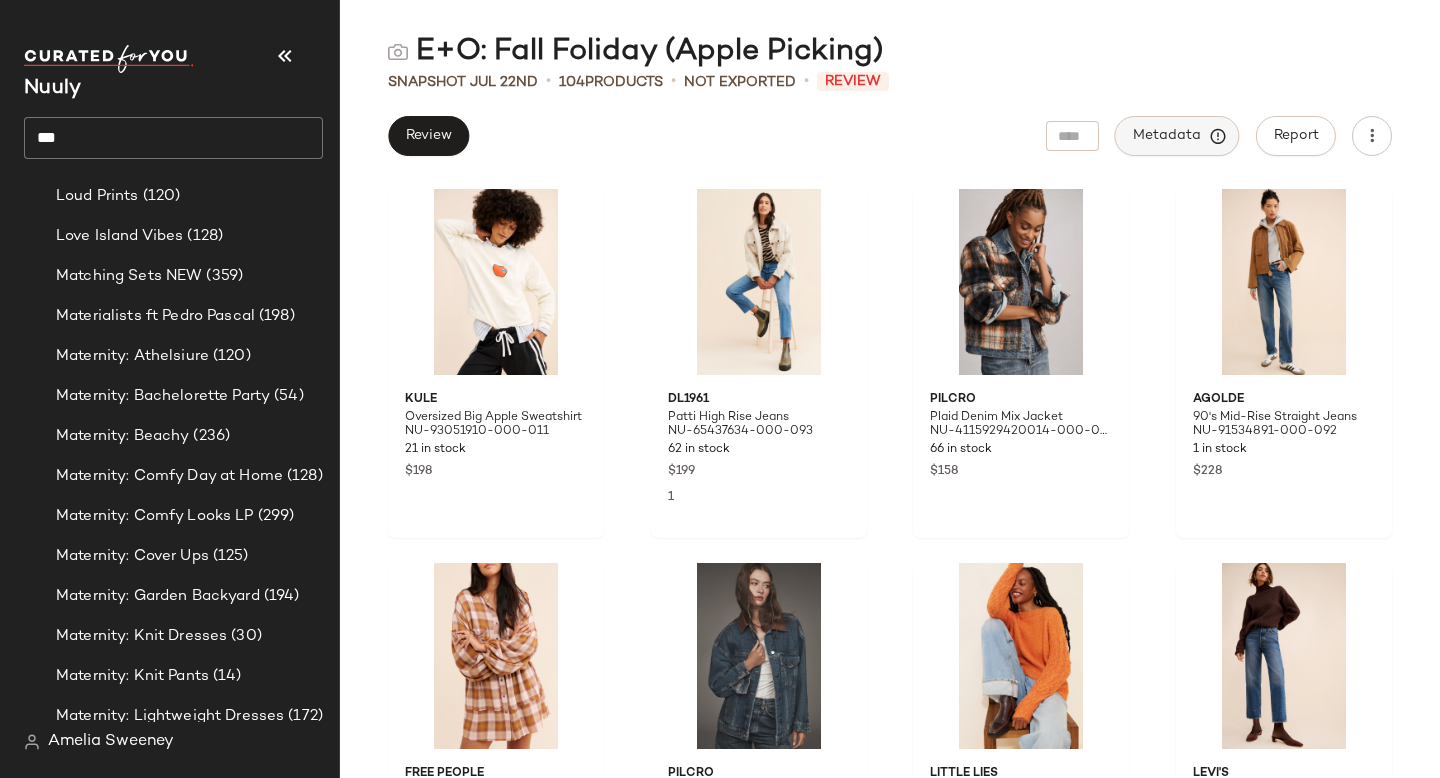 click on "Metadata" 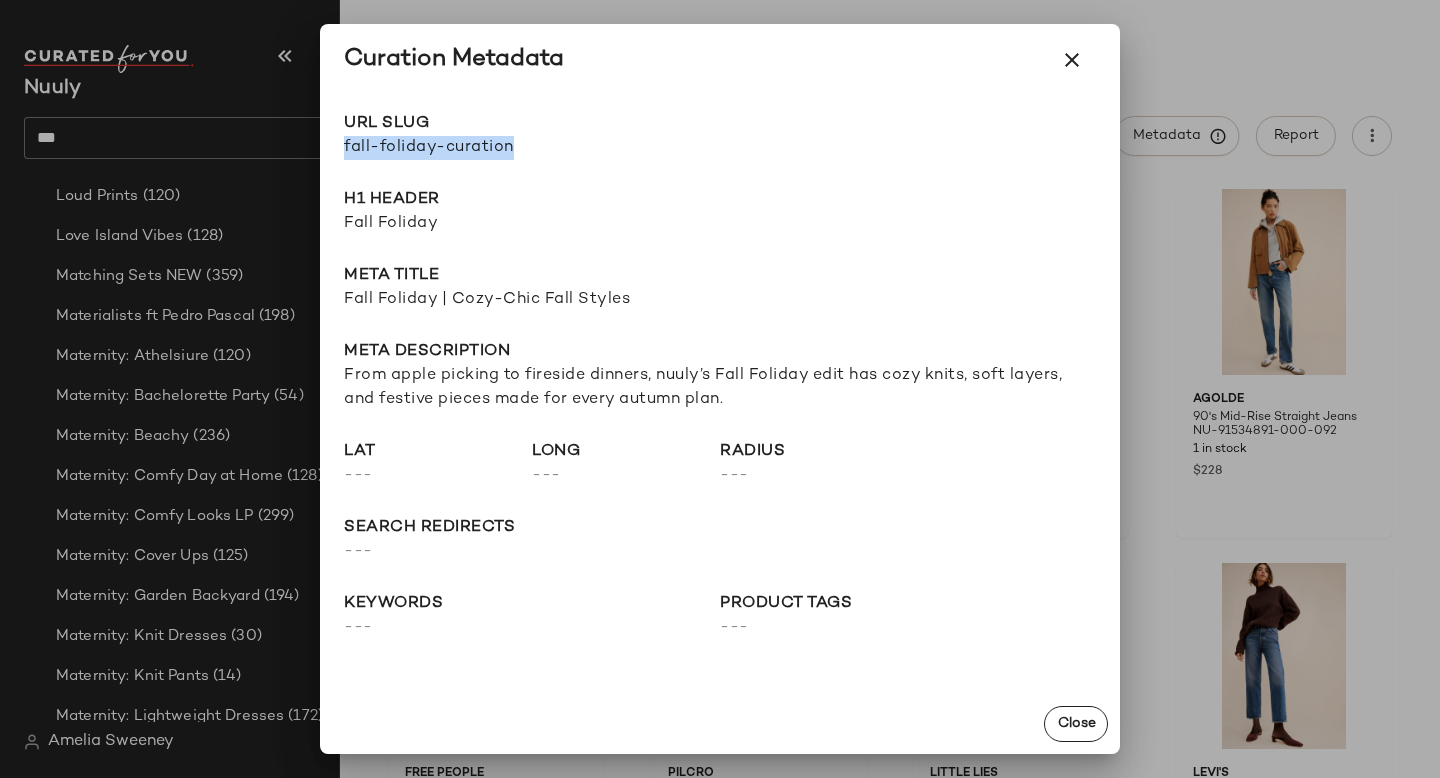 drag, startPoint x: 344, startPoint y: 149, endPoint x: 653, endPoint y: 151, distance: 309.00647 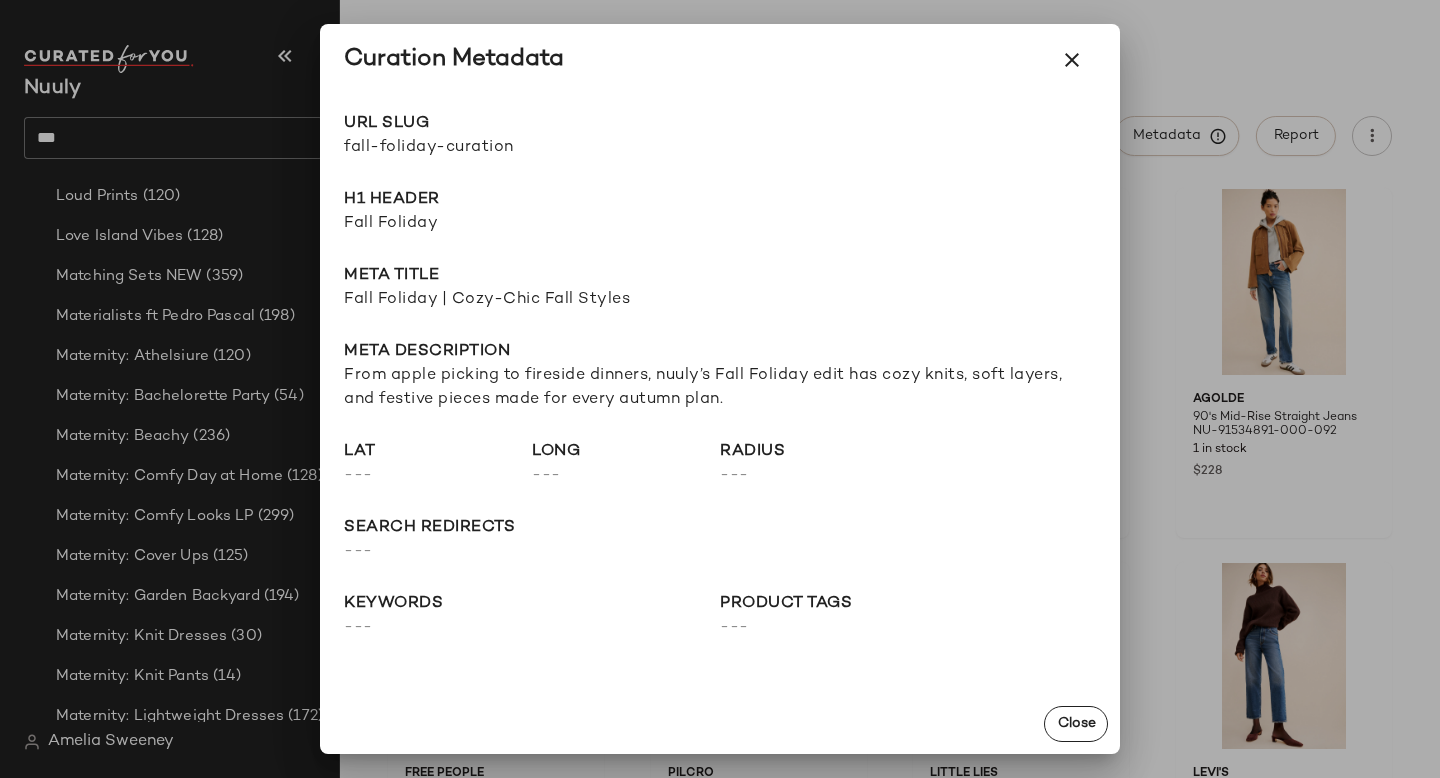 click at bounding box center [720, 389] 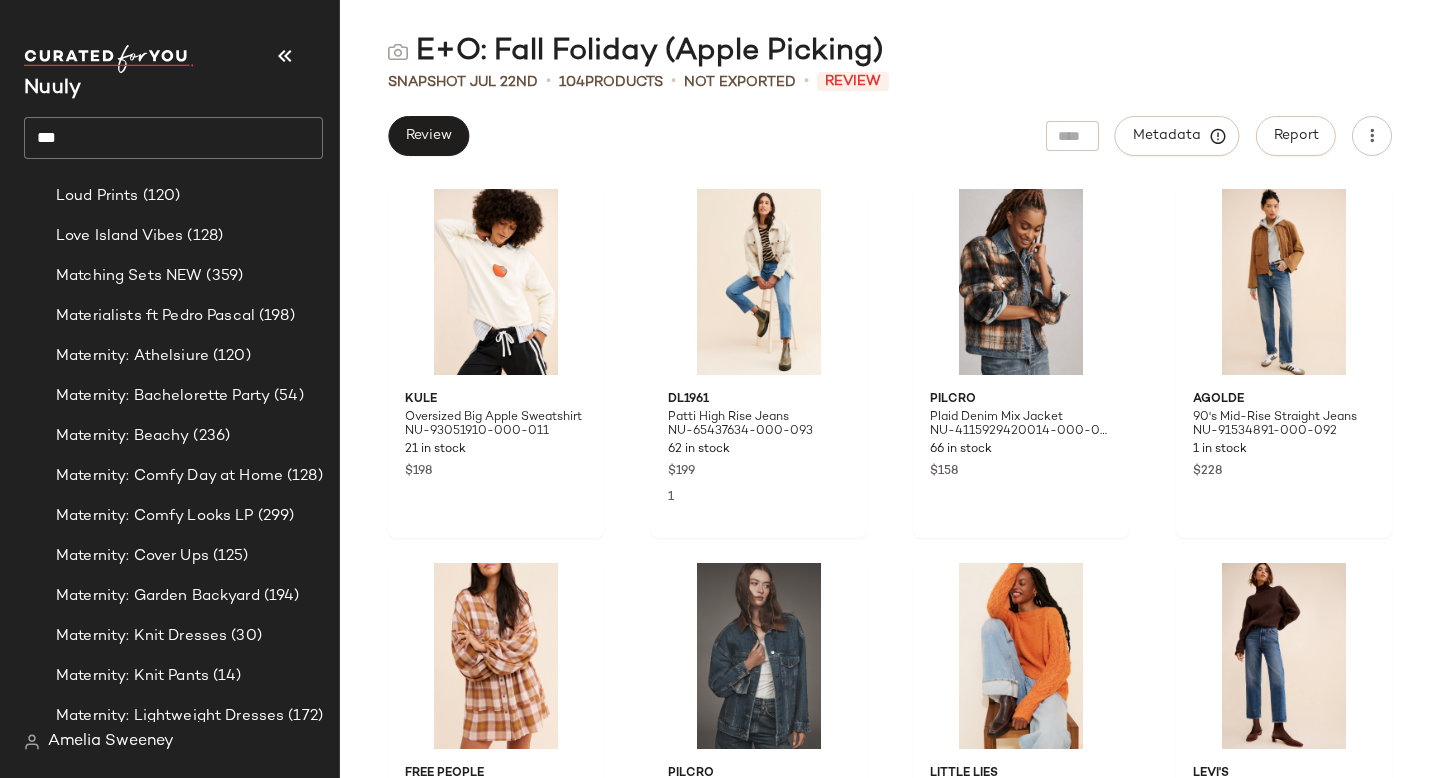 click on "***" 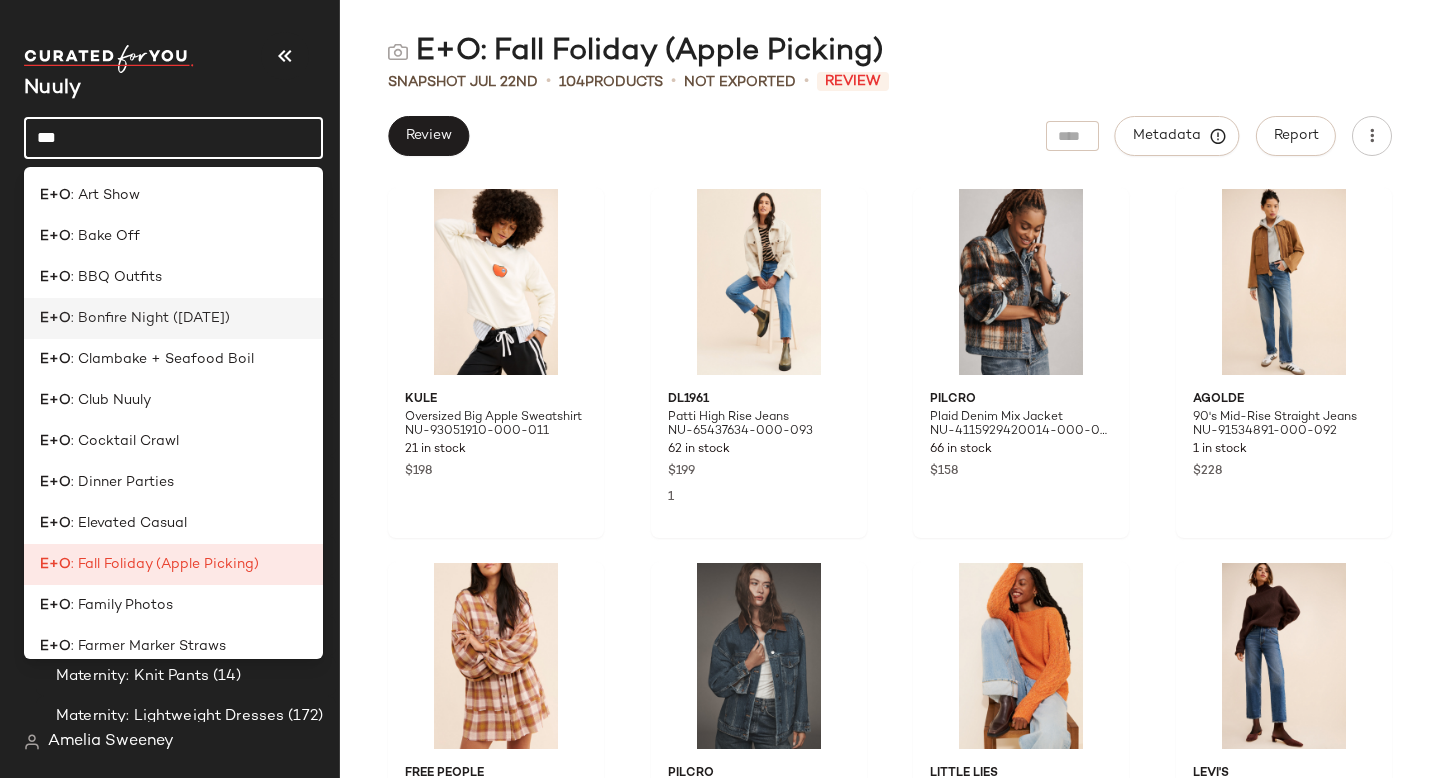click on ": Bonfire Night (7/18 FALL)" at bounding box center [150, 318] 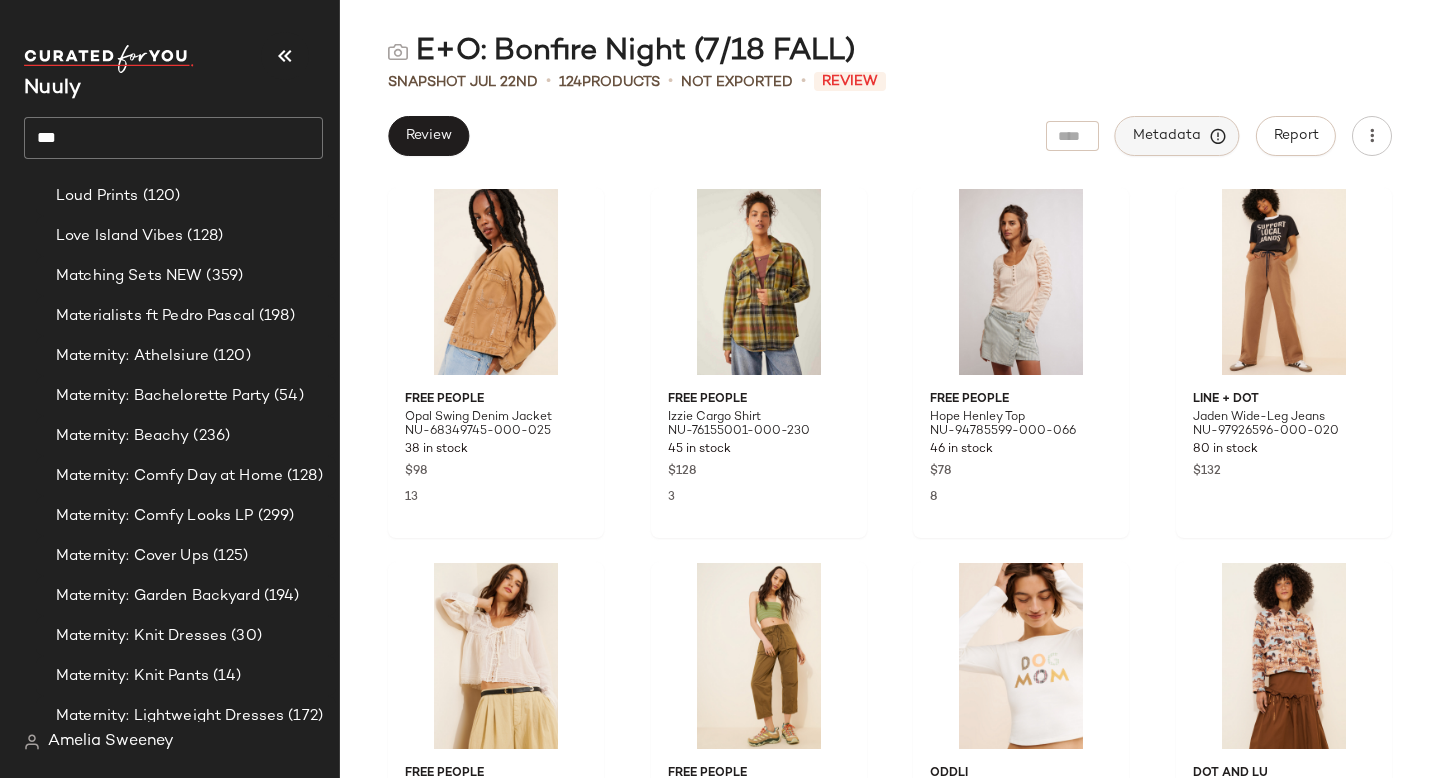 click on "Metadata" 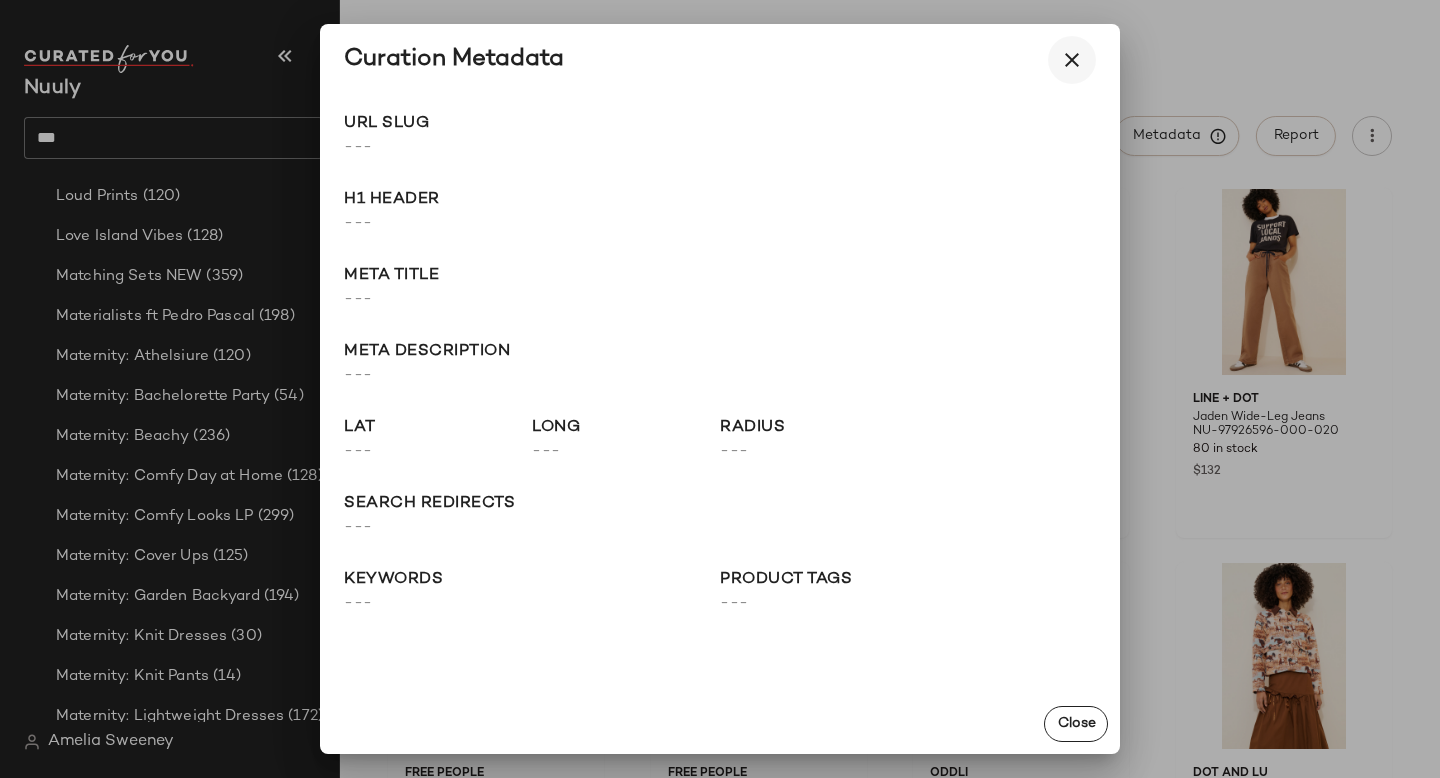 click at bounding box center [1072, 60] 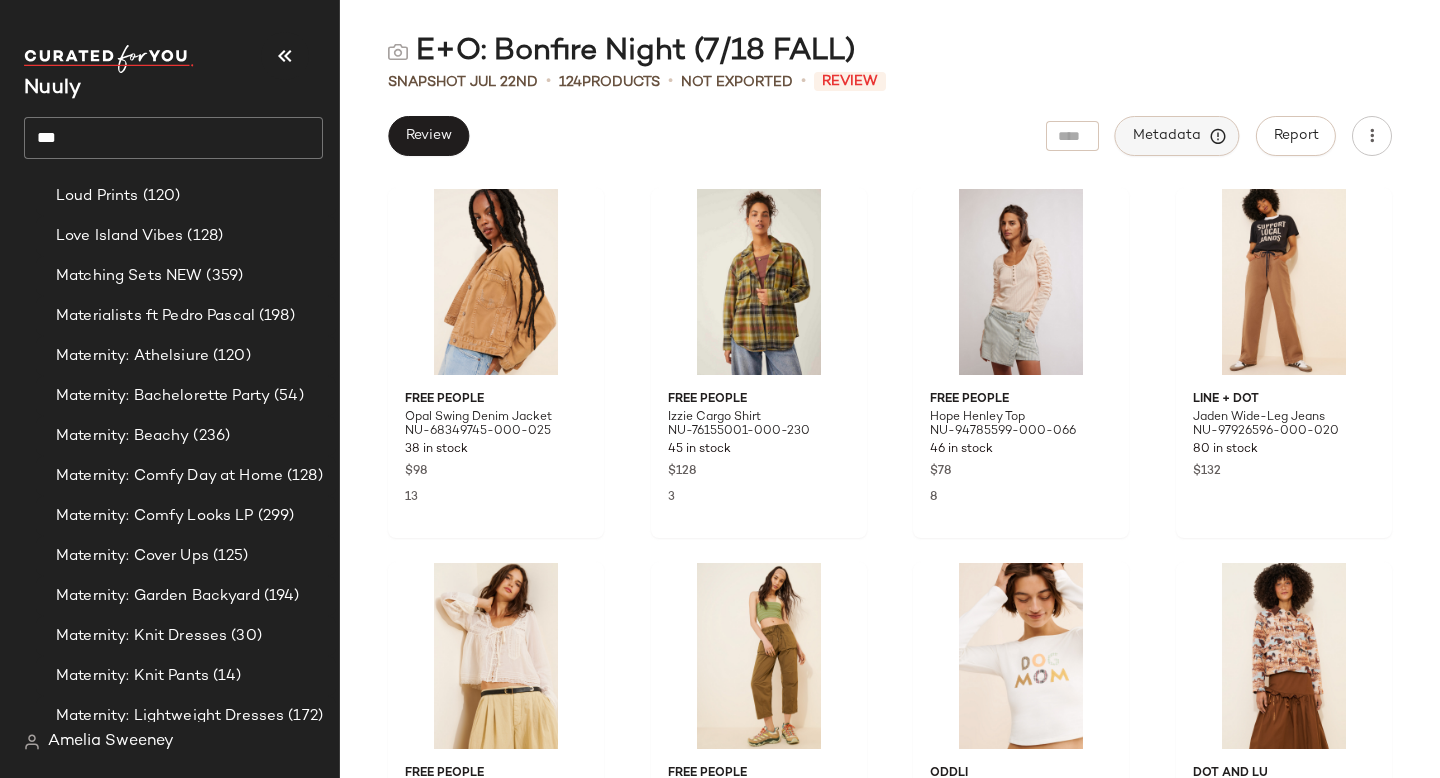 click on "Metadata" 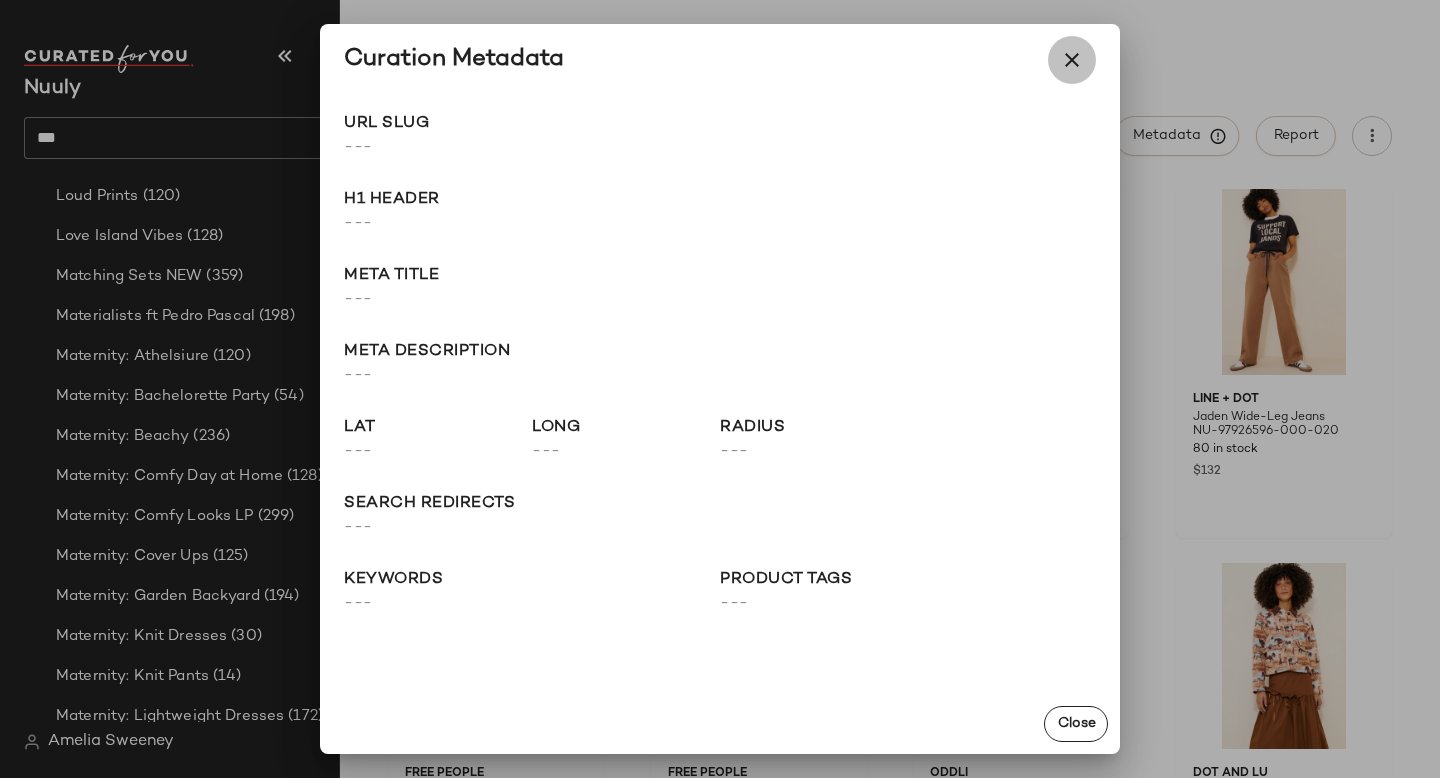 click at bounding box center [1072, 60] 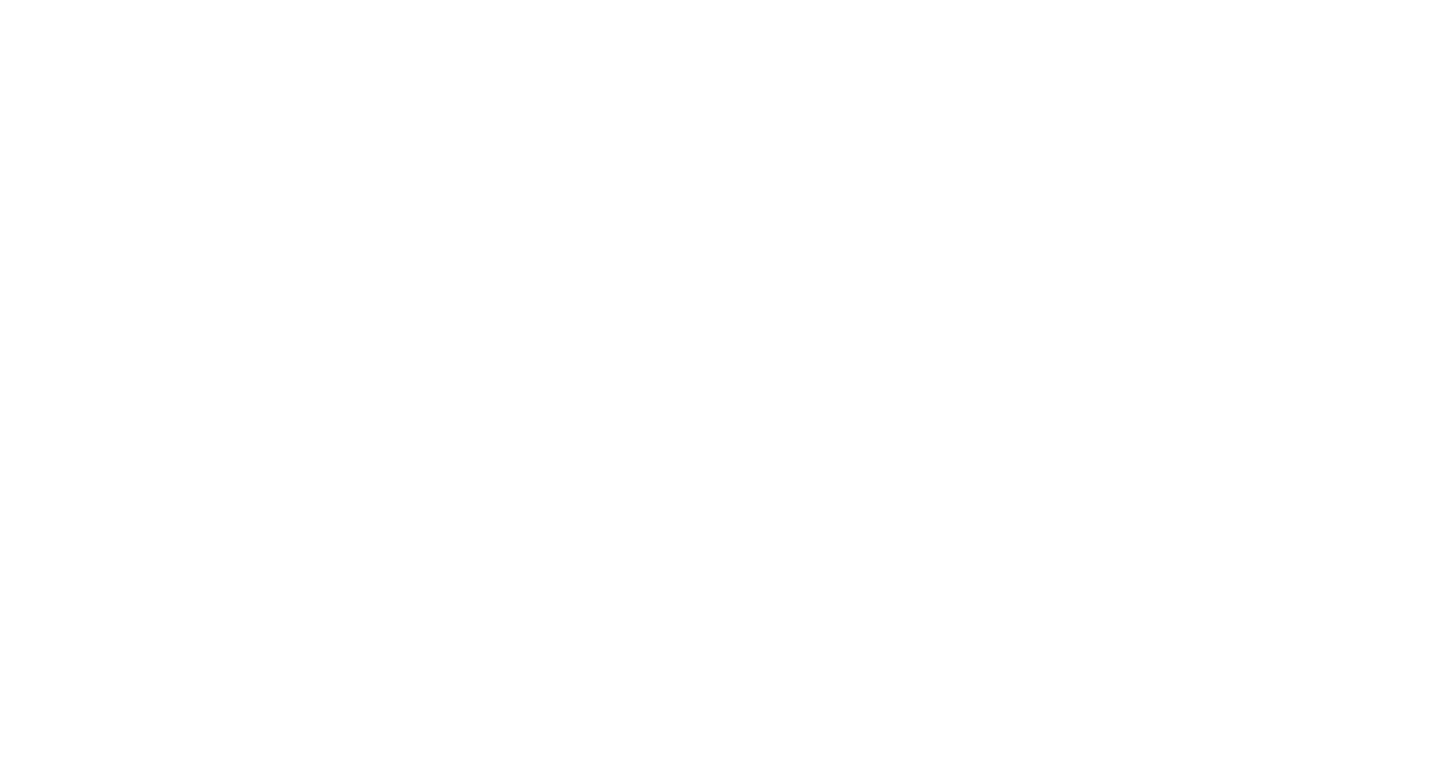 scroll, scrollTop: 0, scrollLeft: 0, axis: both 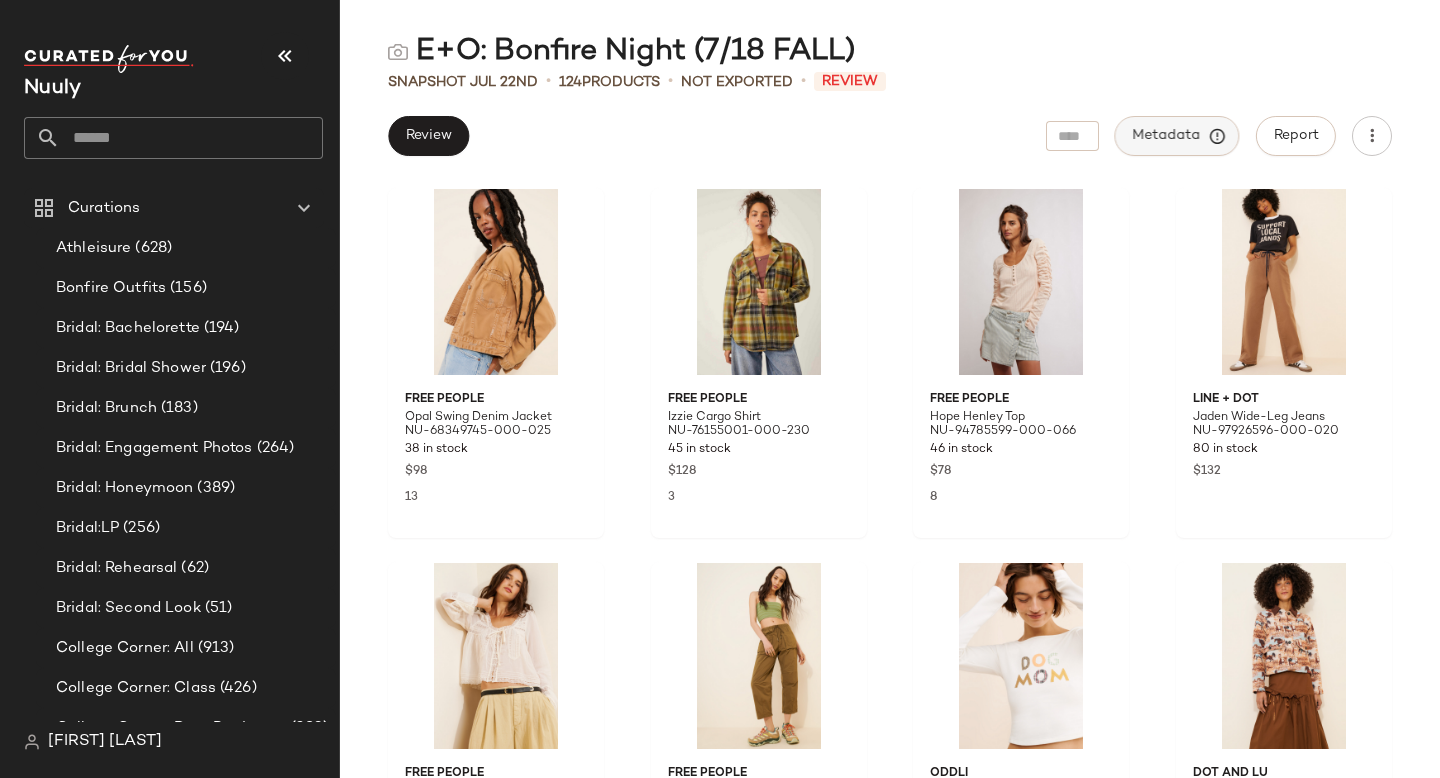 click on "Metadata" at bounding box center [1177, 136] 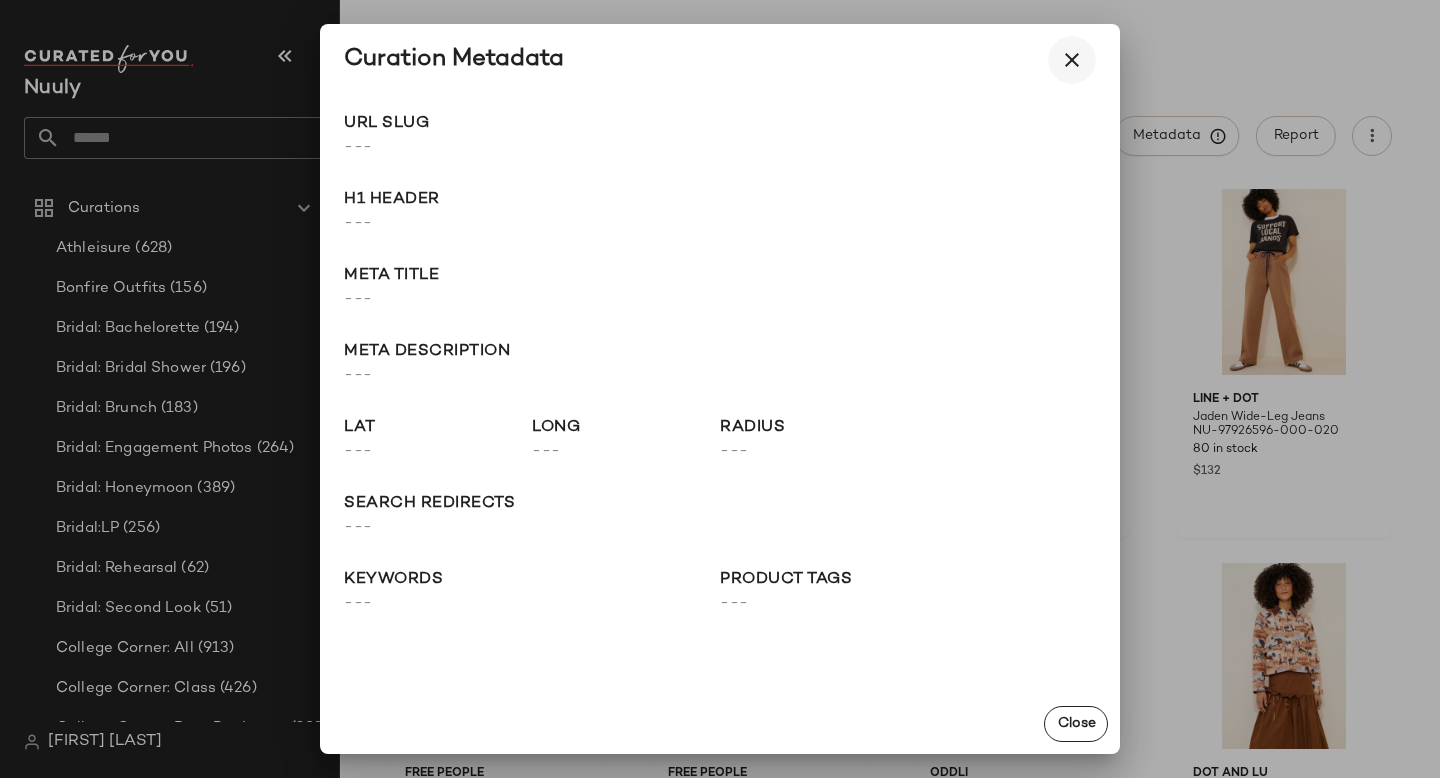 click at bounding box center (1072, 60) 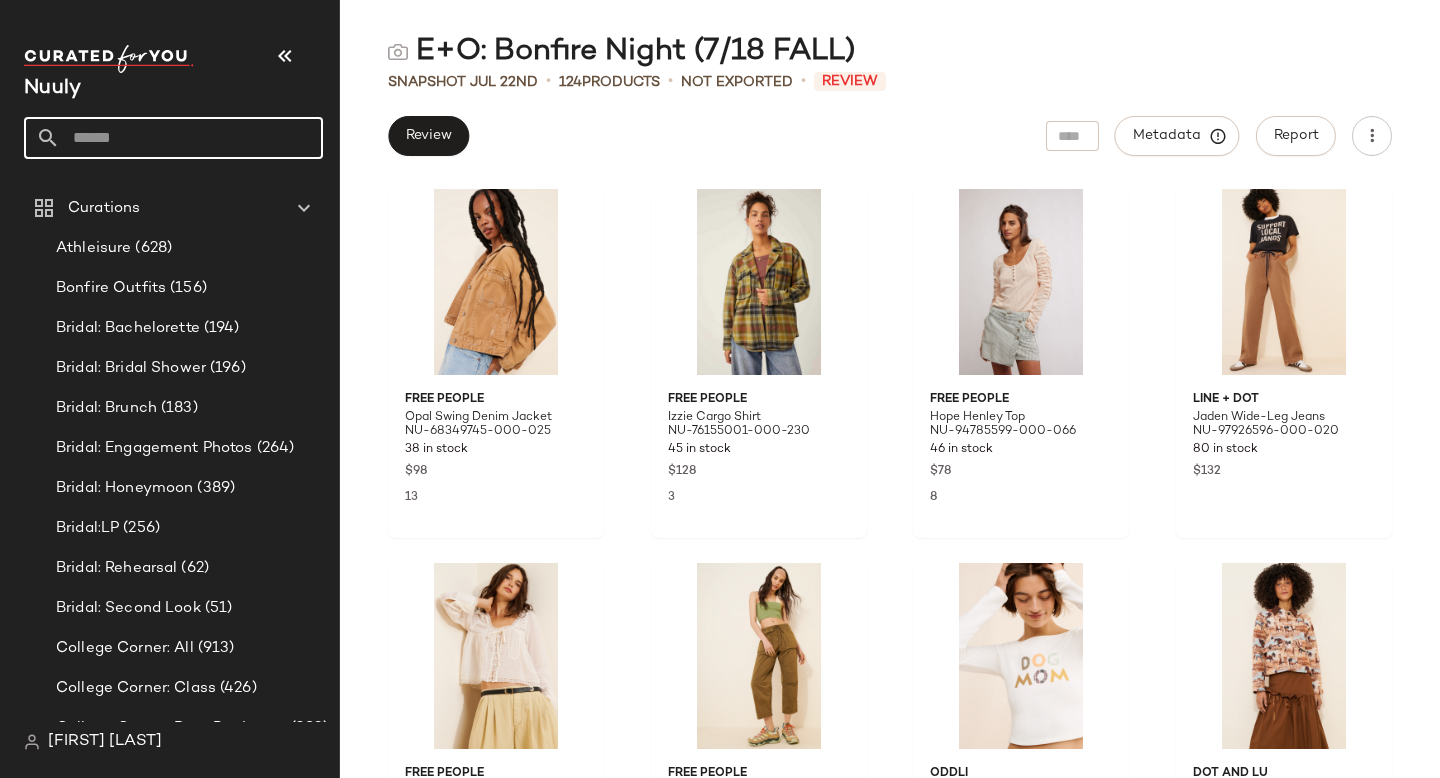click 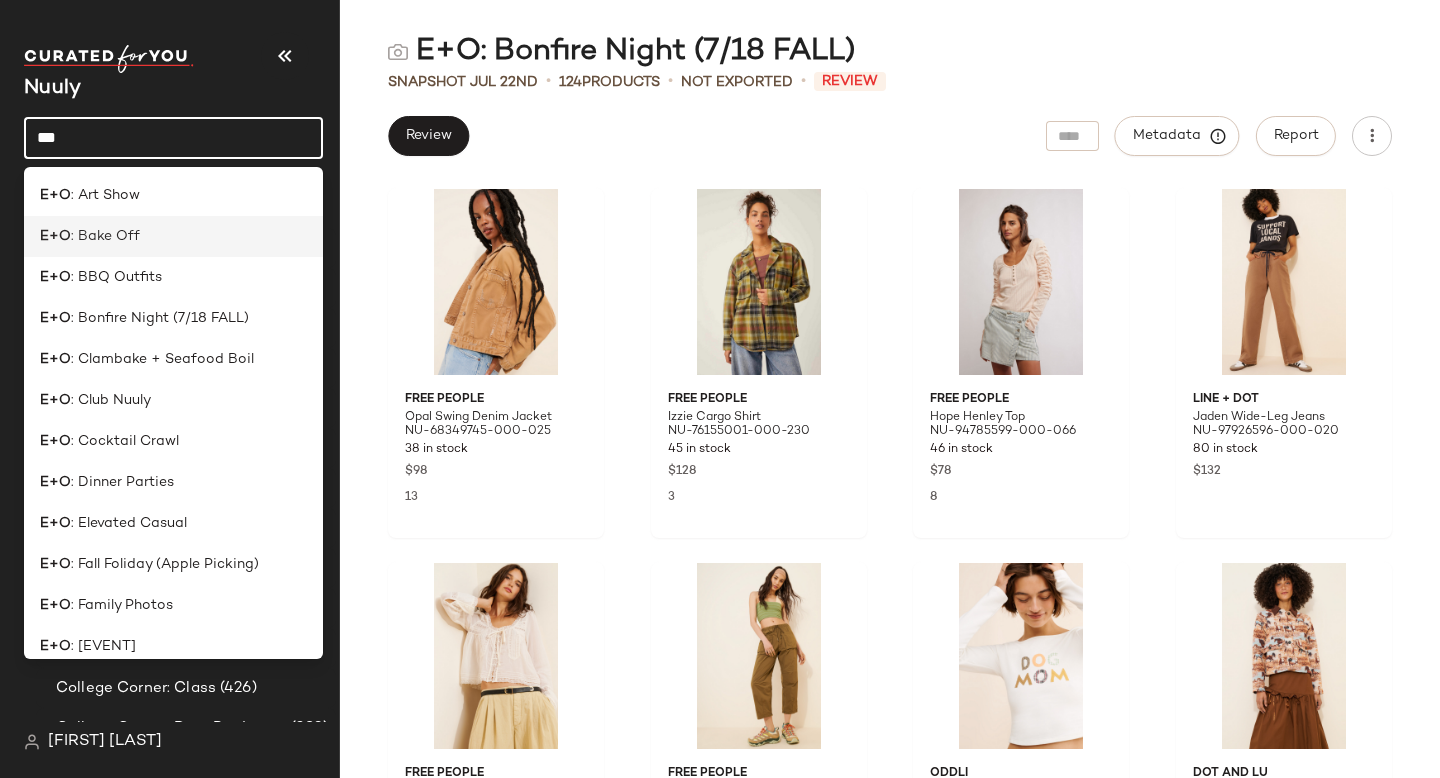 click on "E+O : [EVENT]" 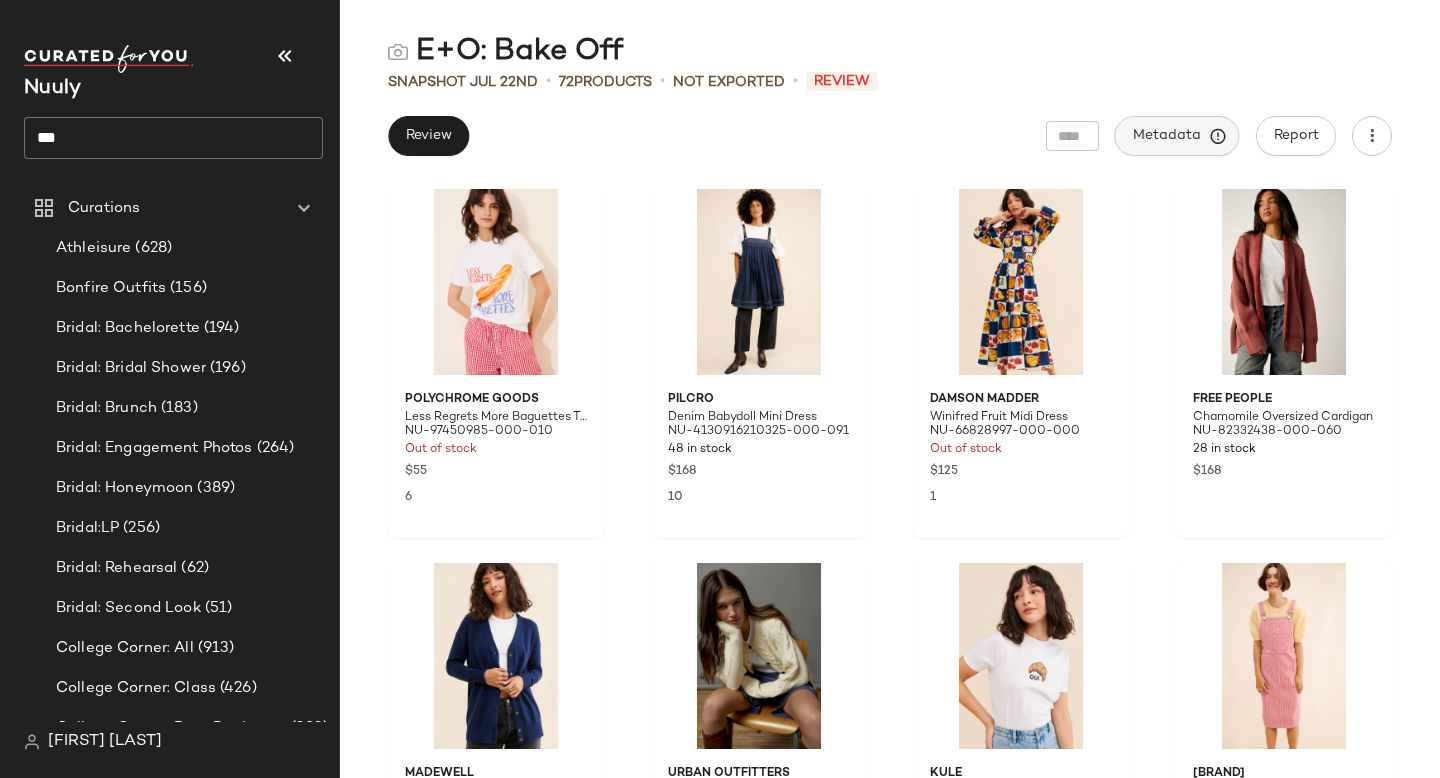 click on "Metadata" 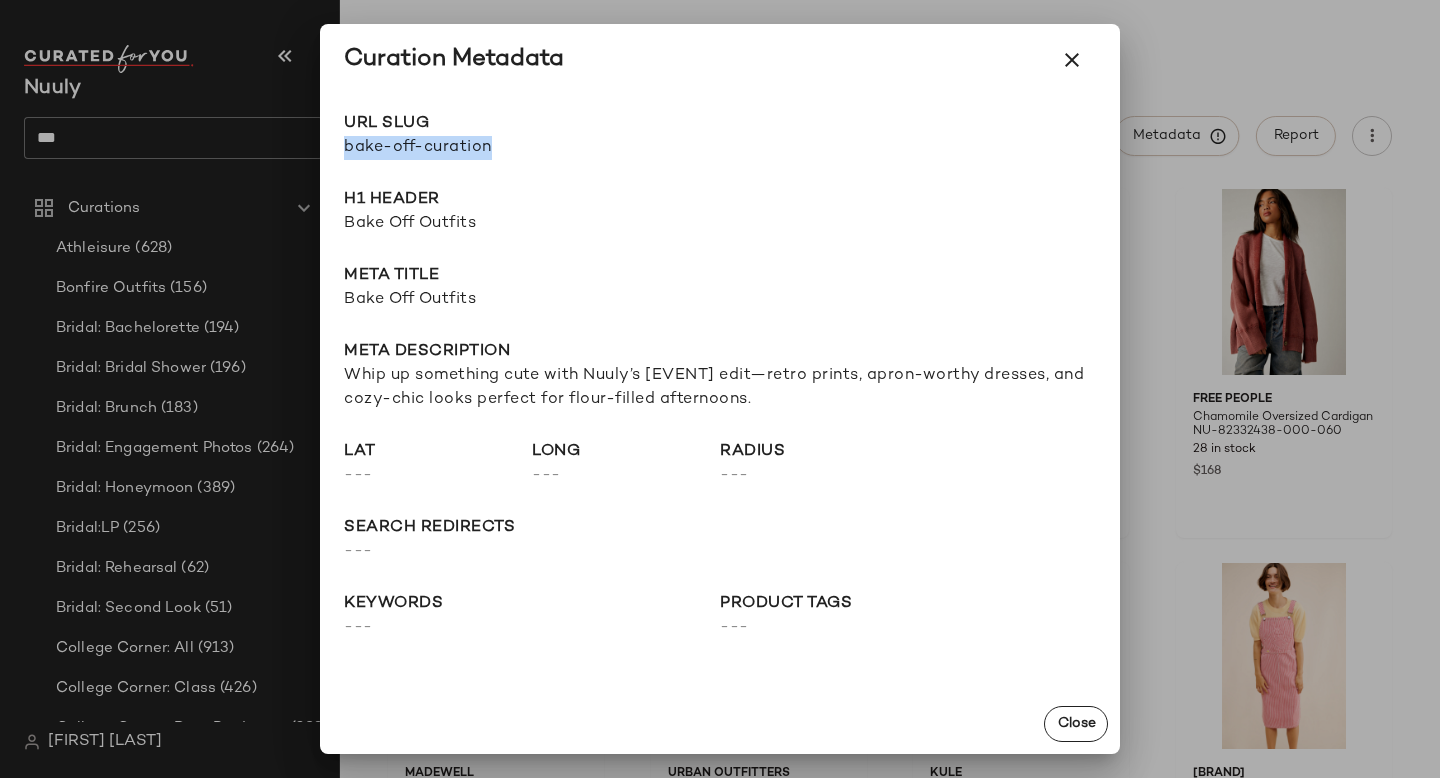 drag, startPoint x: 347, startPoint y: 150, endPoint x: 632, endPoint y: 150, distance: 285 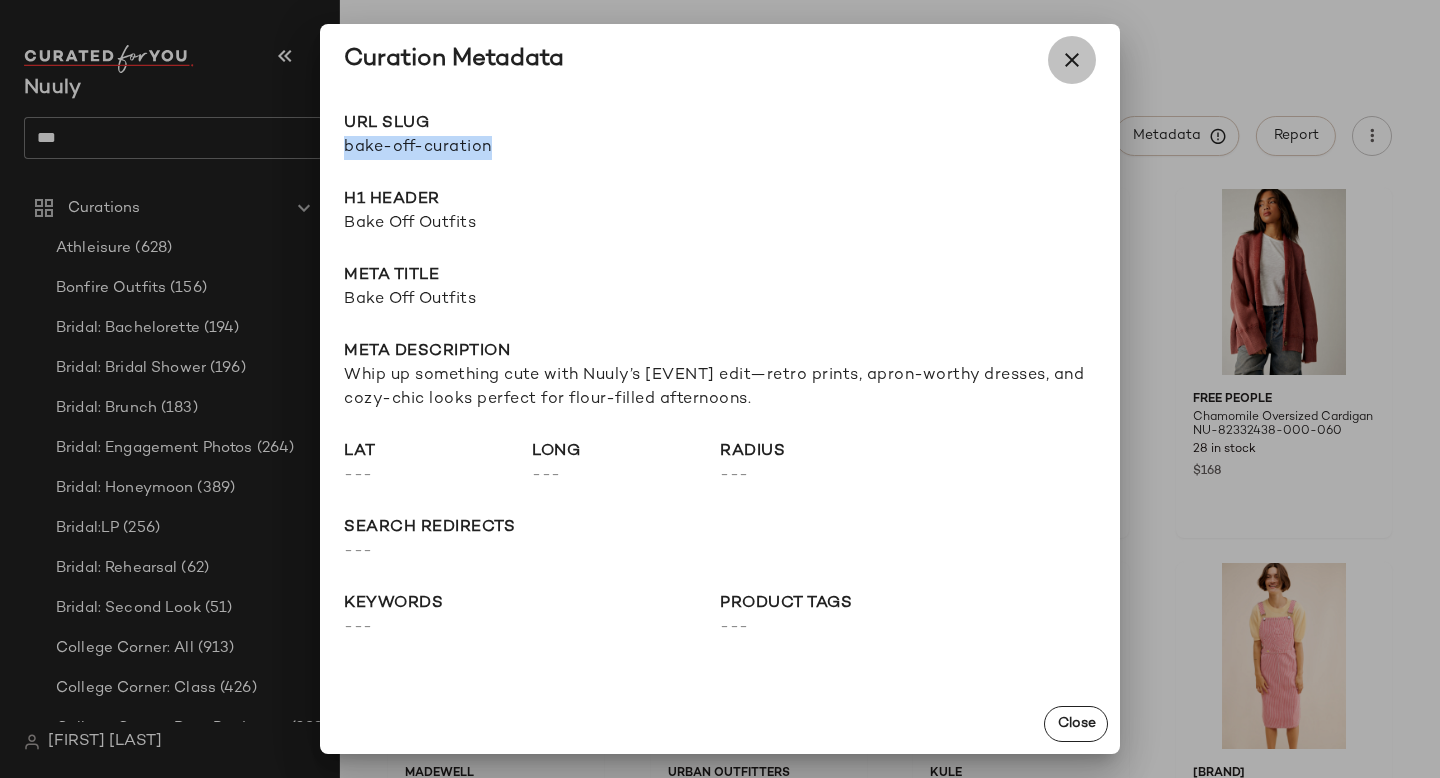 click at bounding box center [1072, 60] 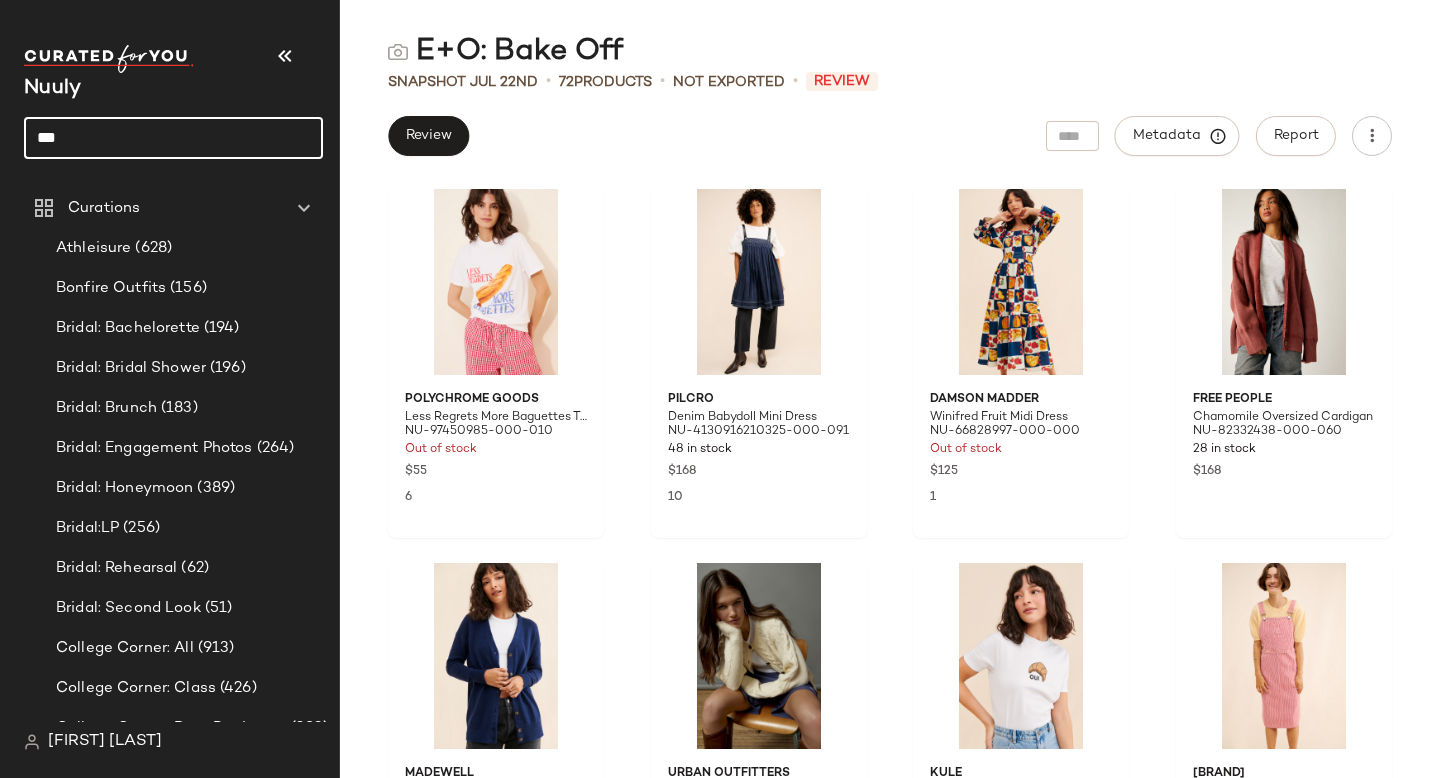 click on "***" 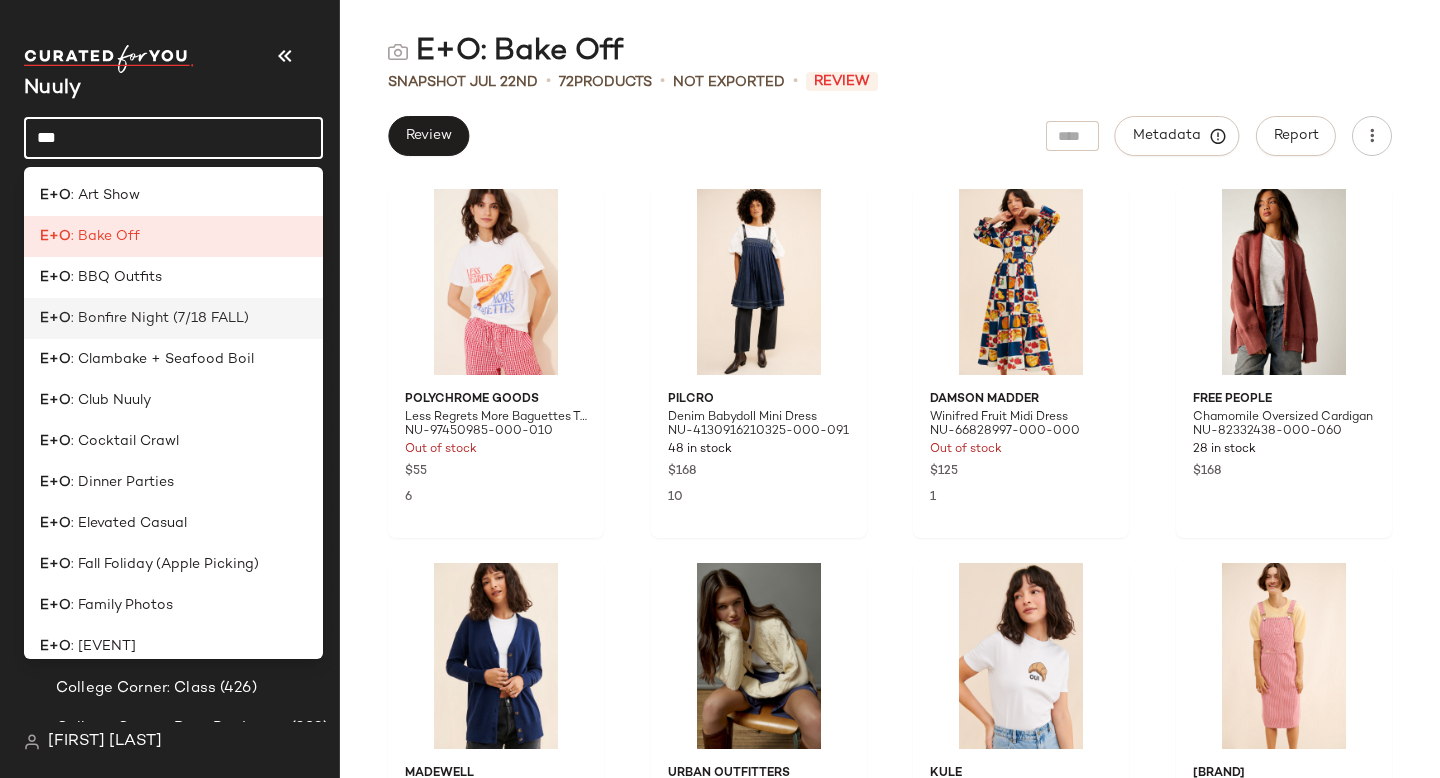click on ": Bonfire Night (7/18 FALL)" at bounding box center (160, 318) 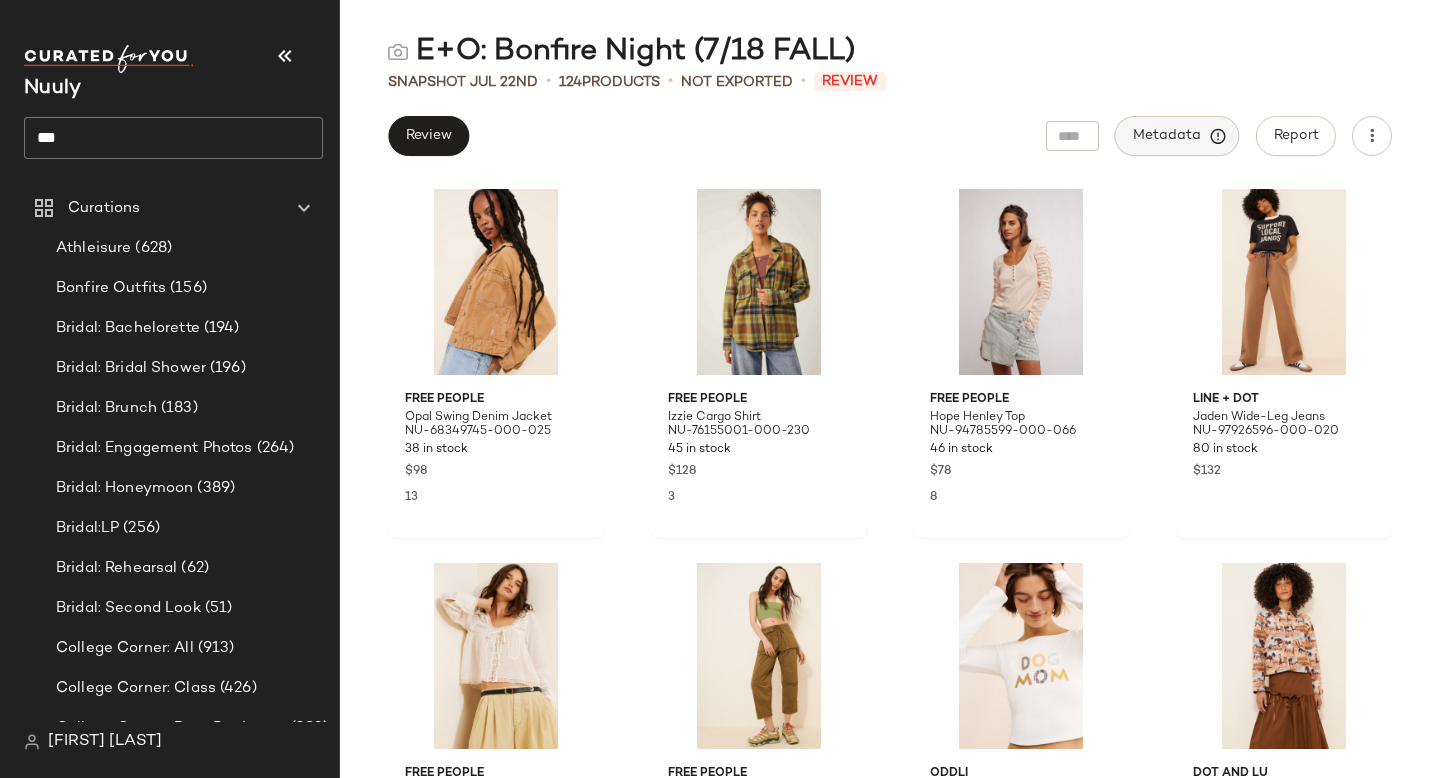 click on "Metadata" 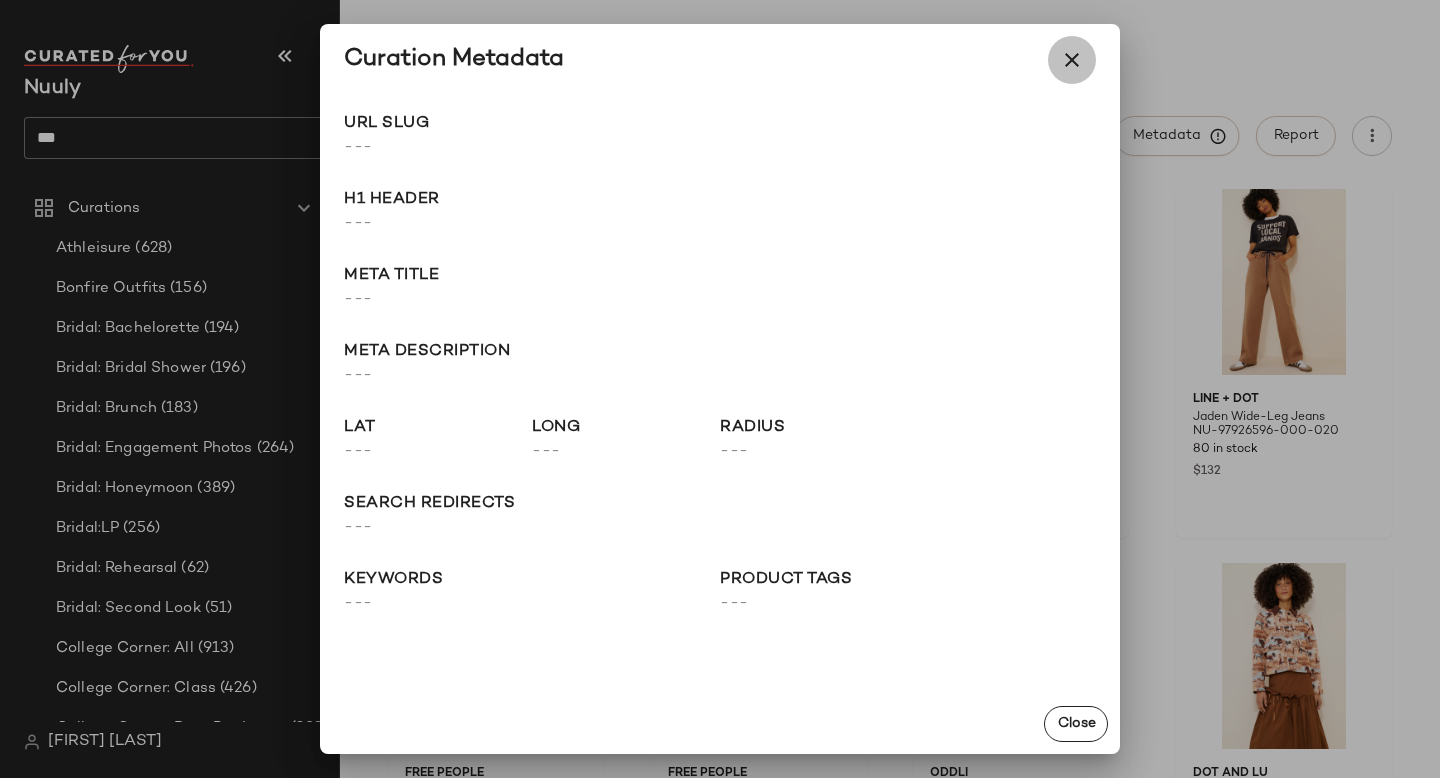 click at bounding box center (1072, 60) 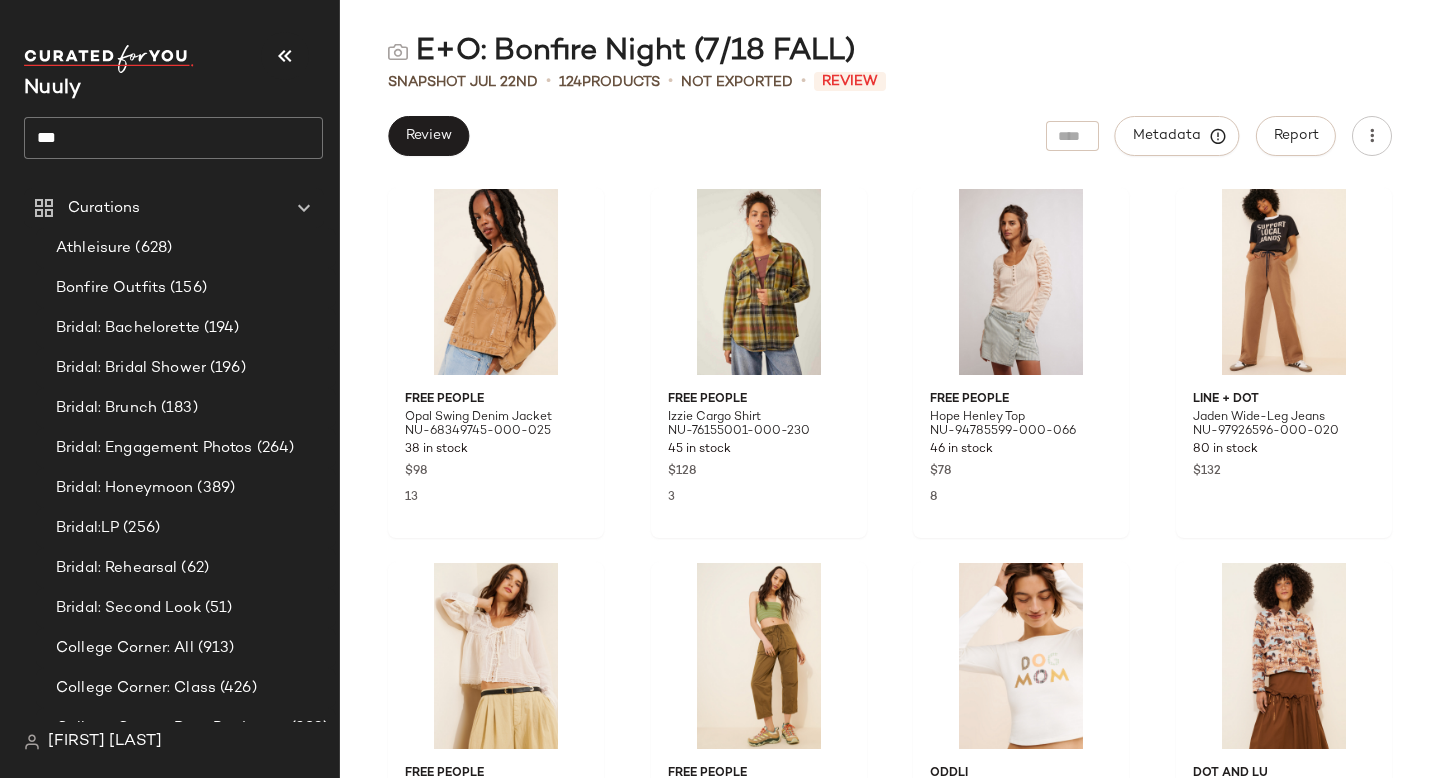 click on "***" 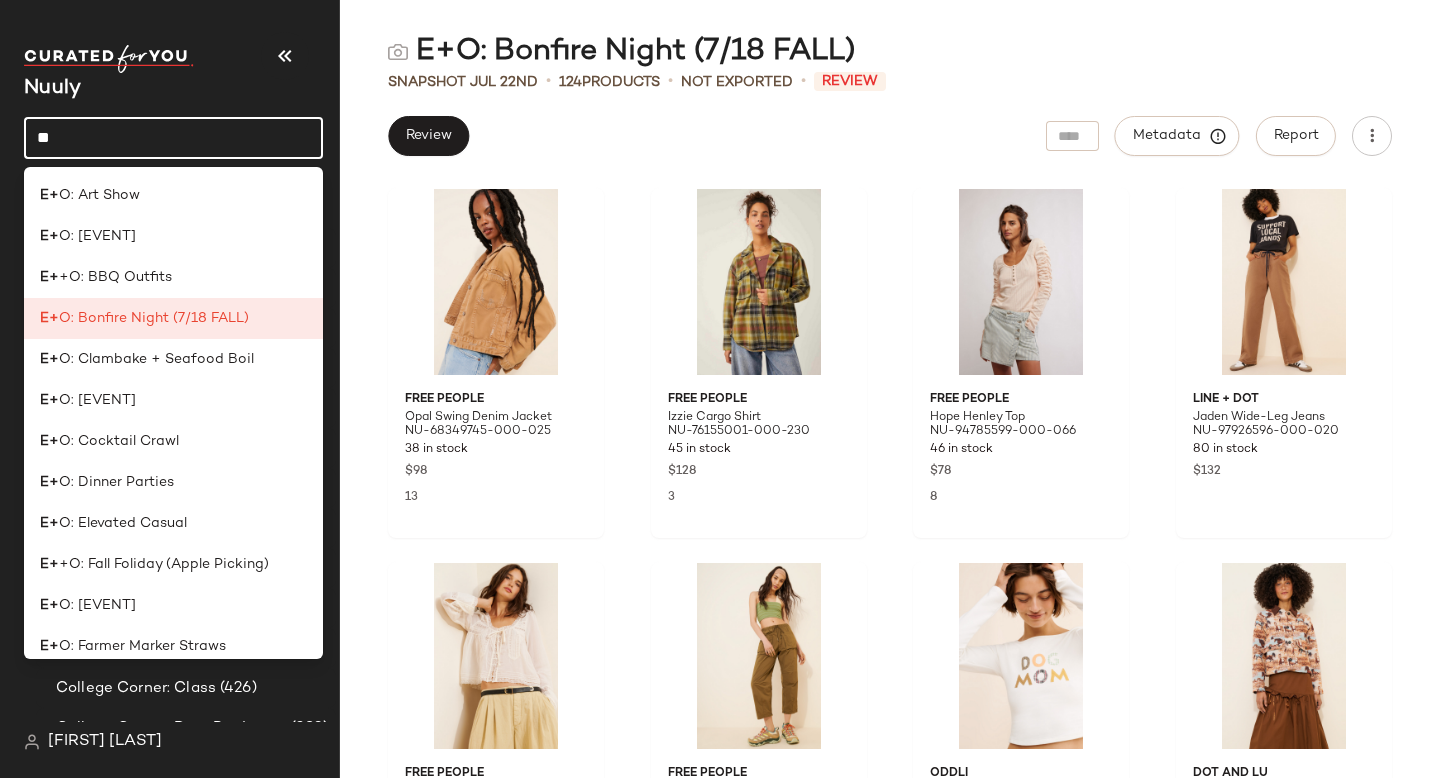 type on "*" 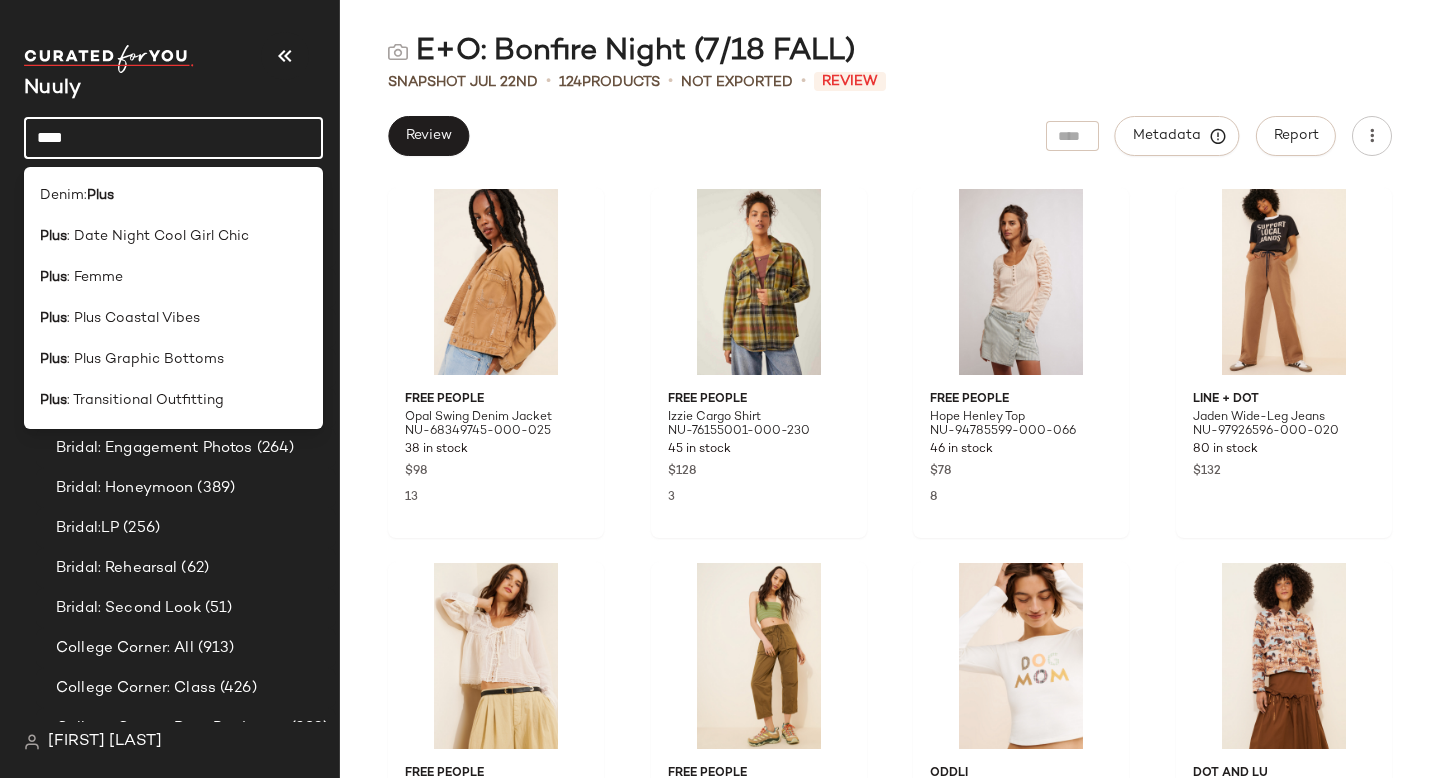 type on "****" 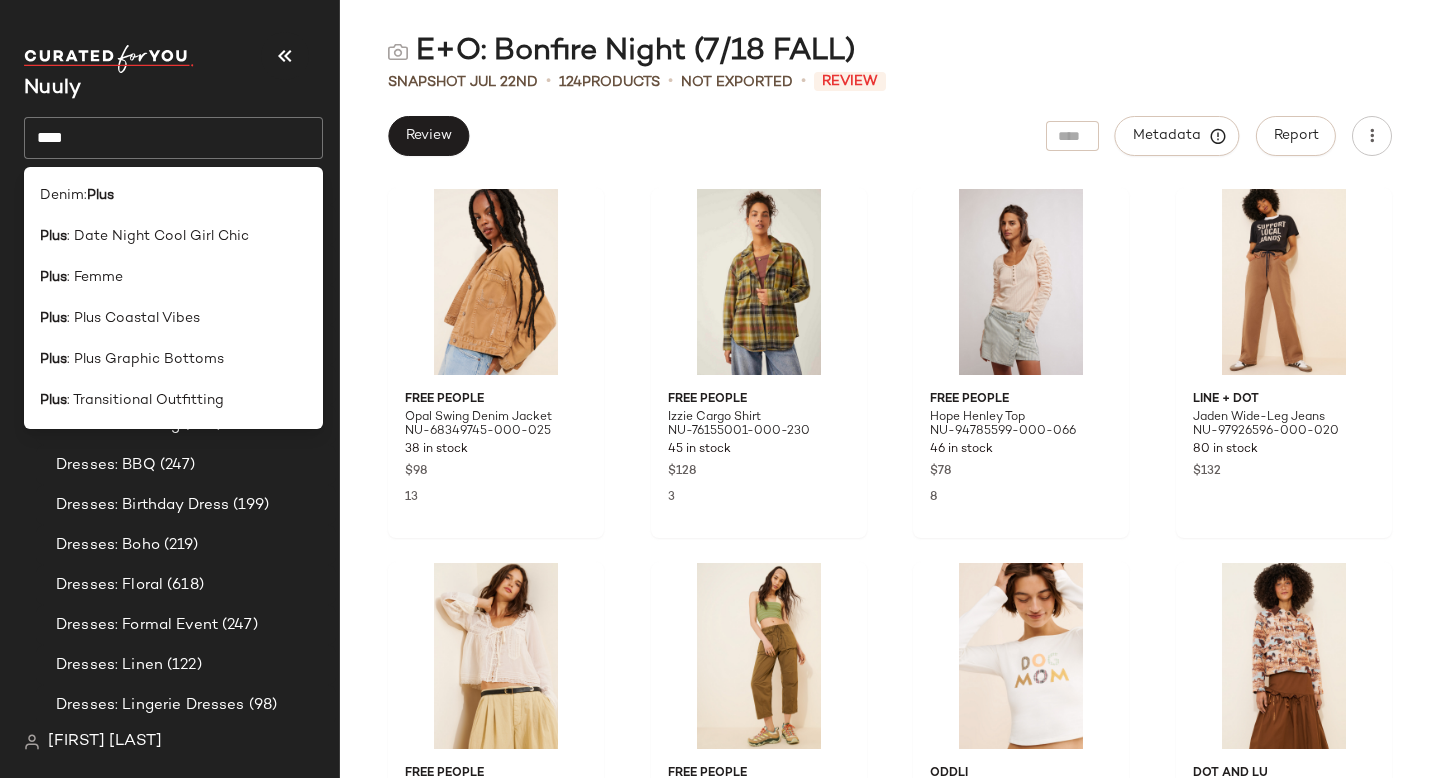 scroll, scrollTop: 1551, scrollLeft: 0, axis: vertical 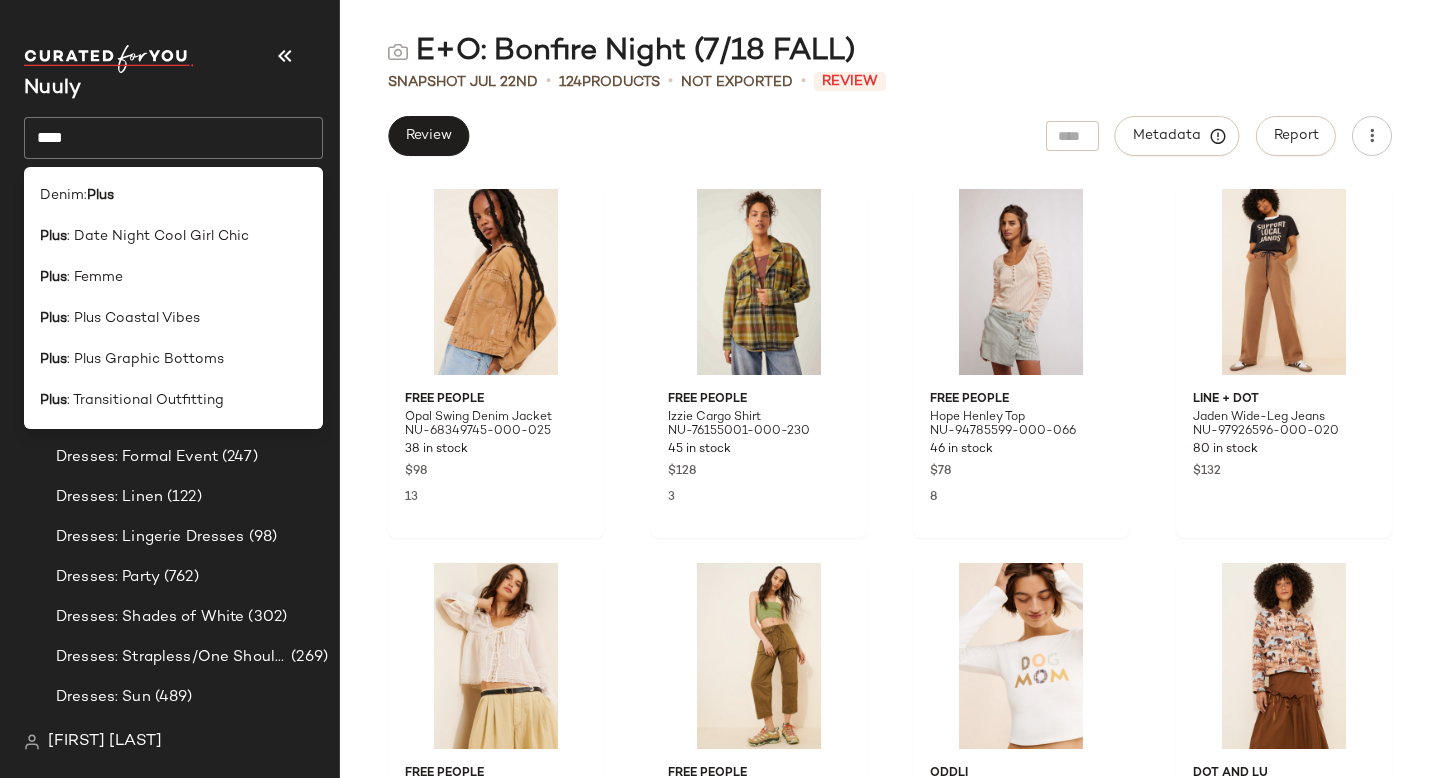 click on "Free People Opal Swing Denim Jacket NU-[NUMBER]-[NUMBER]-[NUMBER] [NUMBER] in stock $[NUMBER] [NUMBER] Free People Izzie Cargo Shirt NU-[NUMBER]-[NUMBER]-[NUMBER] [NUMBER] in stock $[NUMBER] [NUMBER] Free People Hope Henley Top NU-[NUMBER]-[NUMBER]-[NUMBER] [NUMBER] in stock $[NUMBER] [NUMBER] Line + Dot Jaden Wide-Leg Jeans NU-[NUMBER]-[NUMBER]-[NUMBER] [NUMBER] in stock $[NUMBER] Free People Forevermore Long-Sleeve Top NU-[NUMBER]-[NUMBER]-[NUMBER] [NUMBER] in stock $[NUMBER] [NUMBER] Free People Fly By Night Pants NU-[NUMBER]-[NUMBER]-[NUMBER] [NUMBER] in stock $[NUMBER] Oddli Dog Mom Long Sleeve T-Shirt NU-[NUMBER]-[NUMBER]-[NUMBER] [NUMBER] in stock $[NUMBER] [NUMBER] Dot and Lu Horse Denim Barn Jacket NU-[NUMBER]-[NUMBER]-[NUMBER] [NUMBER] in stock $[NUMBER] [NUMBER] Free People Uptown Stripe Pullover Sweater NU-[NUMBER]-[NUMBER]-[NUMBER] [NUMBER] in stock $[NUMBER] Urban Outfitters Men's Baggy Side-Stripe Track Pant NU-[NUMBER]-[NUMBER]-[NUMBER] [NUMBER] in stock $[NUMBER] FRNCH Crew-Neck Colorblock Stripe Sweater NU-[NUMBER]-[NUMBER]-[NUMBER] [NUMBER] in stock $[NUMBER] [NUMBER] Free People Timko Sleeveless Onesie NU-[NUMBER]-[NUMBER]-[NUMBER] [NUMBER] in stock $[NUMBER] [NUMBER] Daydreamer Blondie Heart Of Glass NU-[NUMBER]-[NUMBER]-[NUMBER] [NUMBER] in stock $[NUMBER] [NUMBER] Little Lies Kia Knitted Pants NU-[NUMBER]-[NUMBER]-[NUMBER]" 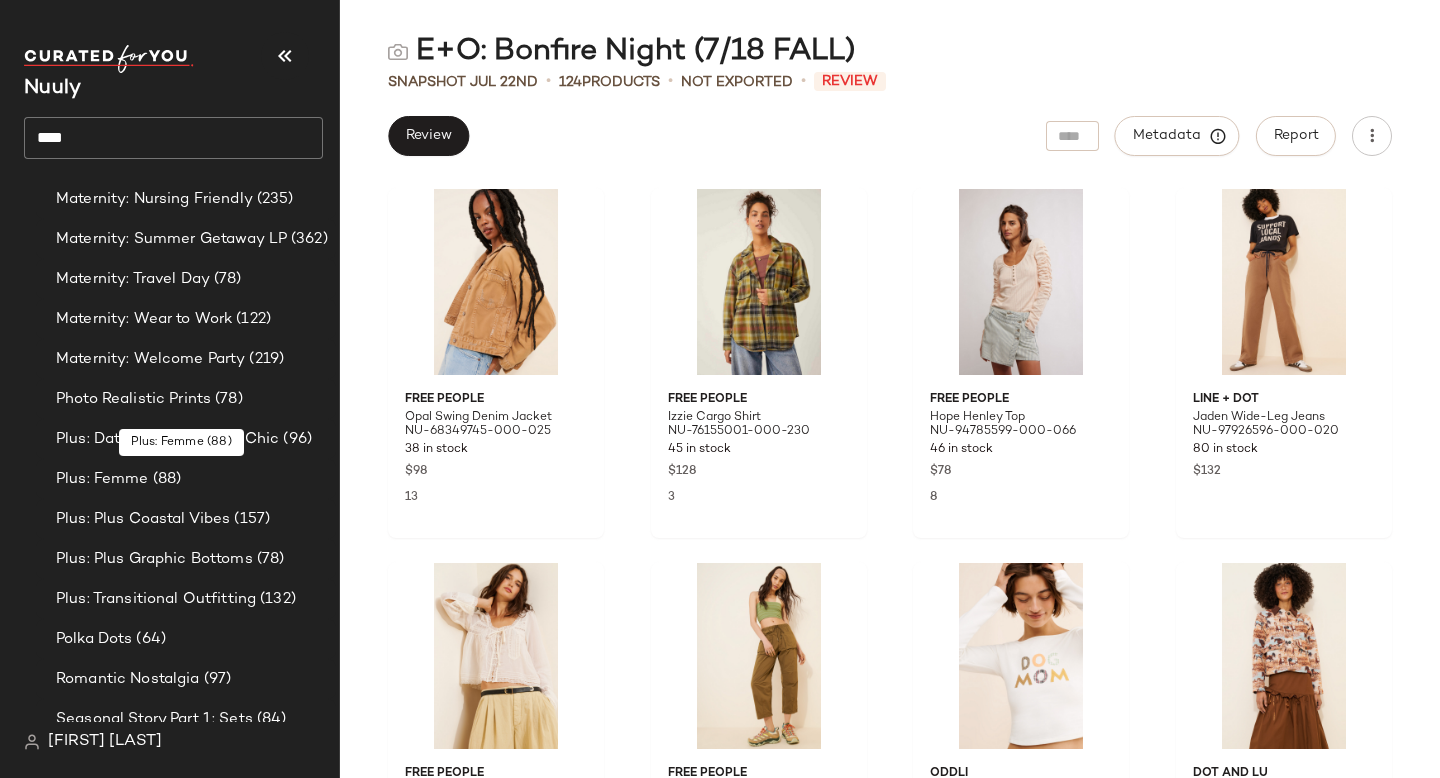 scroll, scrollTop: 5011, scrollLeft: 0, axis: vertical 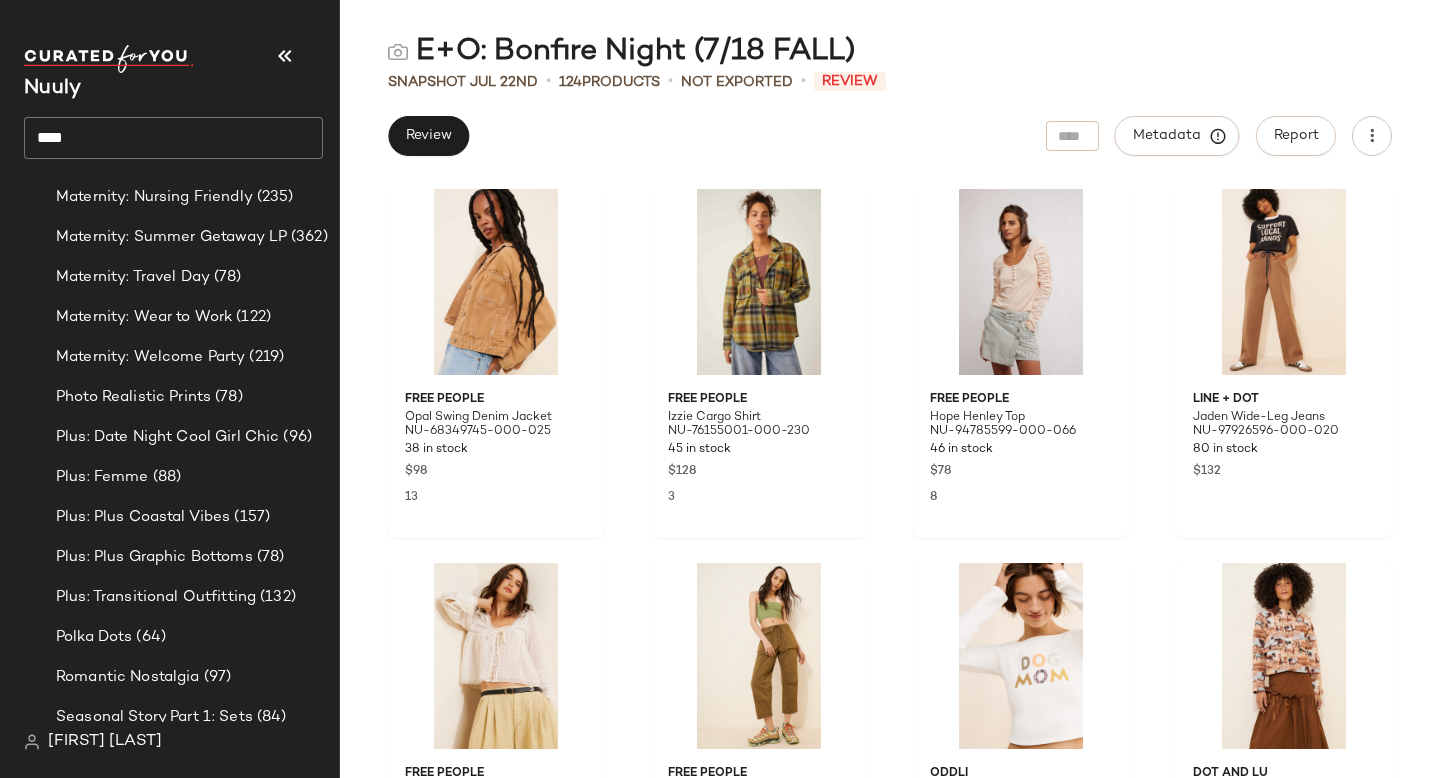 click on "****" 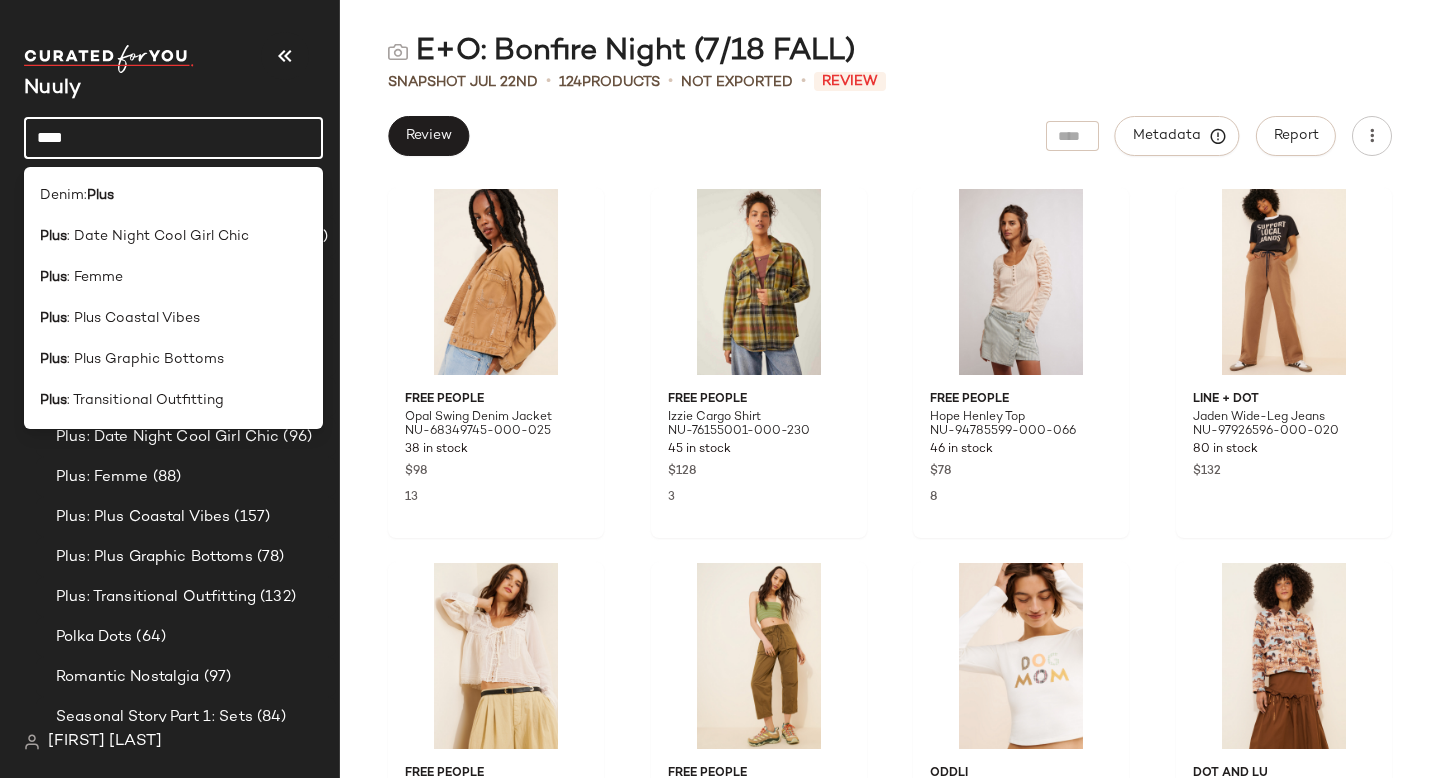 click on "****" 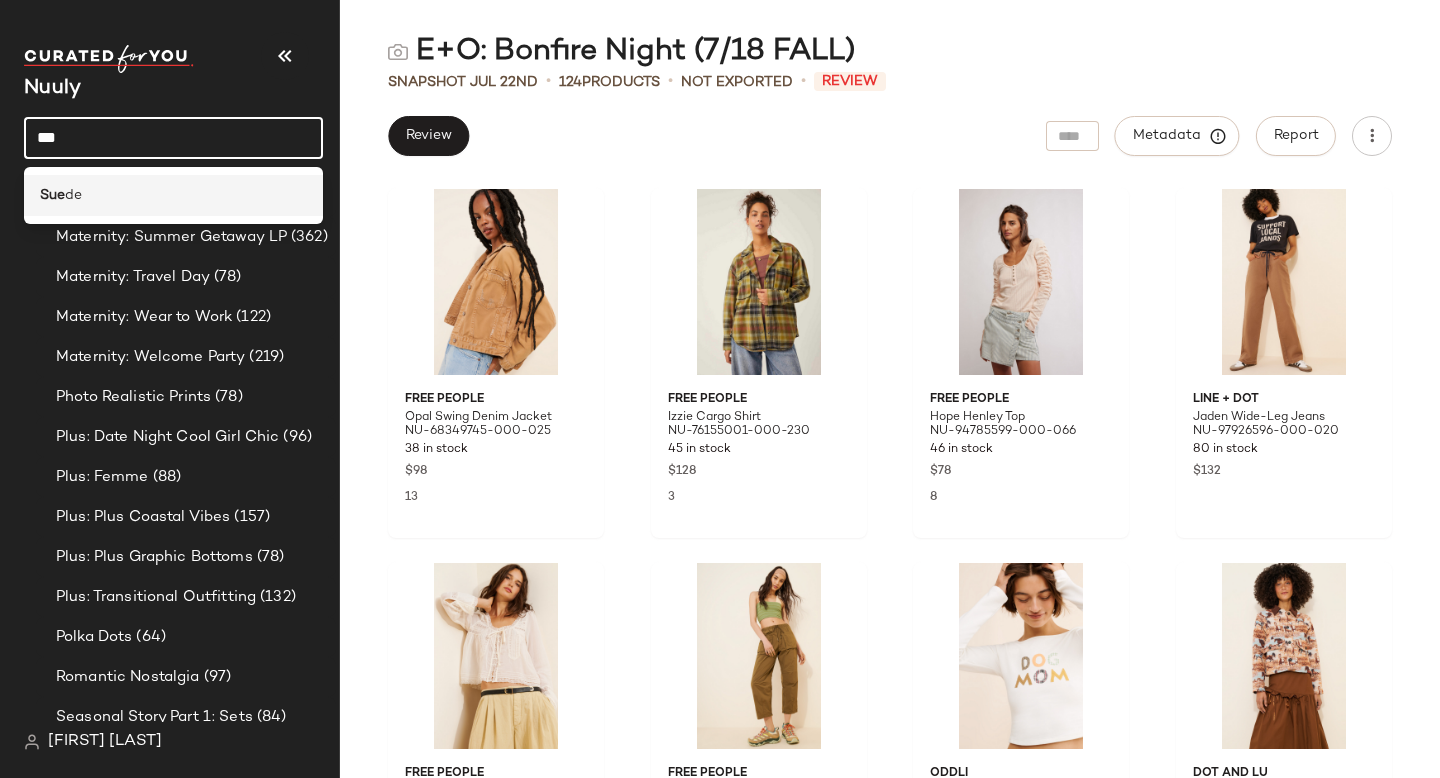 click on "Sue de" 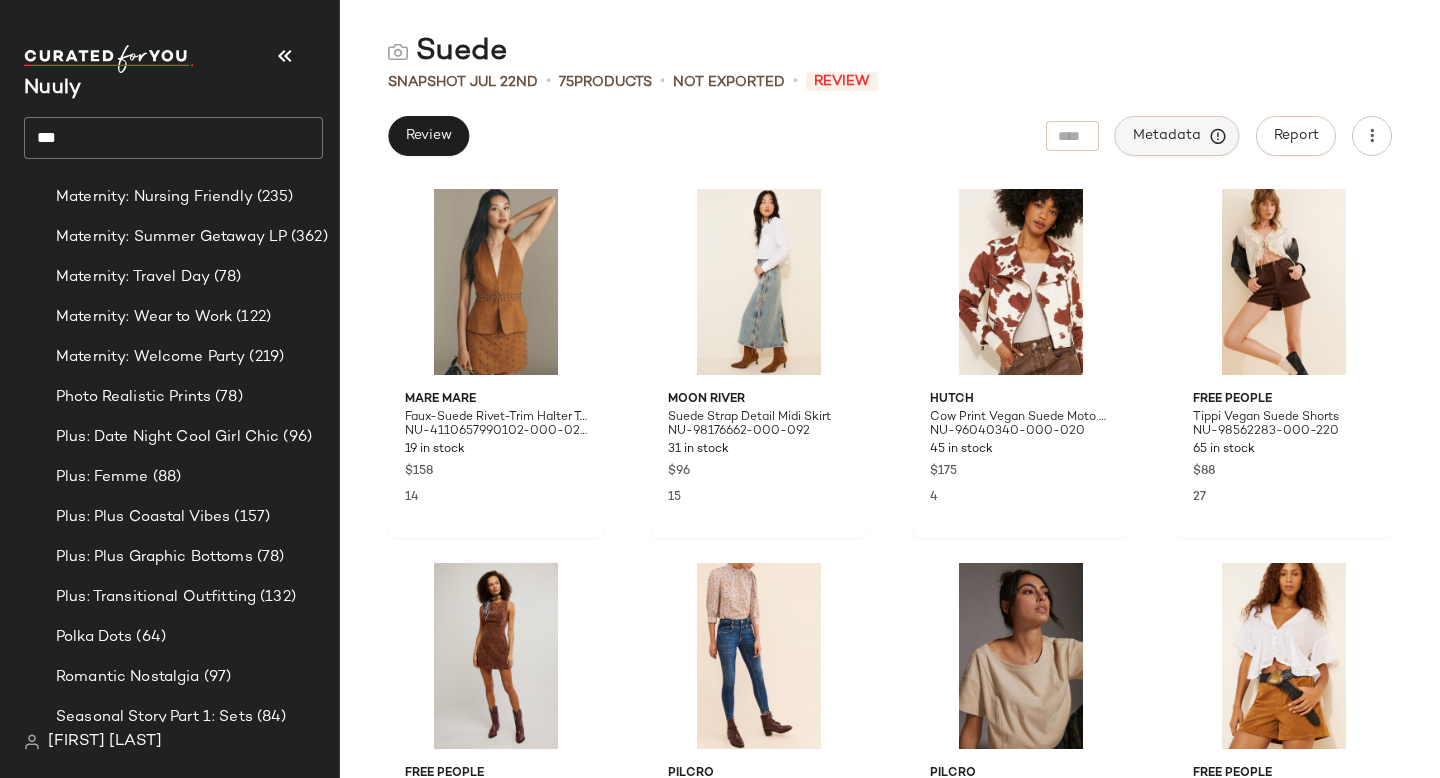 click on "Metadata" 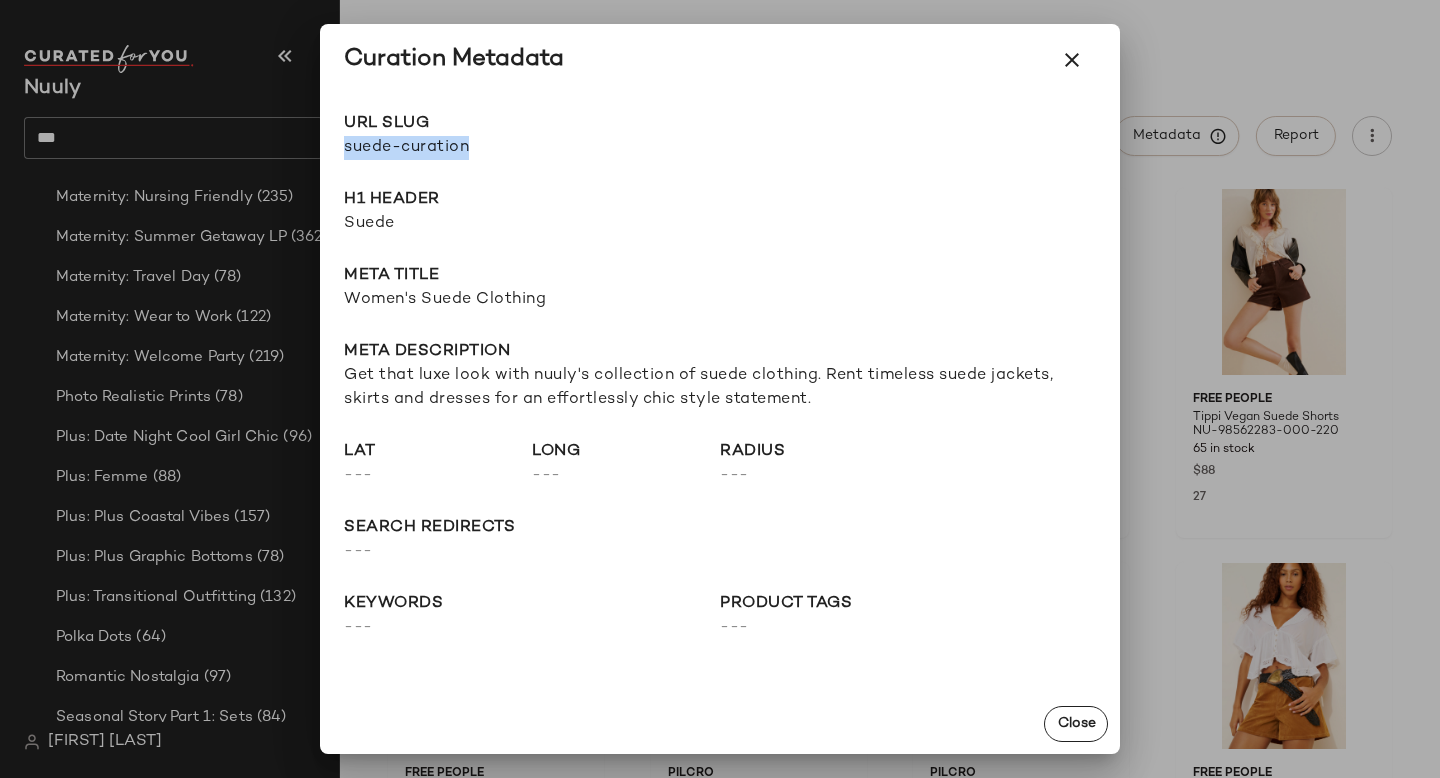 drag, startPoint x: 347, startPoint y: 147, endPoint x: 602, endPoint y: 147, distance: 255 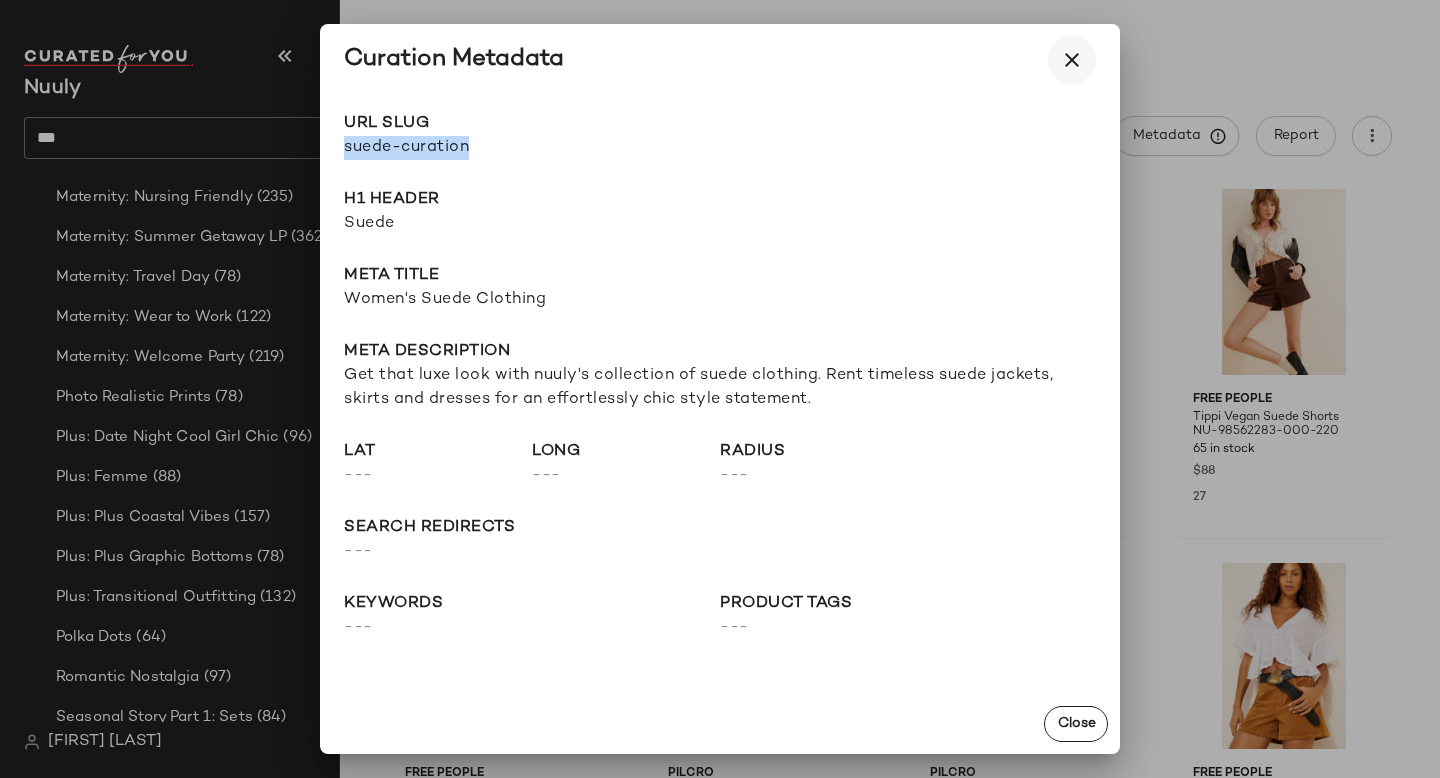 click at bounding box center (1072, 60) 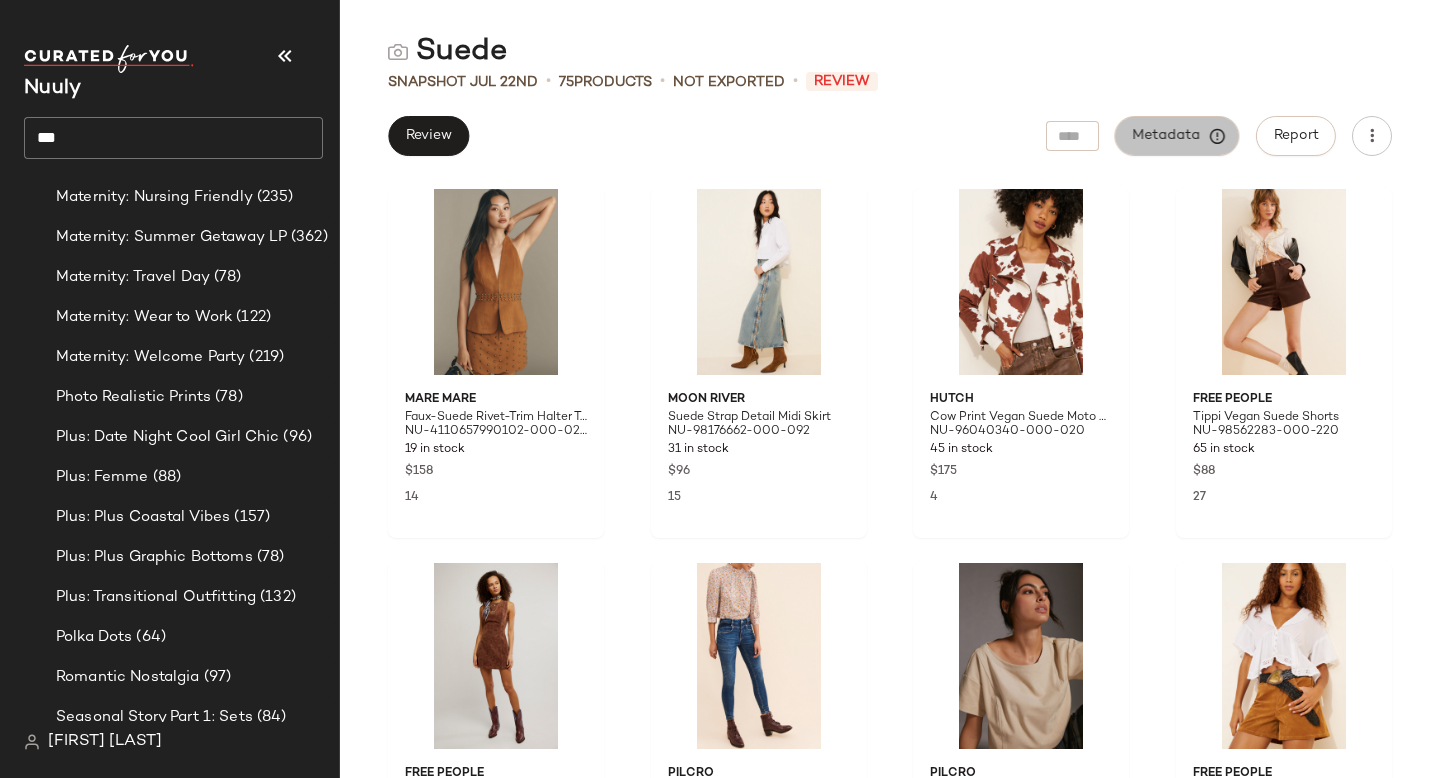 click on "Metadata" 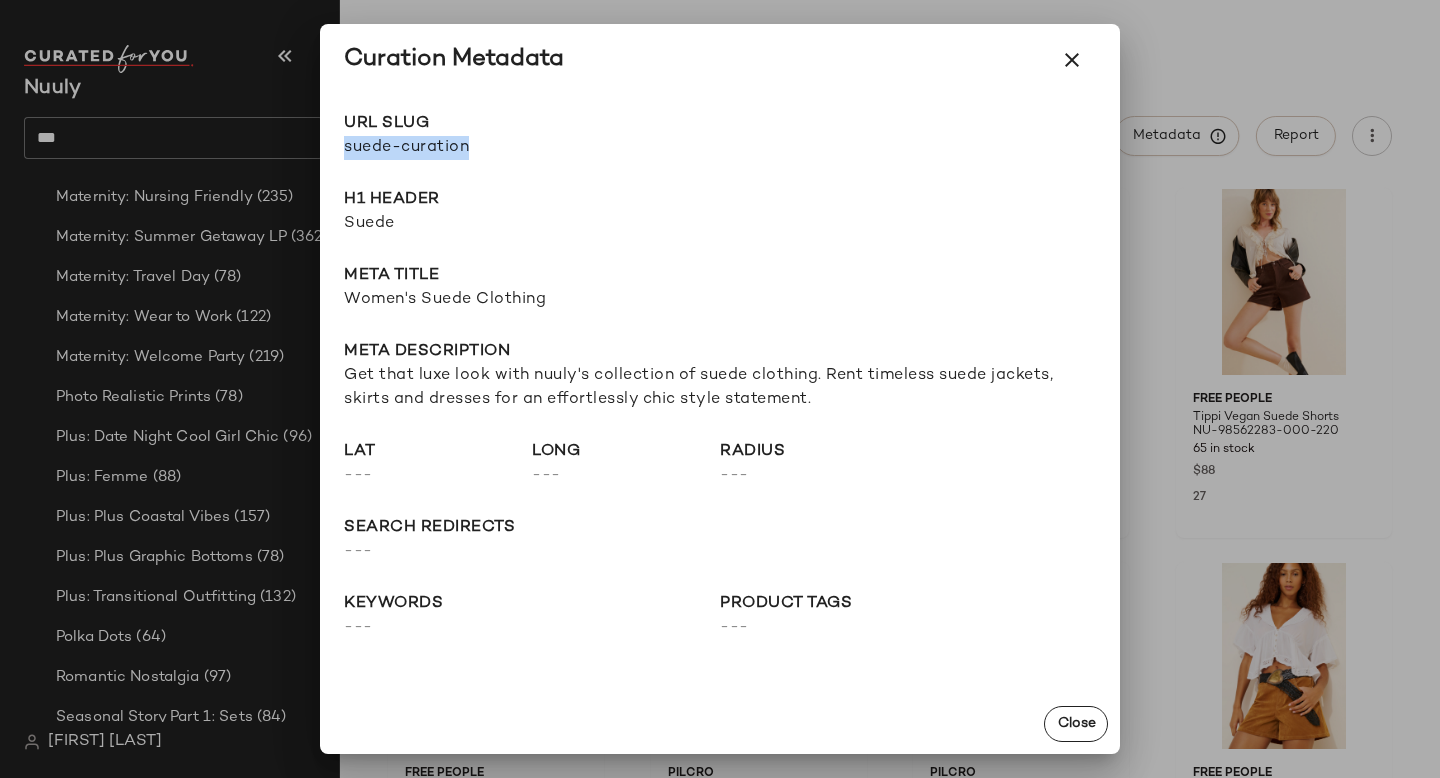 drag, startPoint x: 344, startPoint y: 146, endPoint x: 531, endPoint y: 146, distance: 187 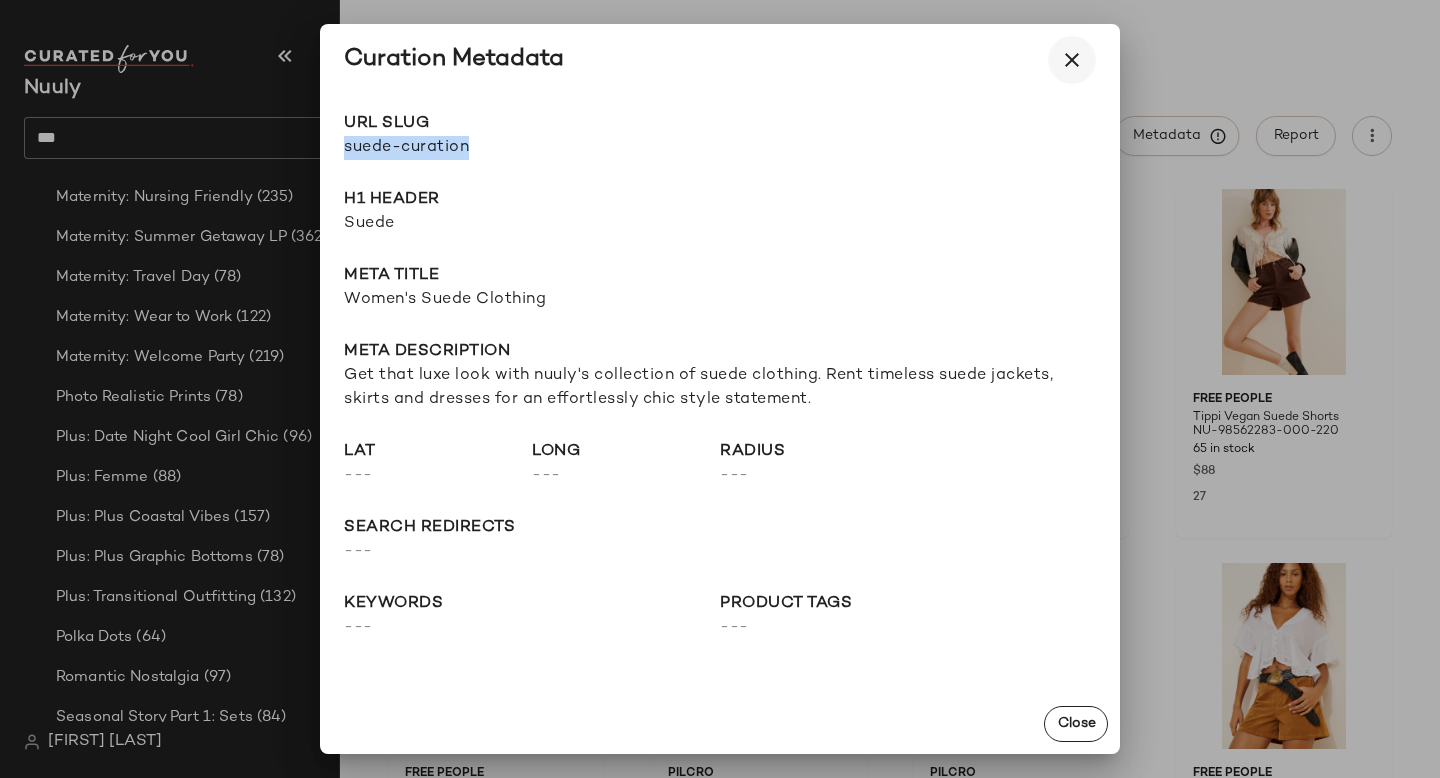 click at bounding box center [1072, 60] 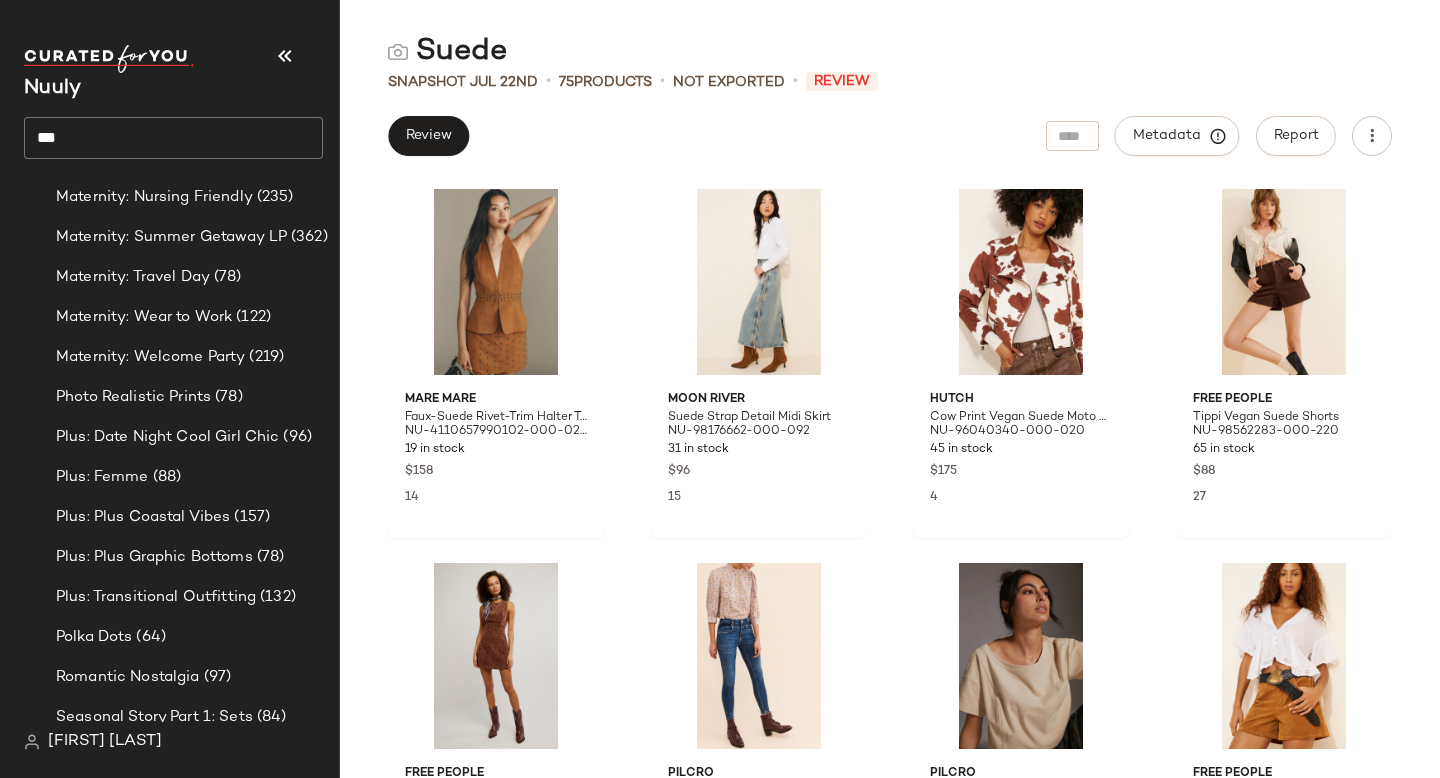 click on "Suede" 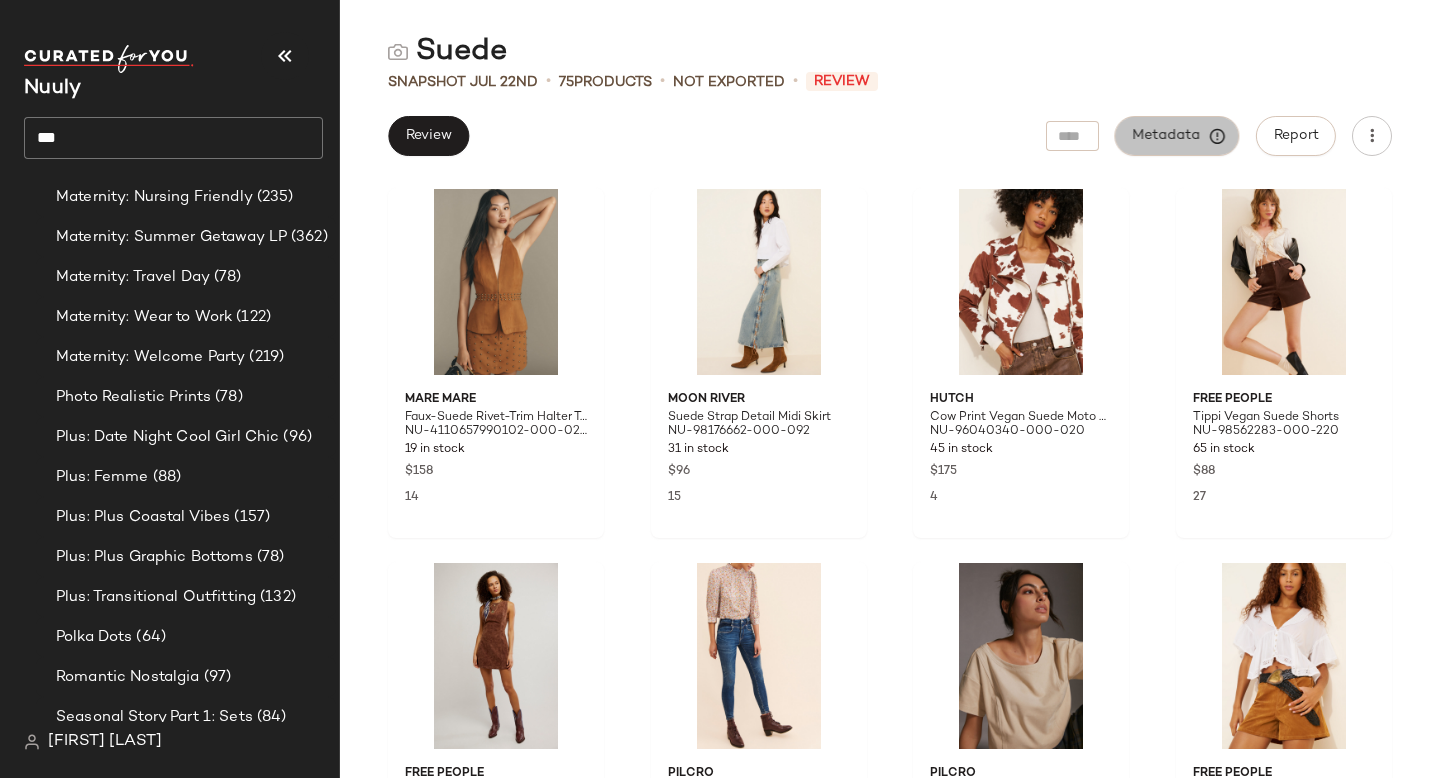 click on "Metadata" 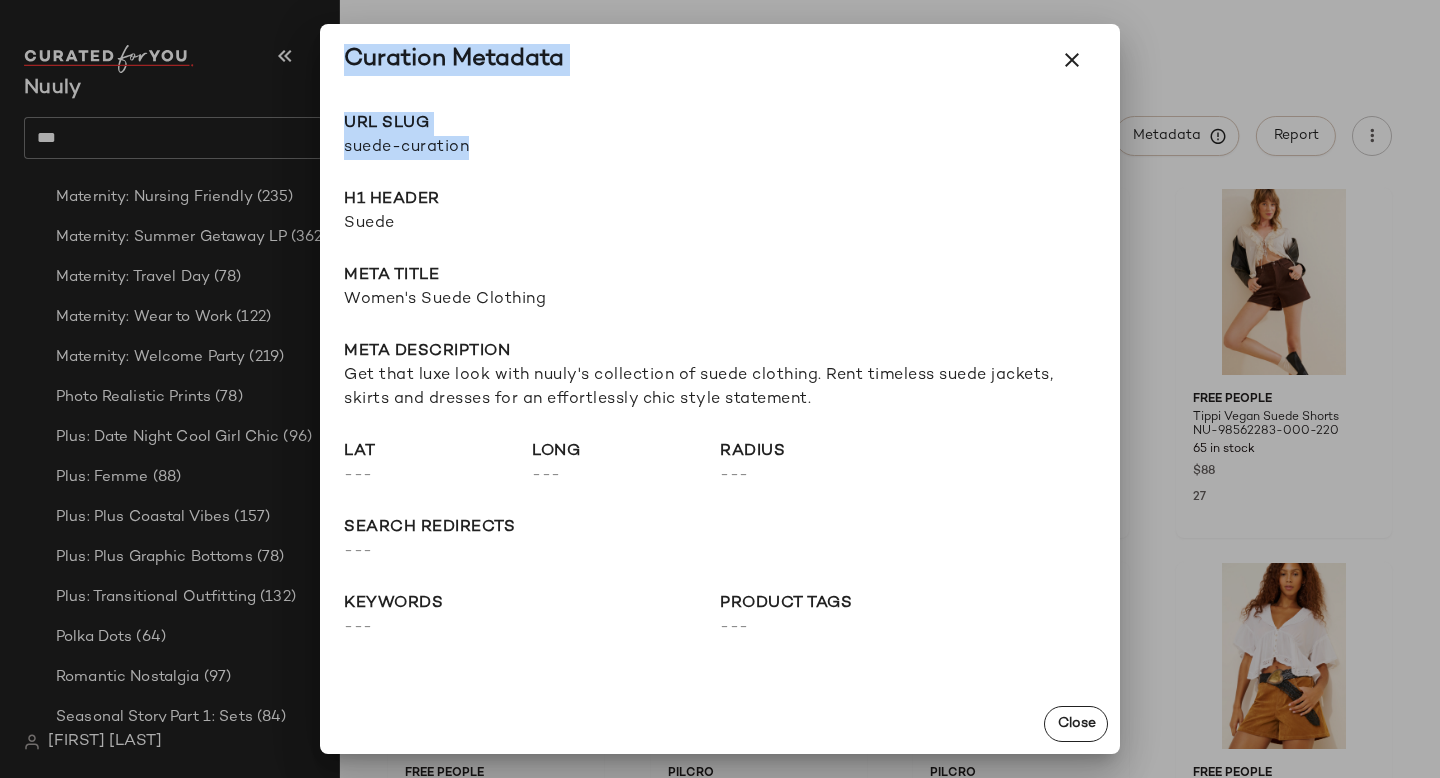 drag, startPoint x: 470, startPoint y: 146, endPoint x: 254, endPoint y: 147, distance: 216.00232 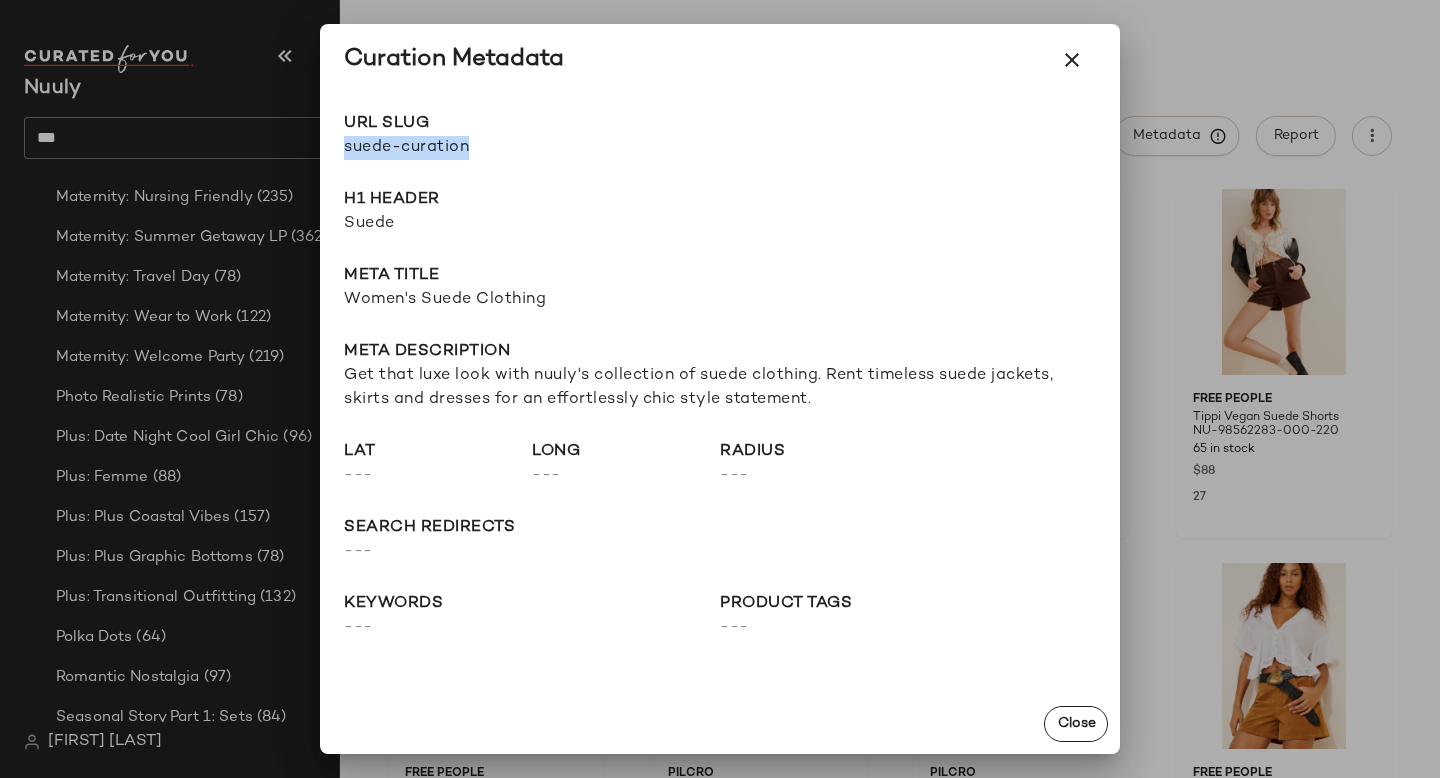 drag, startPoint x: 341, startPoint y: 148, endPoint x: 569, endPoint y: 148, distance: 228 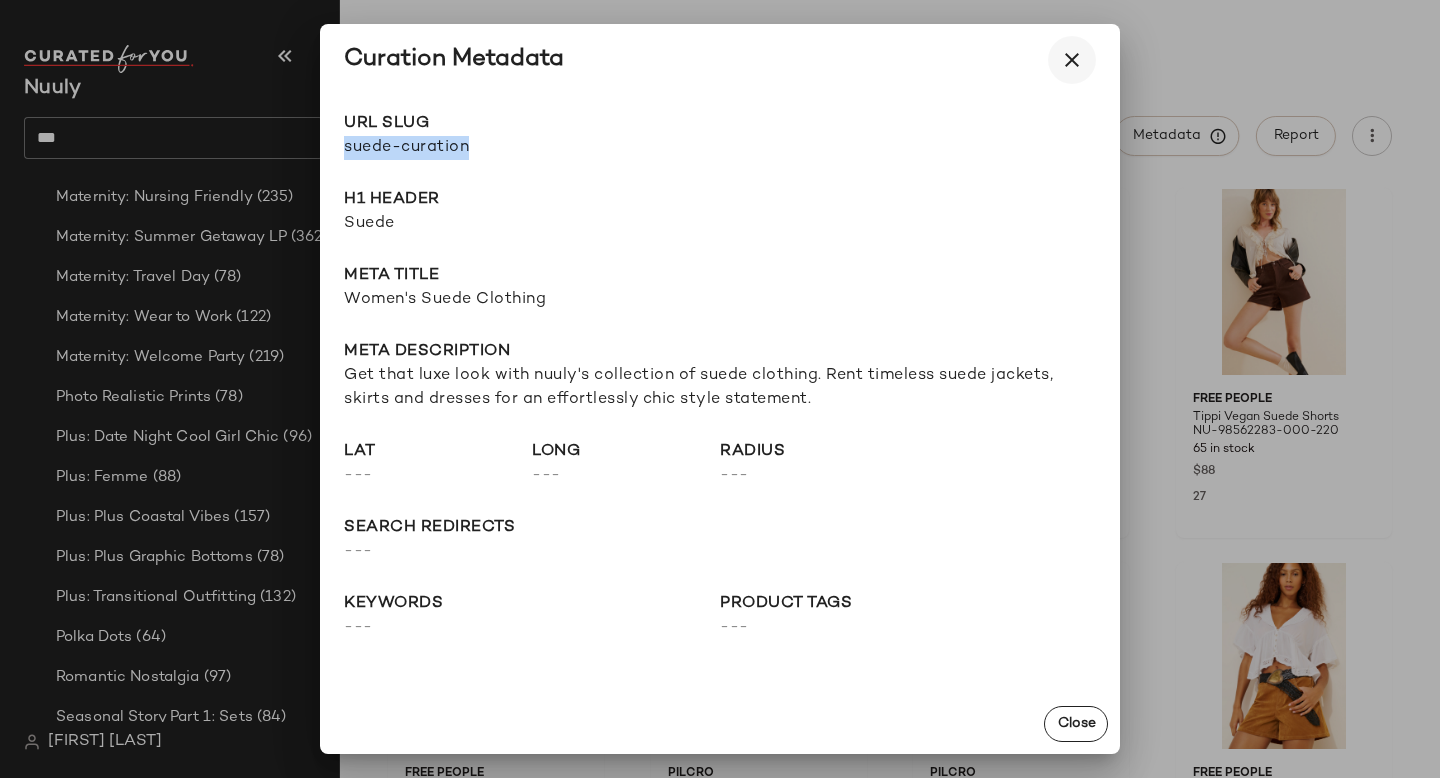 click at bounding box center [1072, 60] 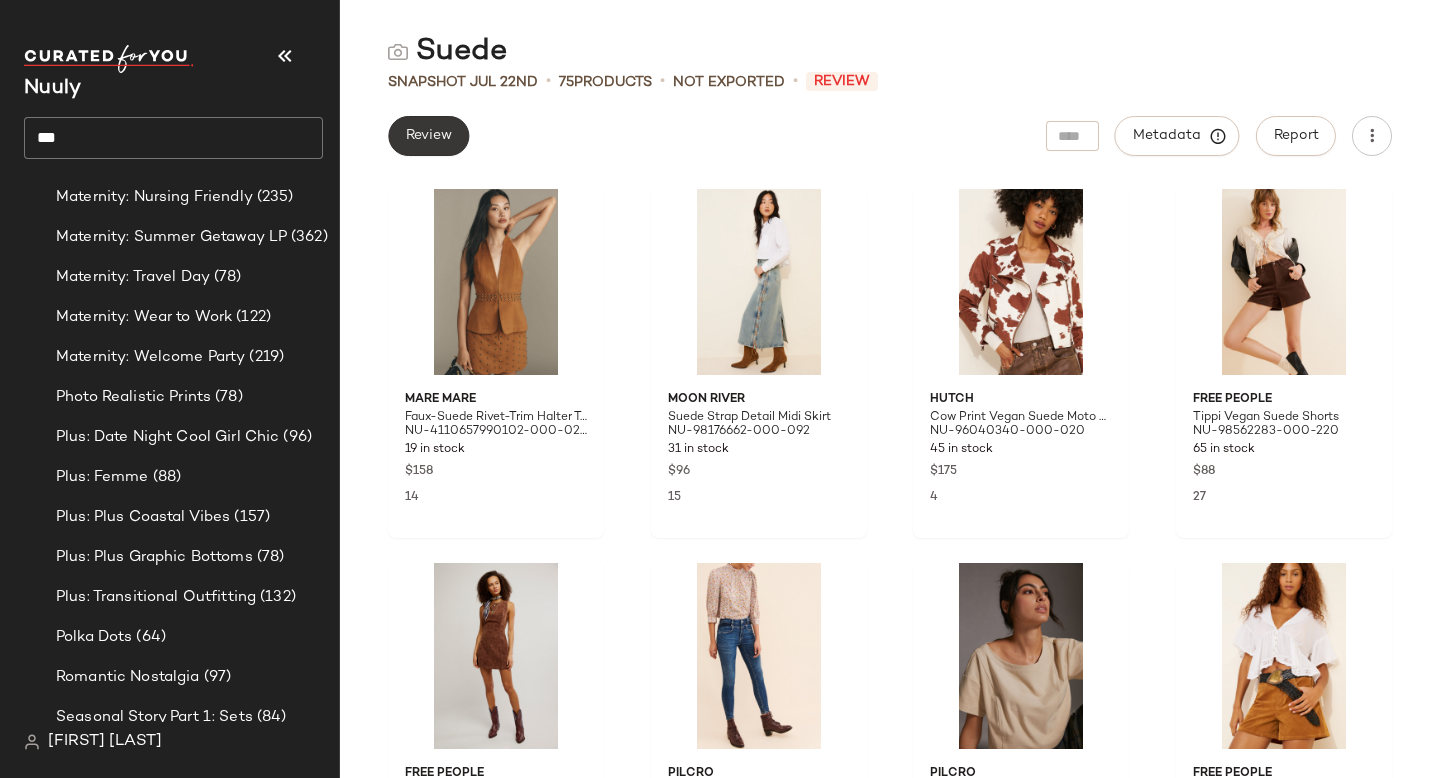 click on "Review" 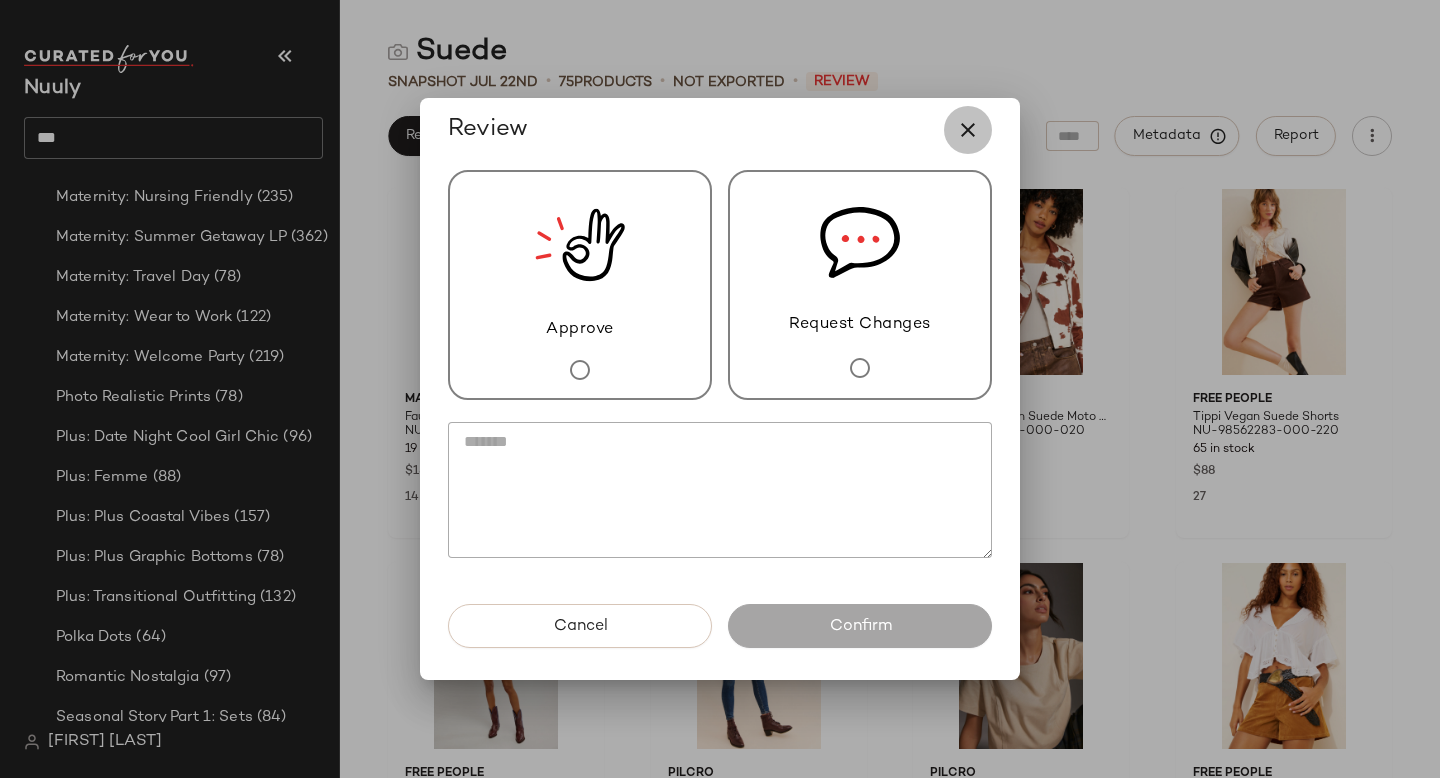click at bounding box center [968, 130] 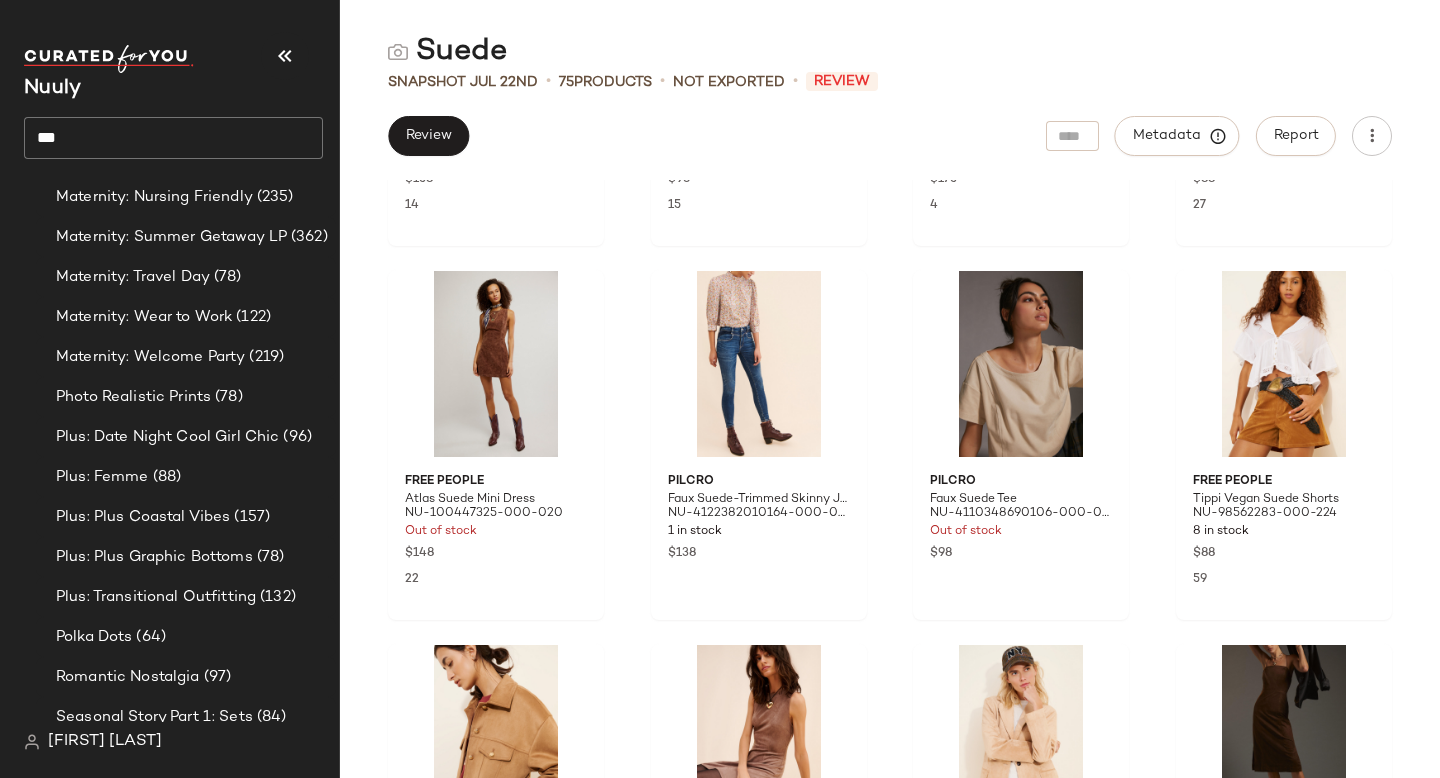 scroll, scrollTop: 298, scrollLeft: 0, axis: vertical 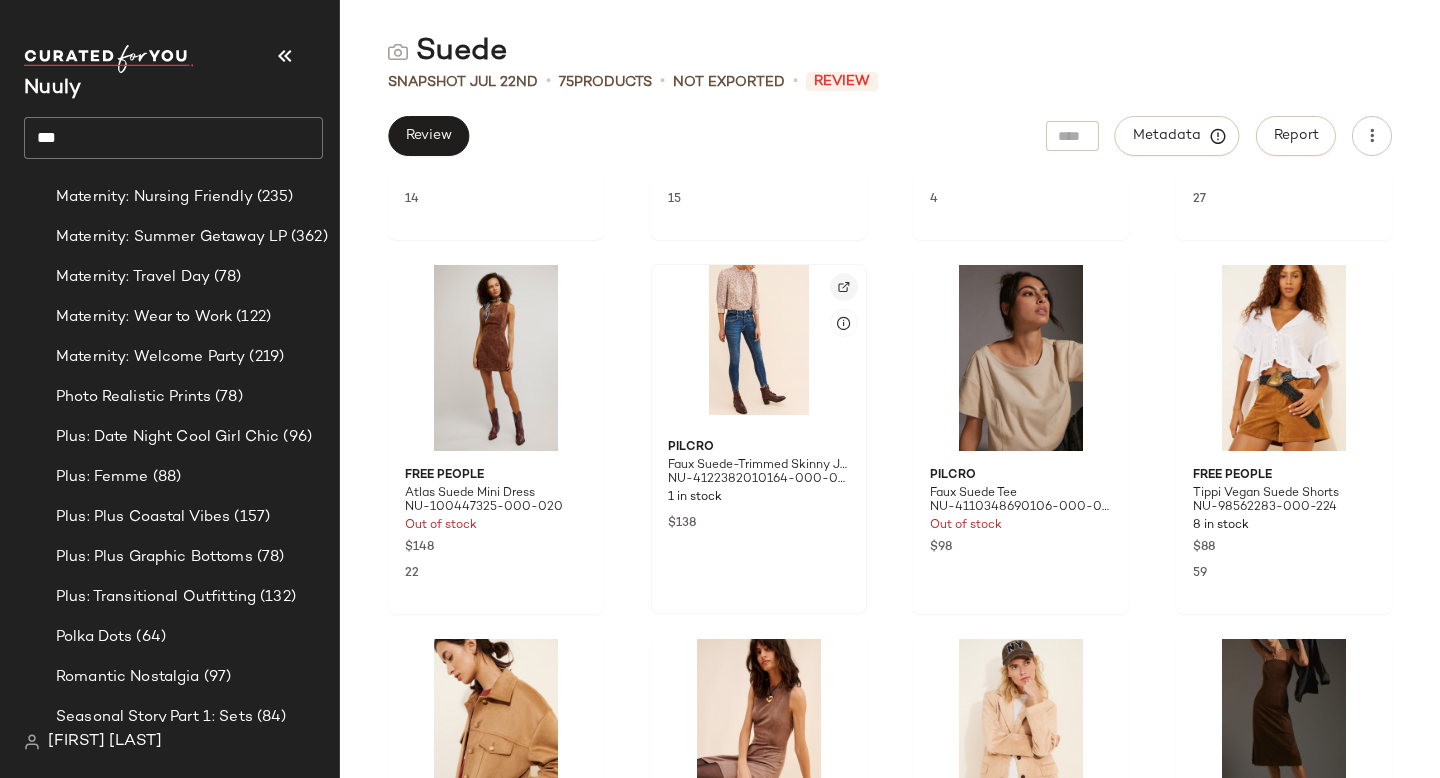 click 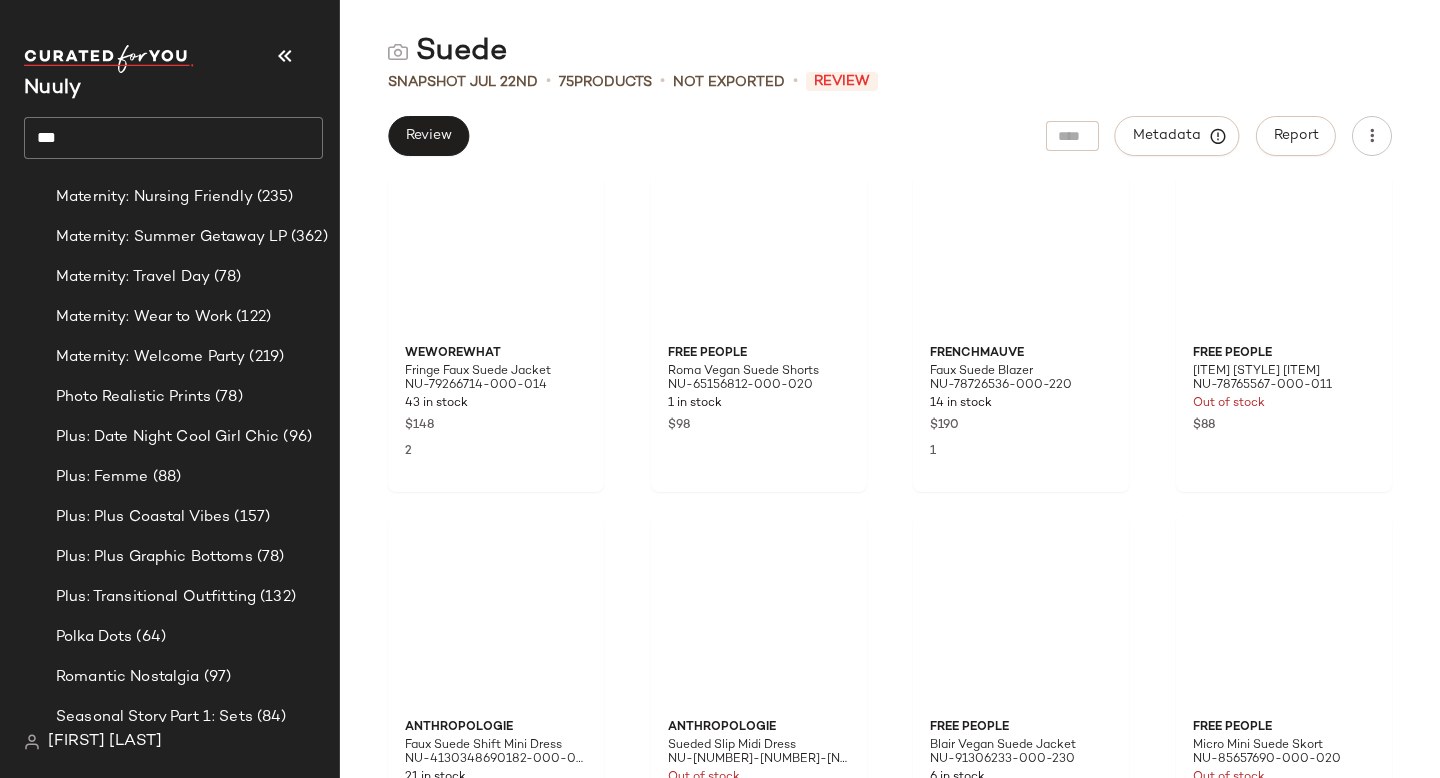 scroll, scrollTop: 1010, scrollLeft: 0, axis: vertical 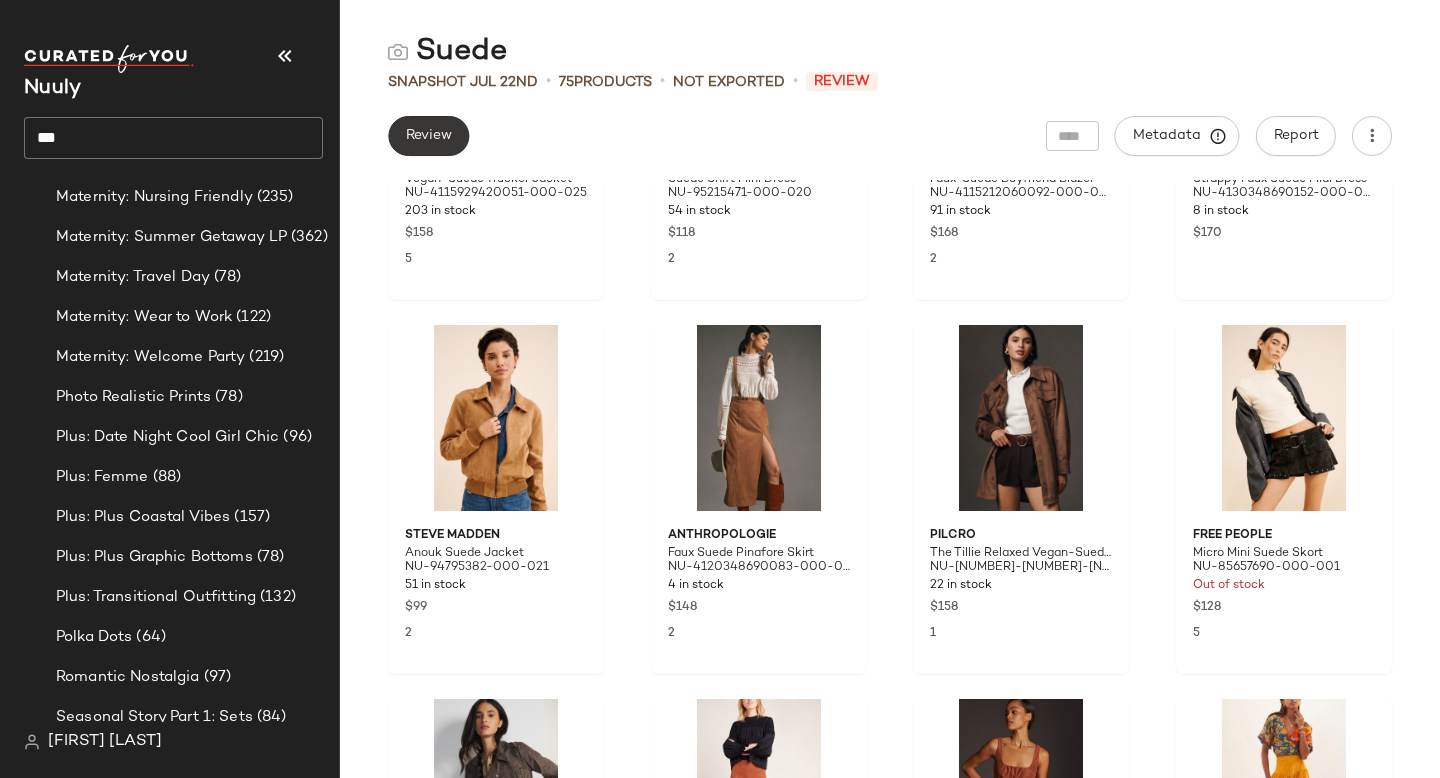click on "Review" at bounding box center [428, 136] 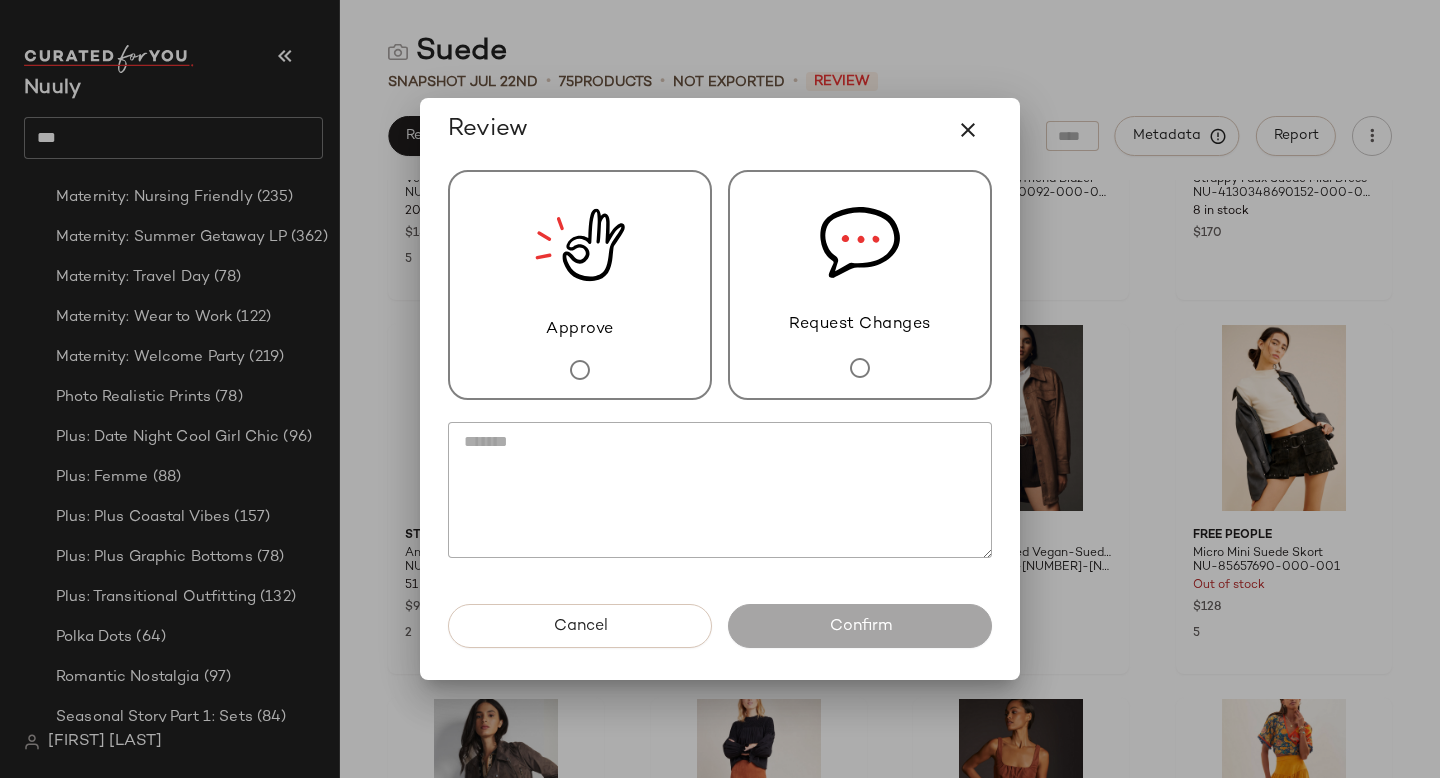 click 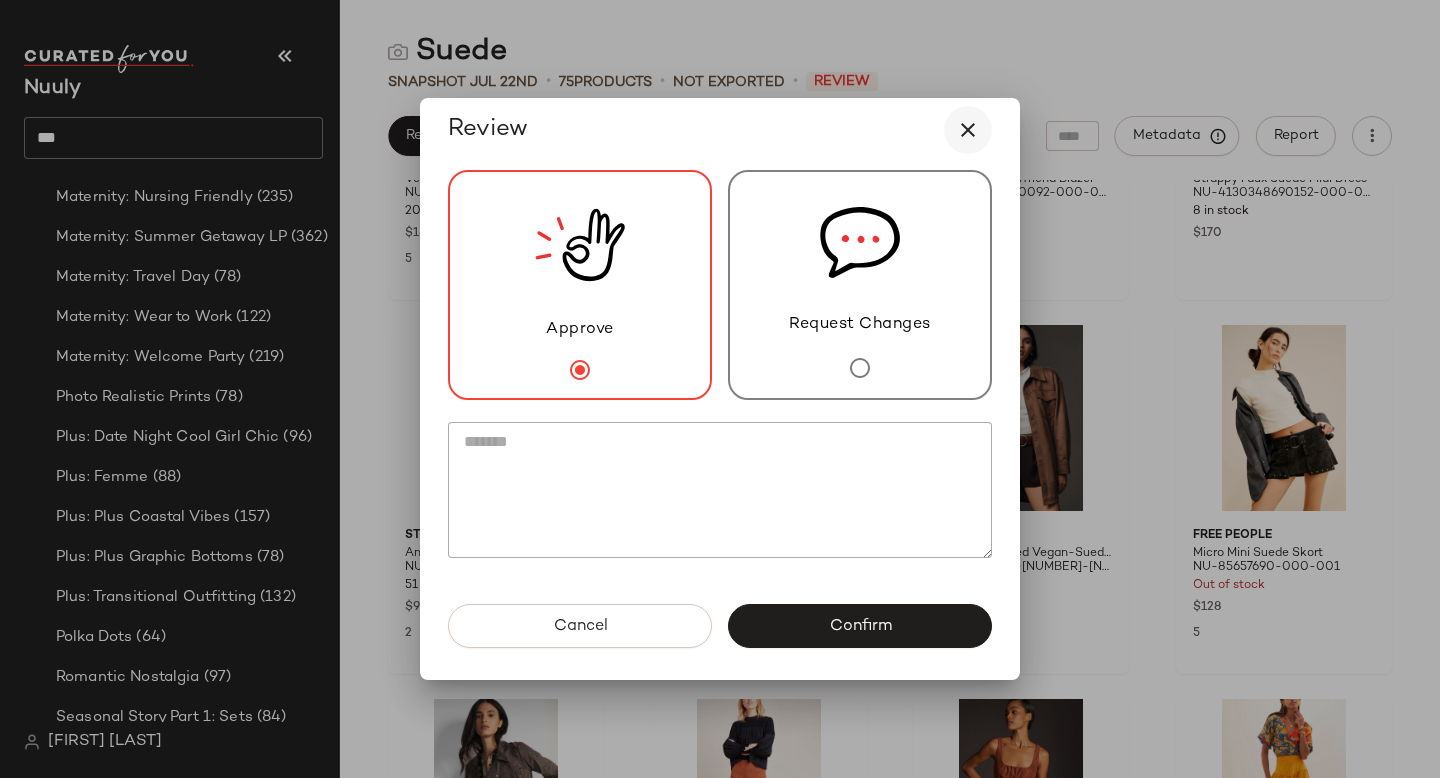 click at bounding box center (968, 130) 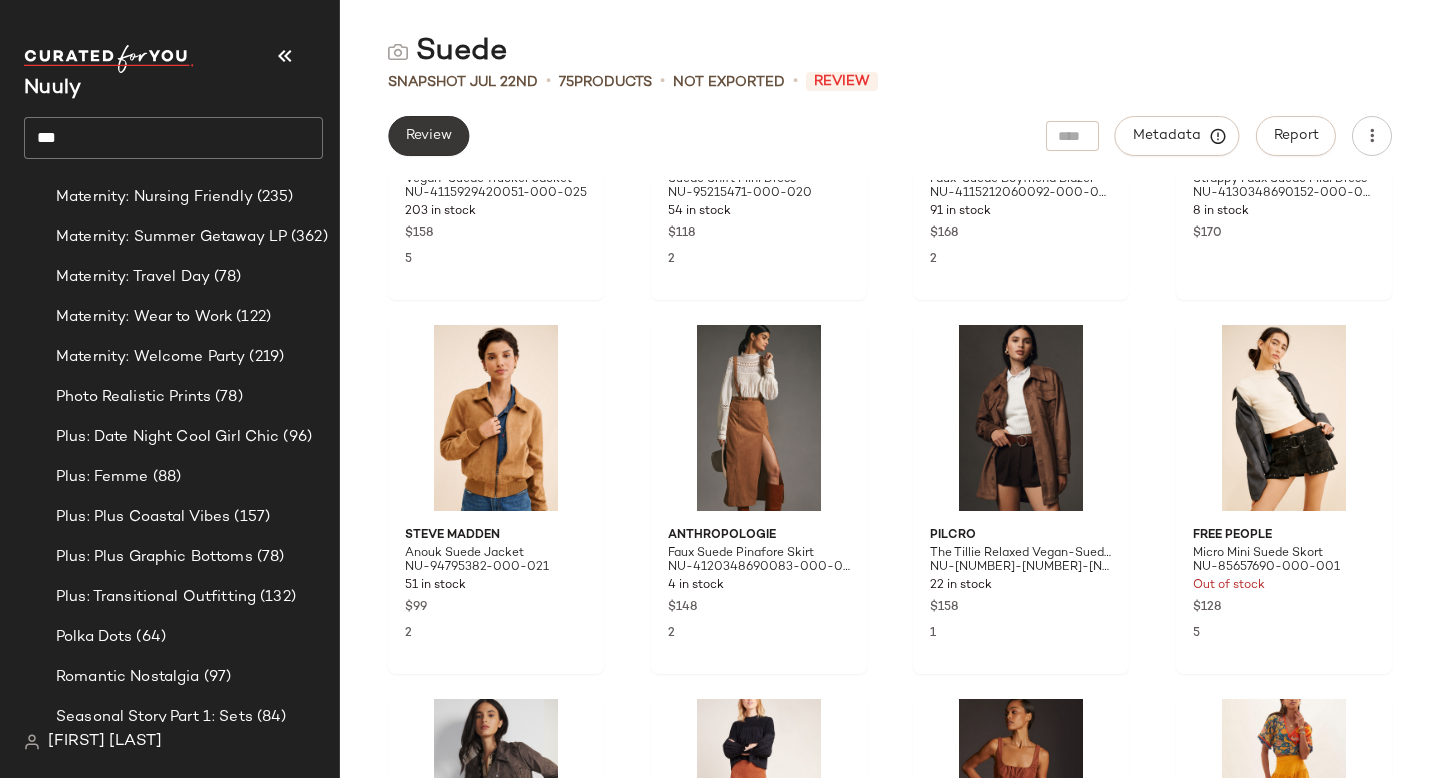 click on "Review" 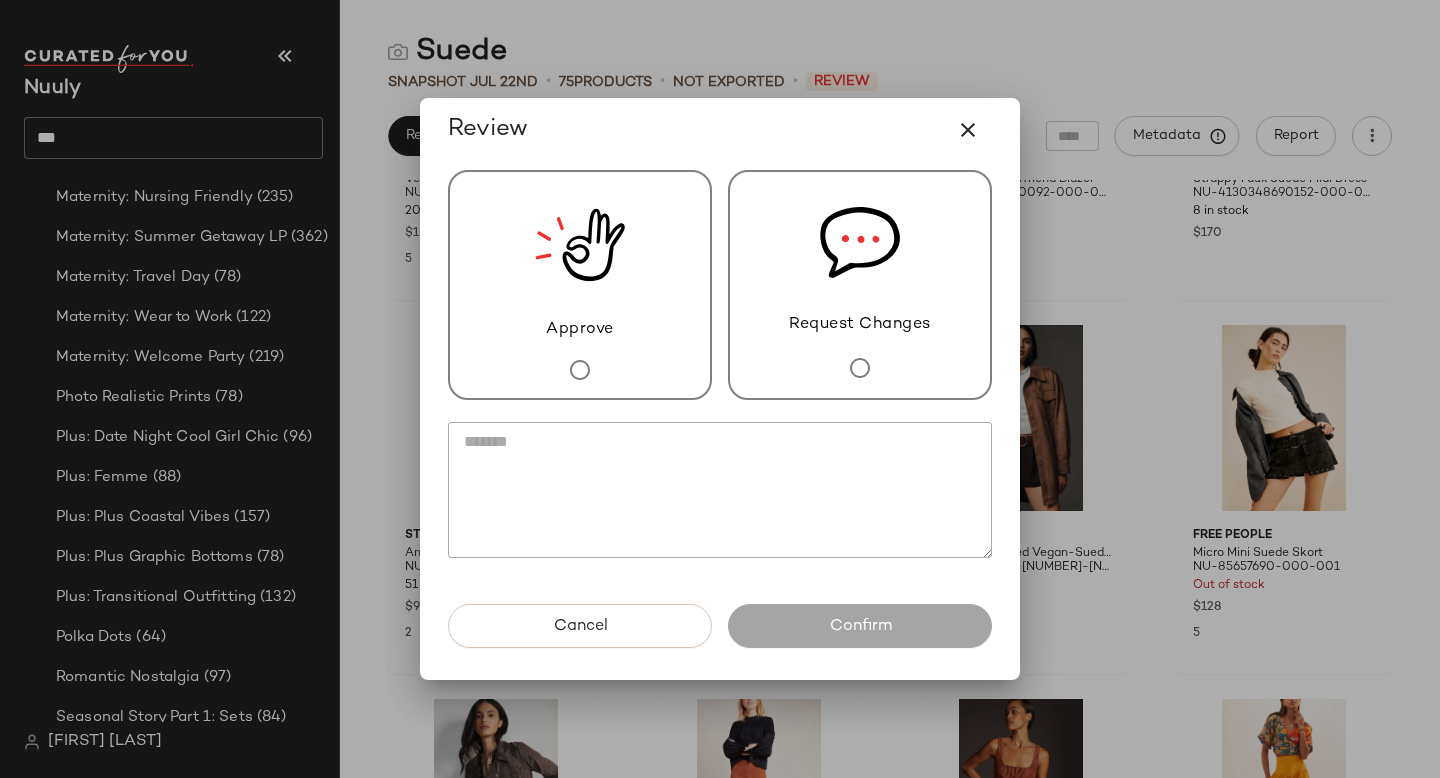 click on "Approve" at bounding box center (580, 330) 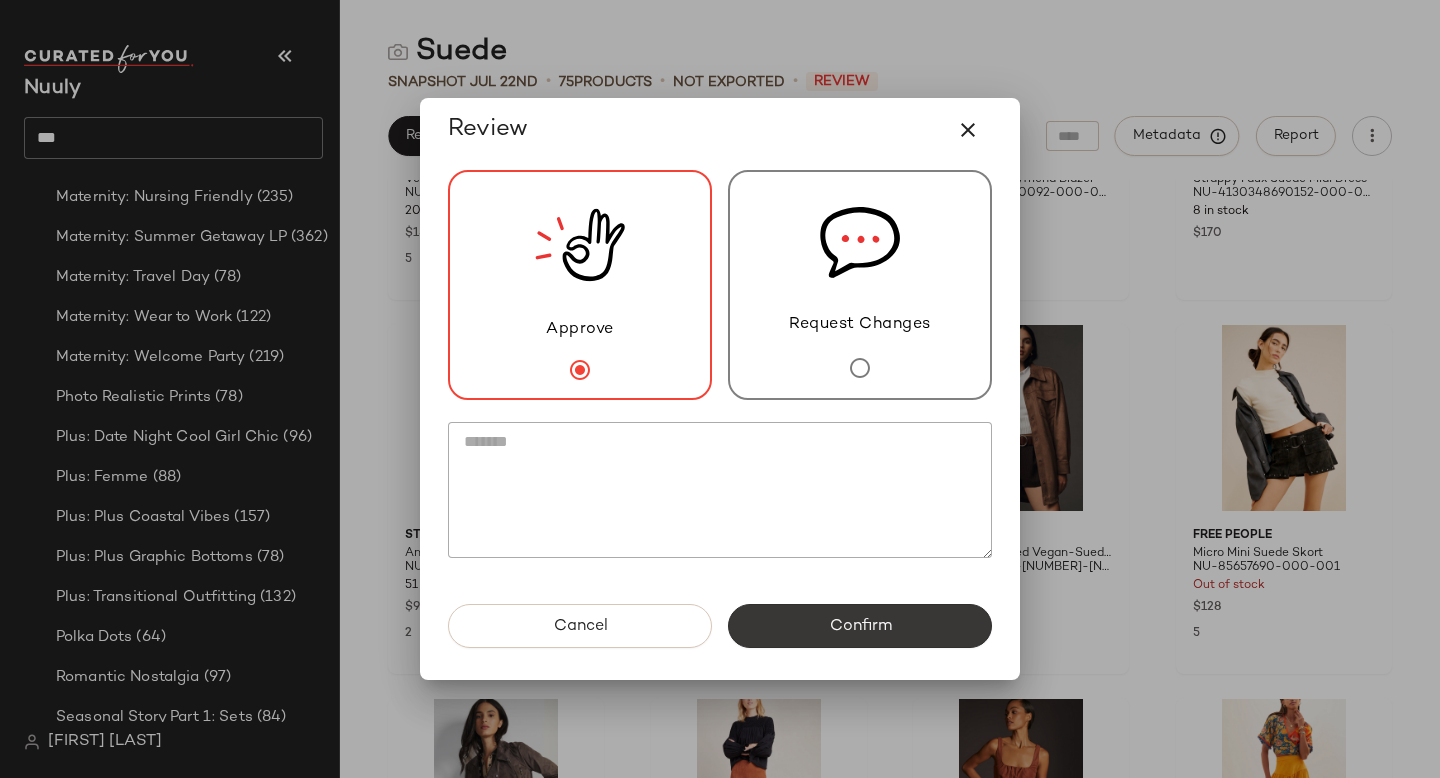 click on "Confirm" 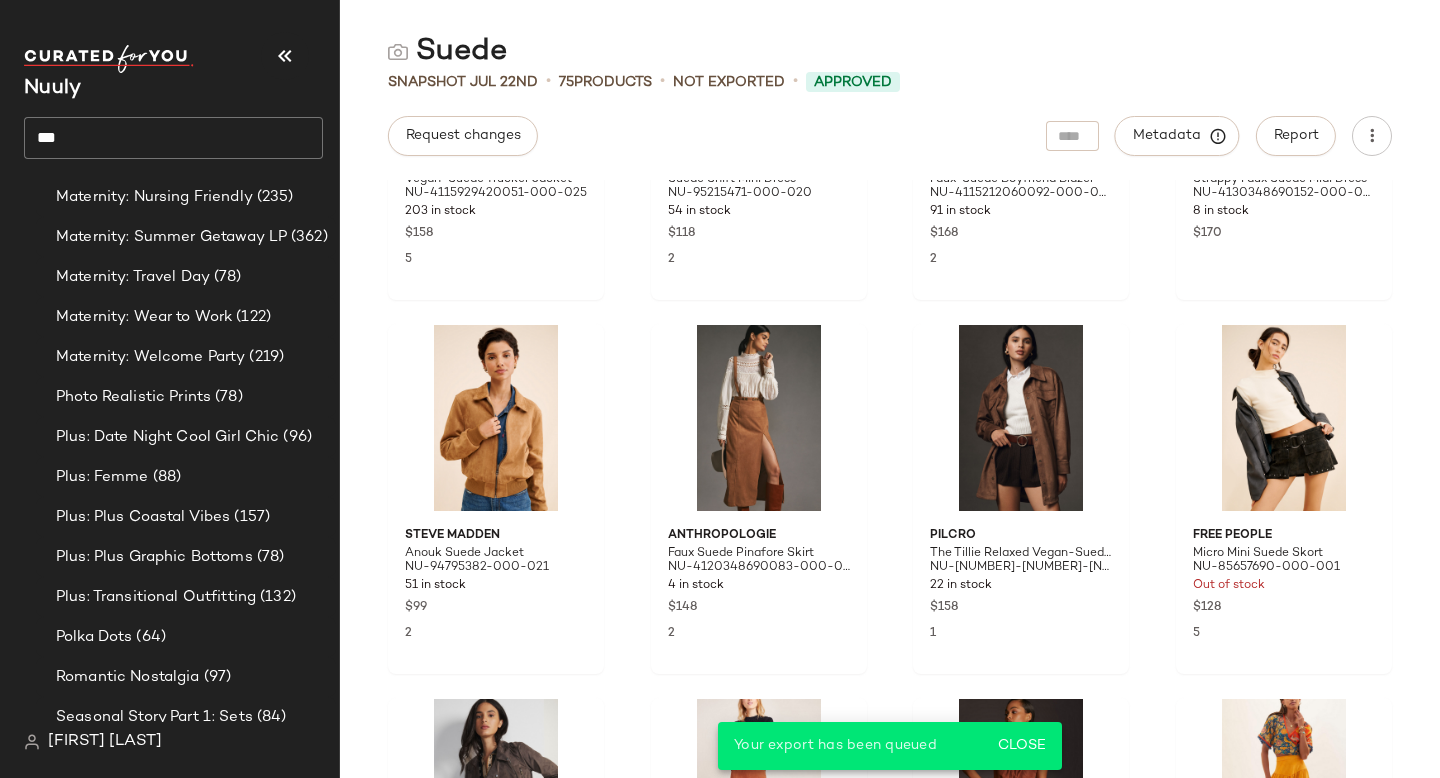 click on "***" 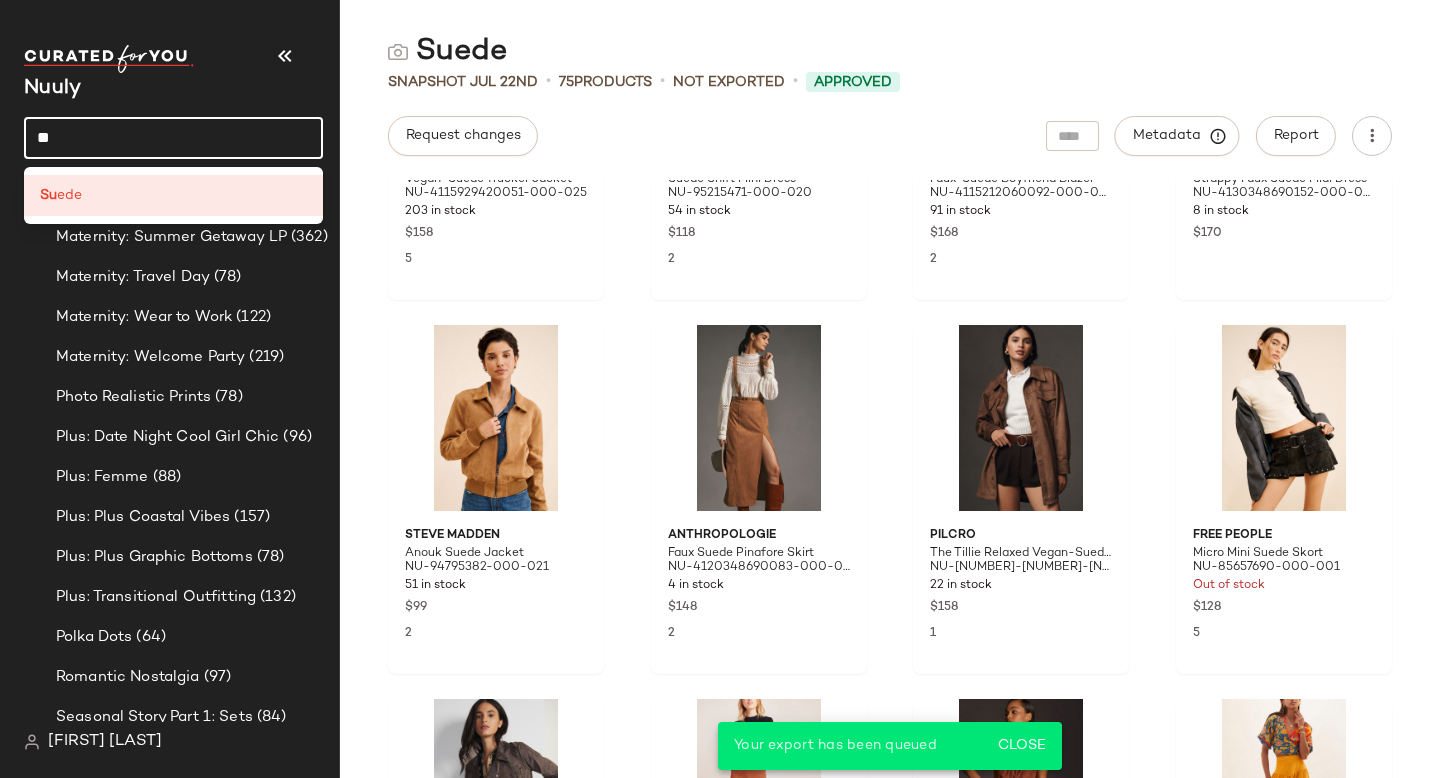 type on "*" 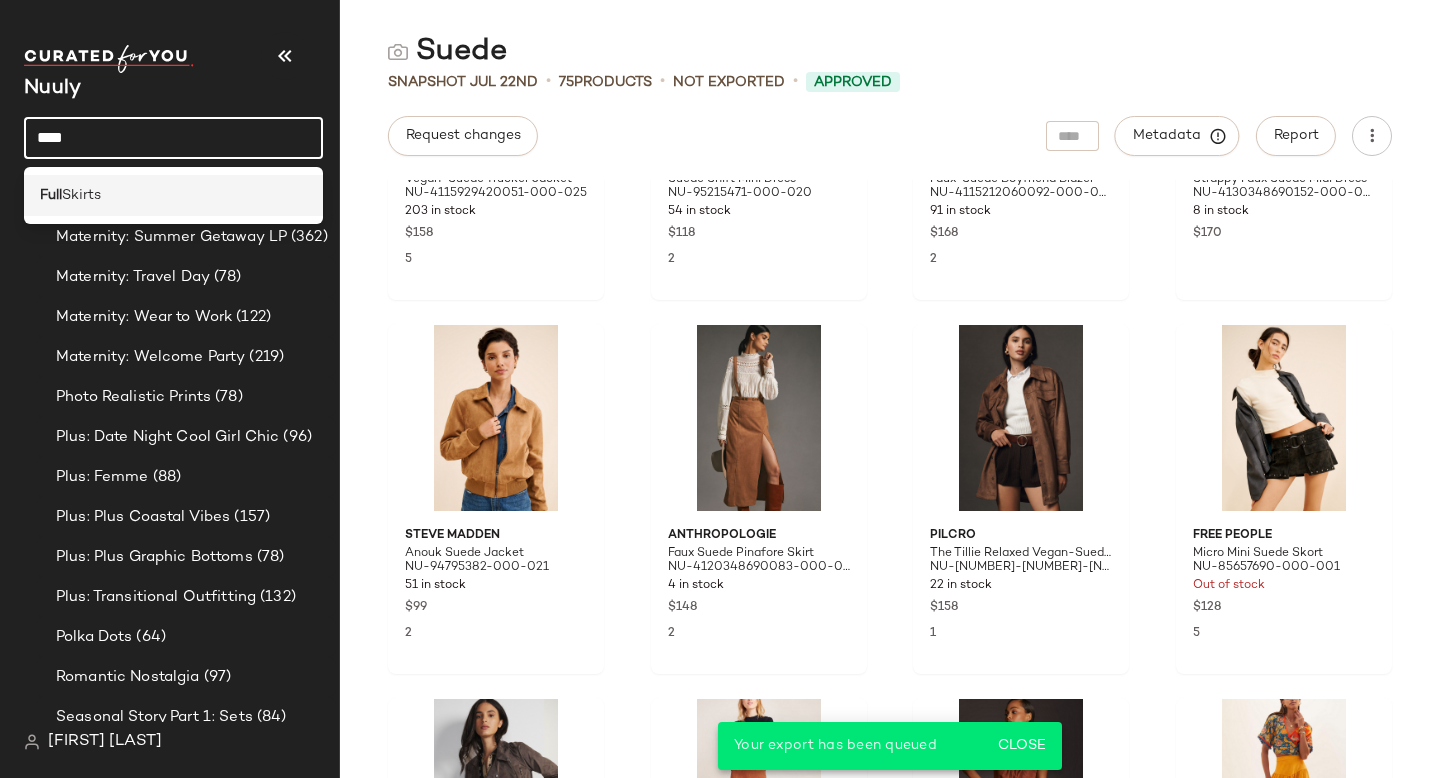 type on "****" 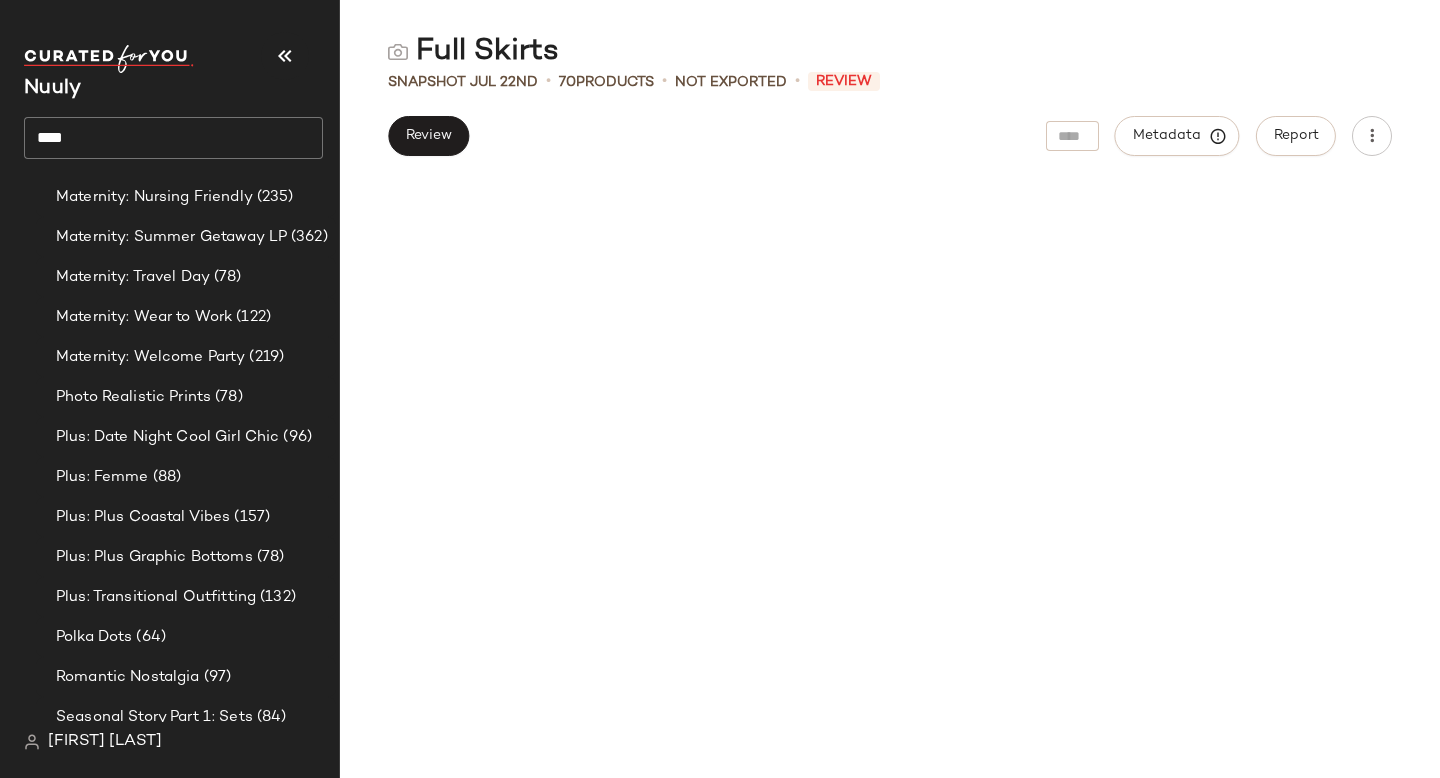 scroll, scrollTop: 0, scrollLeft: 0, axis: both 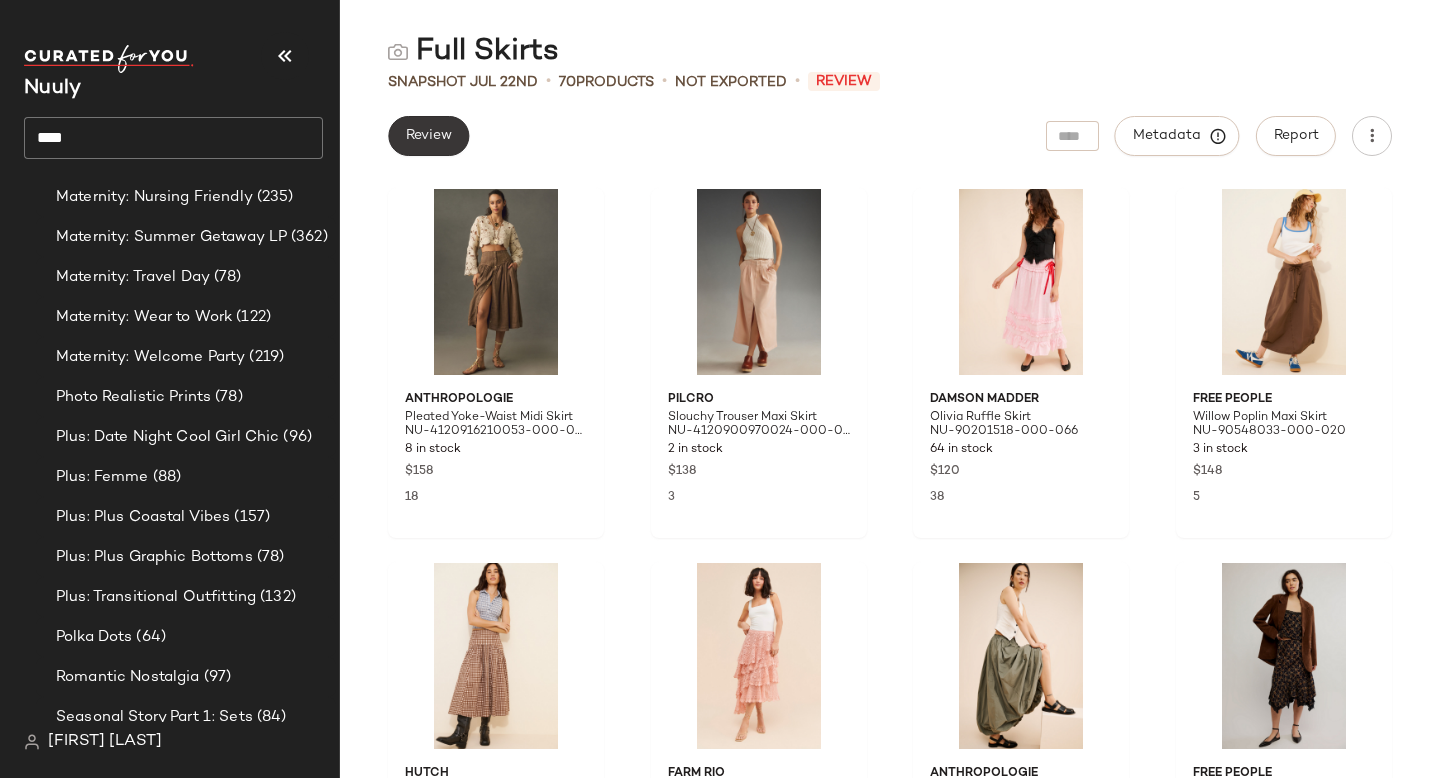 click on "Review" 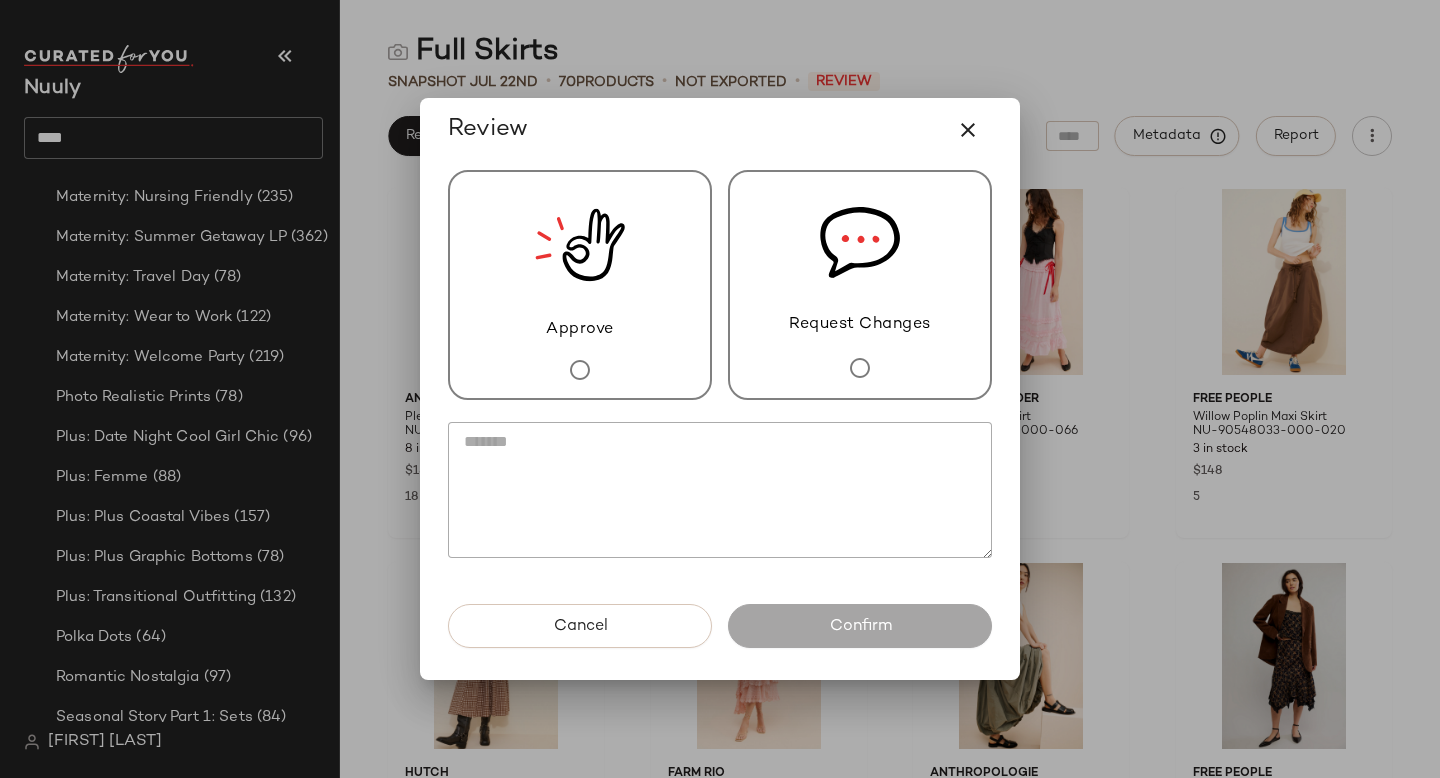 click on "Approve" at bounding box center (580, 285) 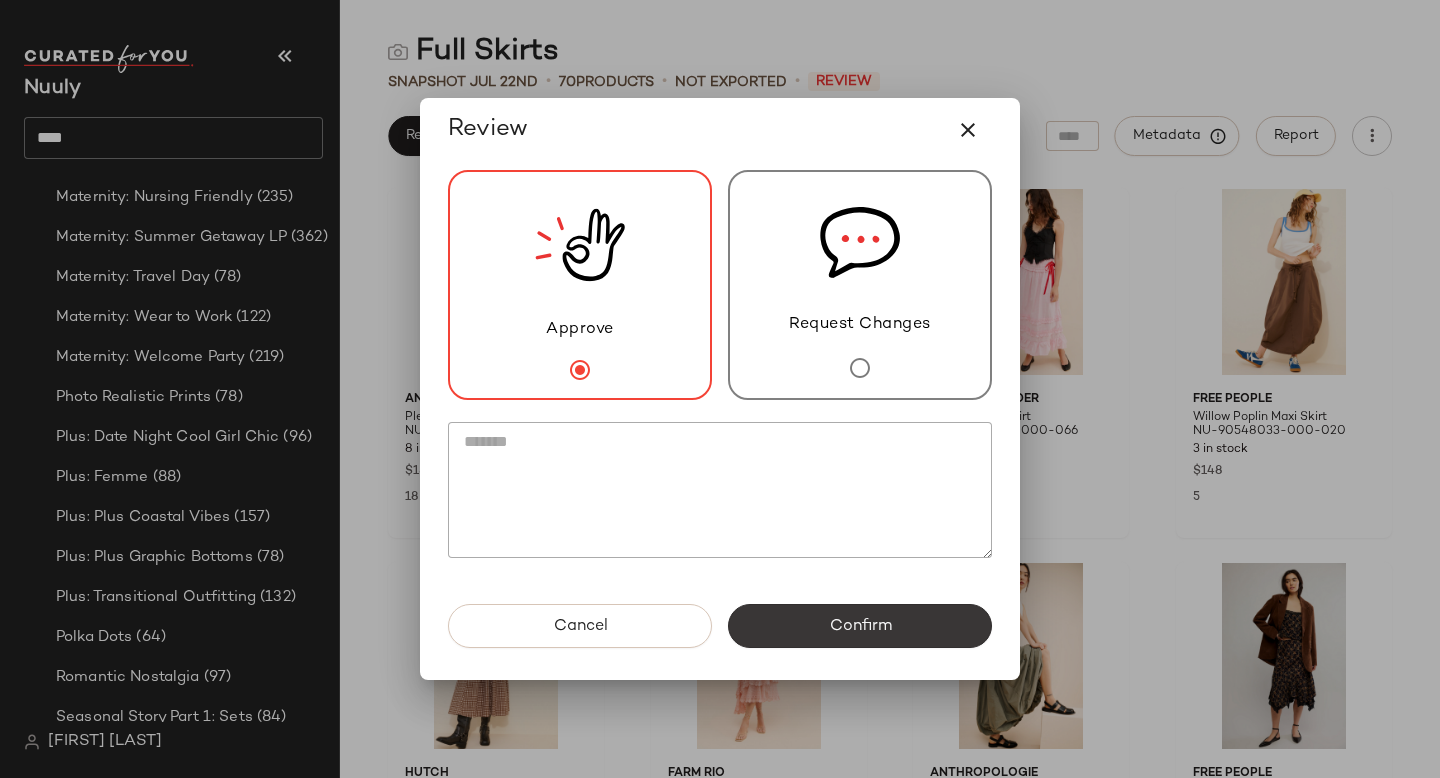 click on "Confirm" at bounding box center (860, 626) 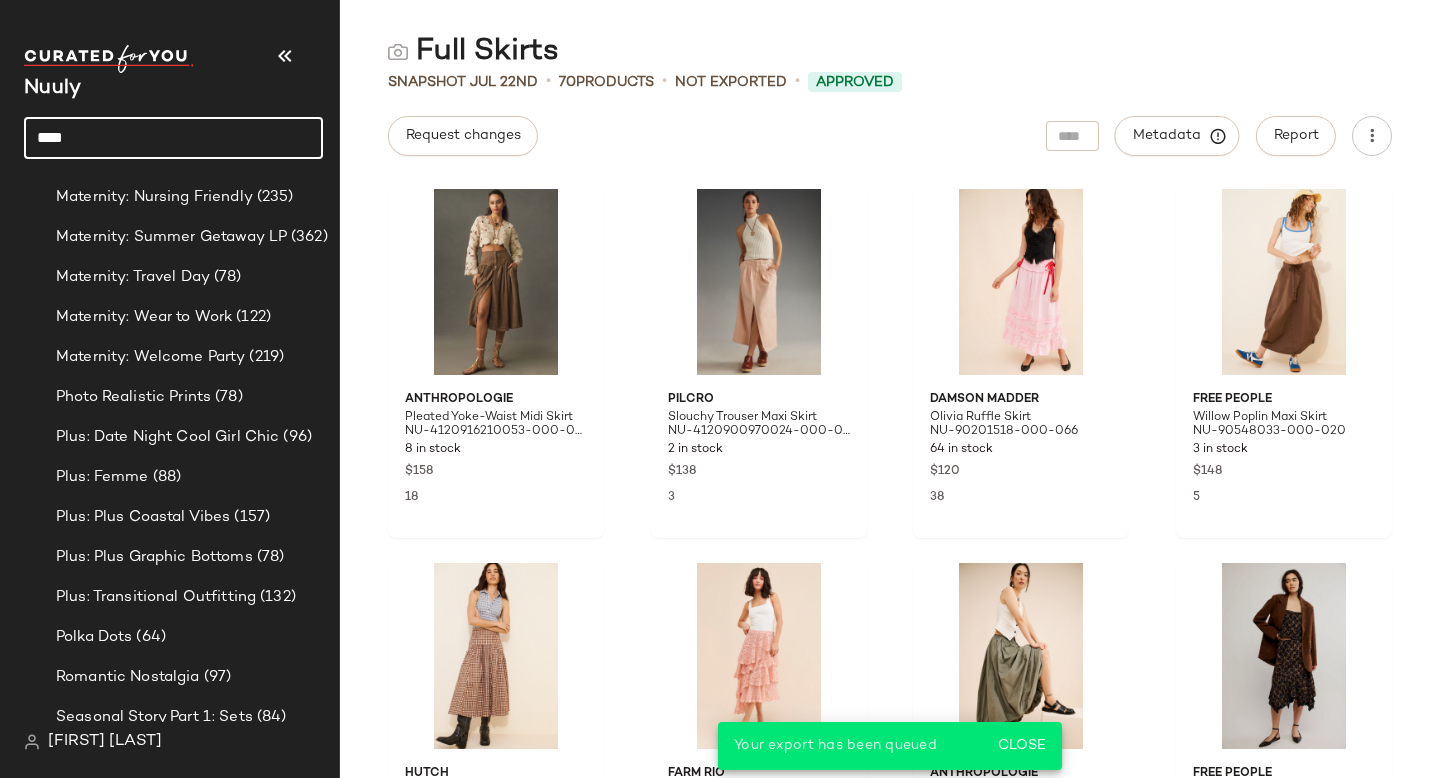 drag, startPoint x: 129, startPoint y: 130, endPoint x: 0, endPoint y: 130, distance: 129 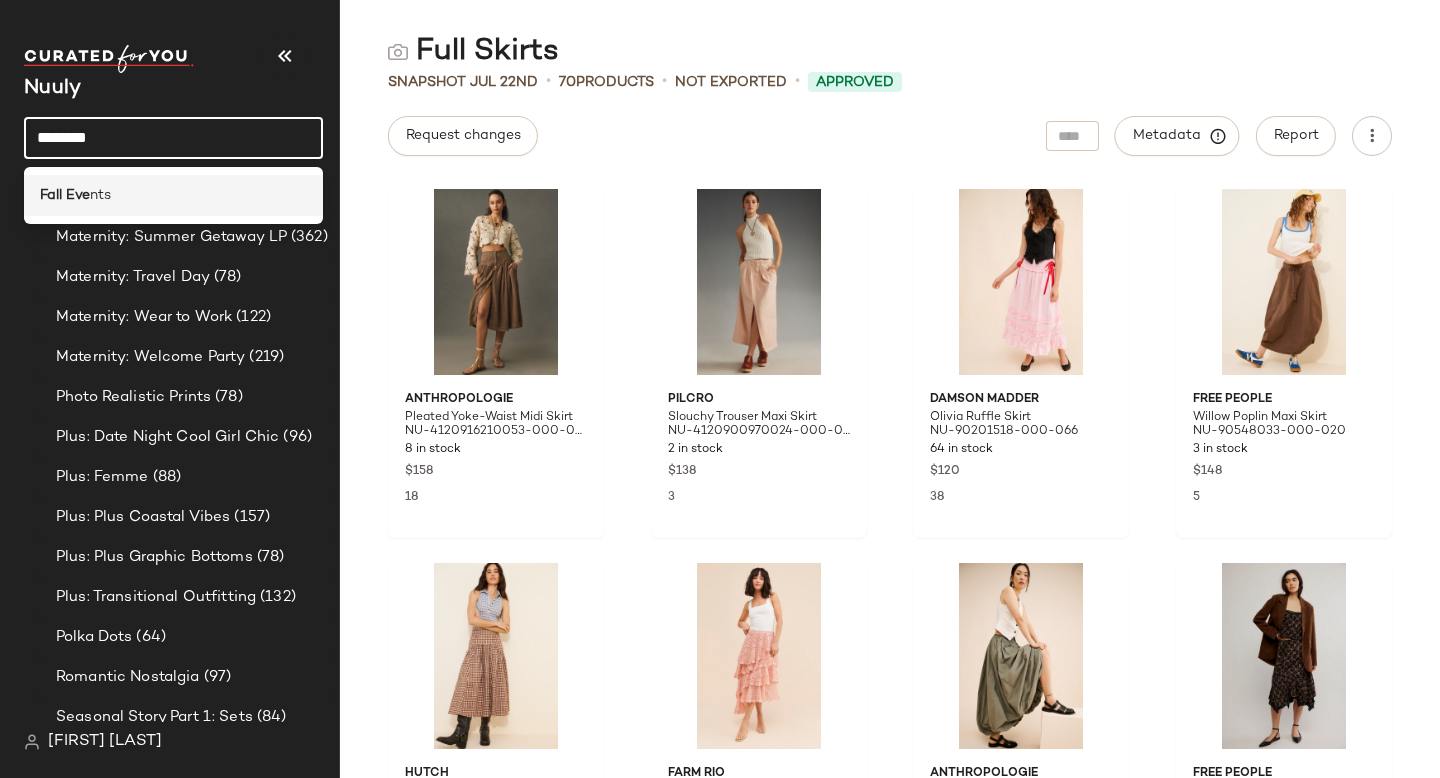 type on "********" 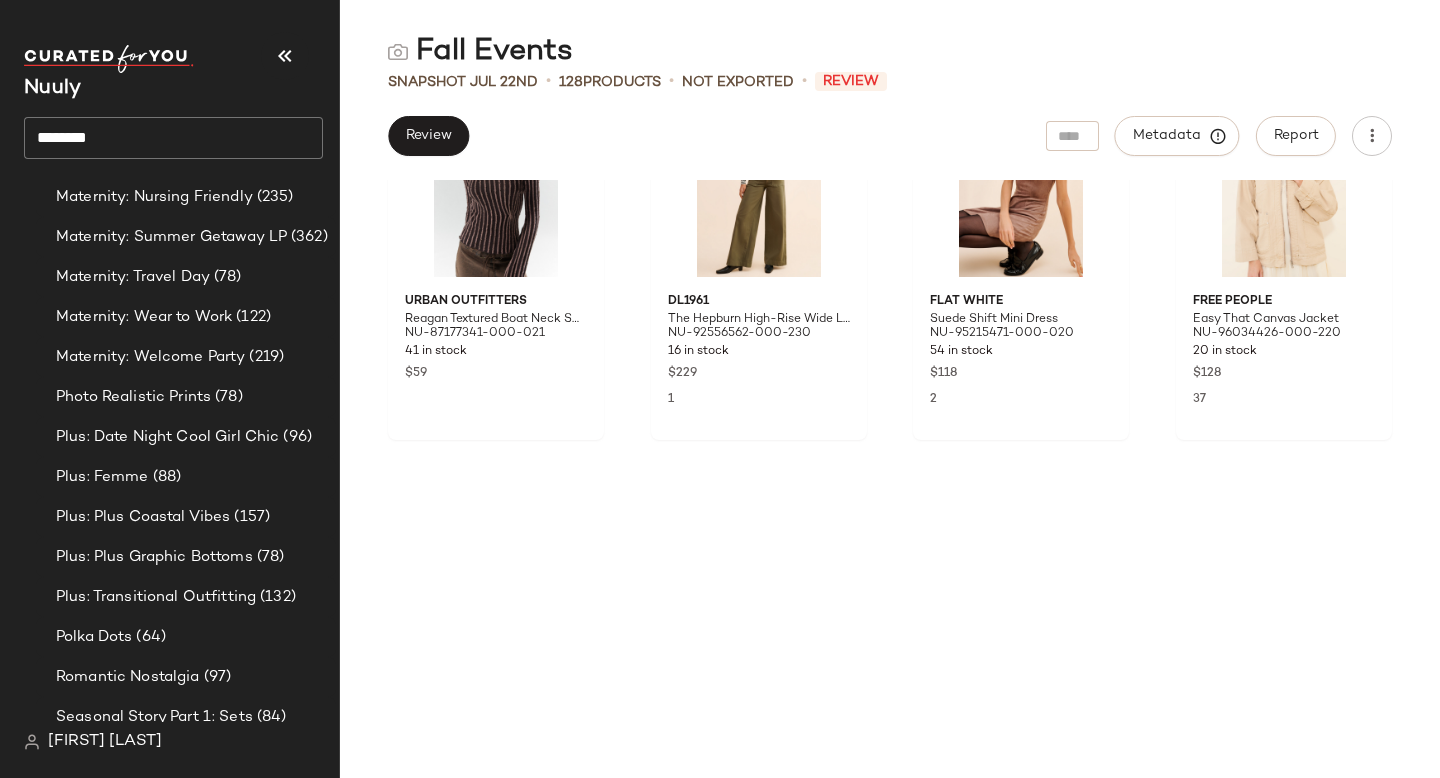 scroll, scrollTop: 0, scrollLeft: 0, axis: both 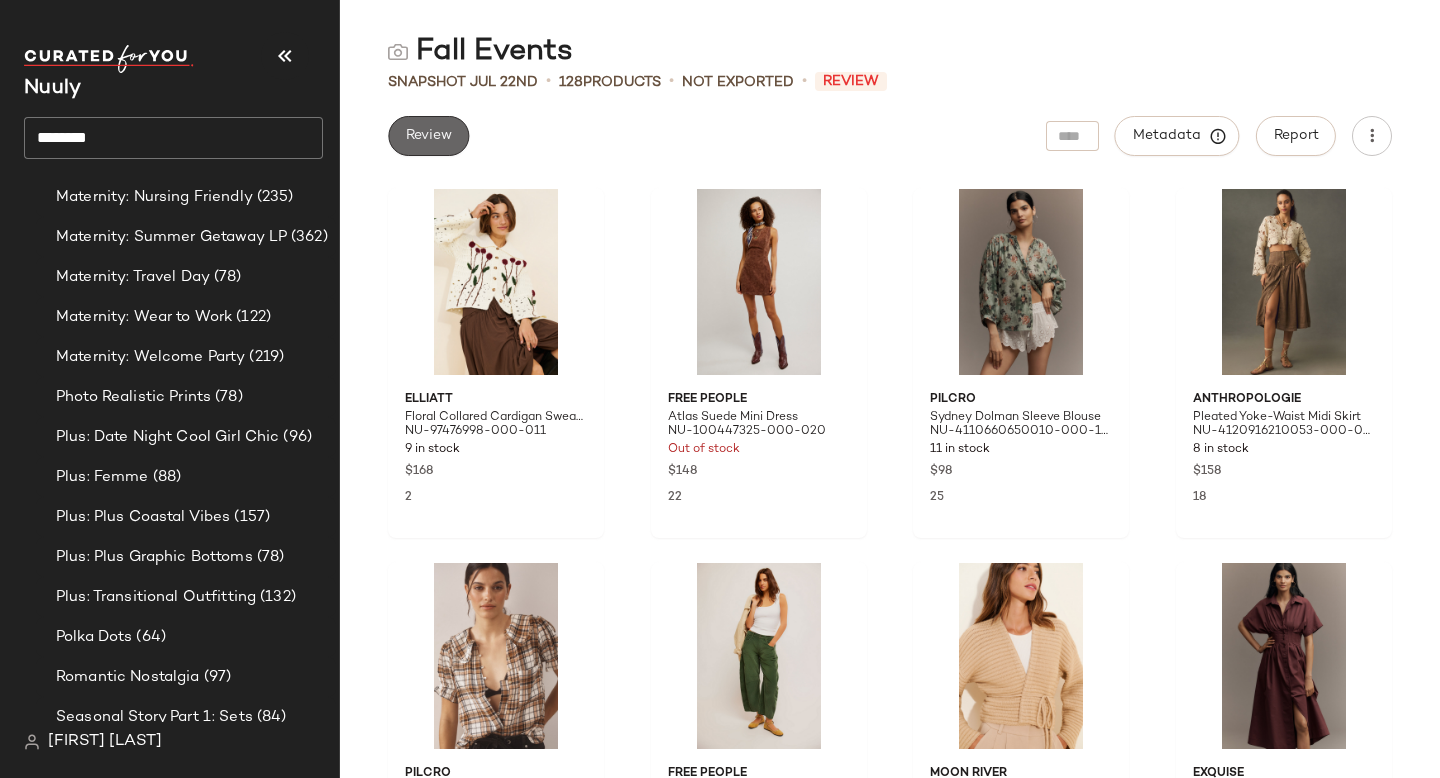 click on "Review" 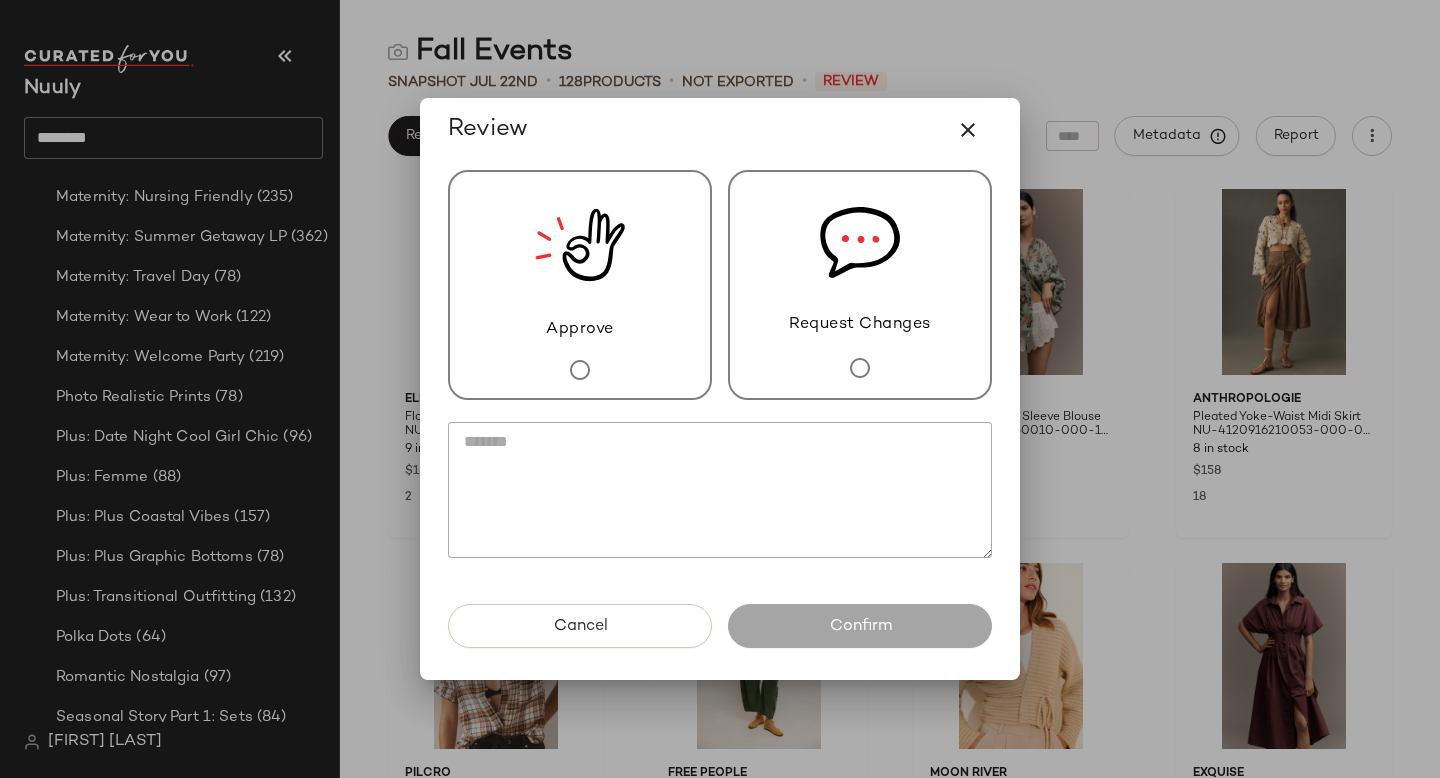 click on "Approve" at bounding box center [580, 285] 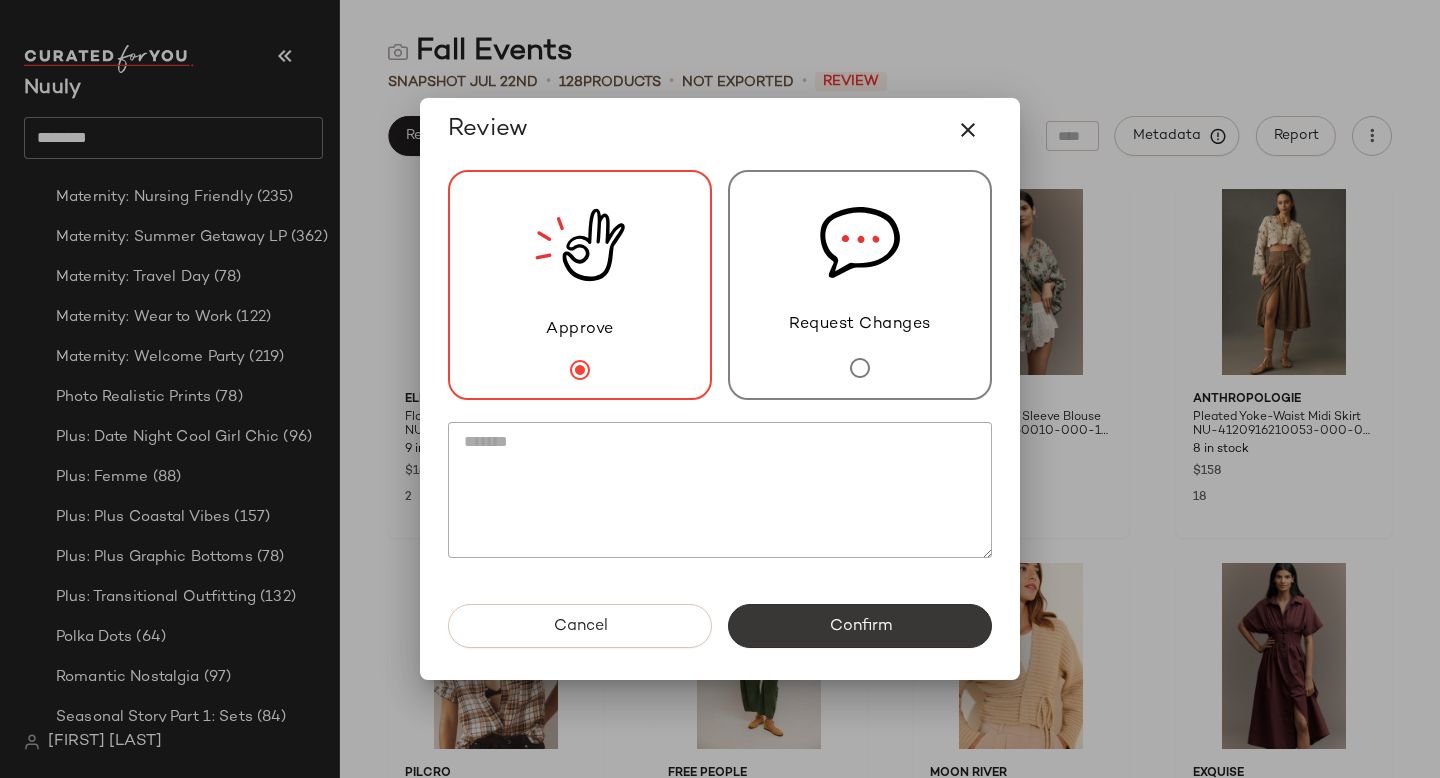 click on "Confirm" at bounding box center [860, 626] 